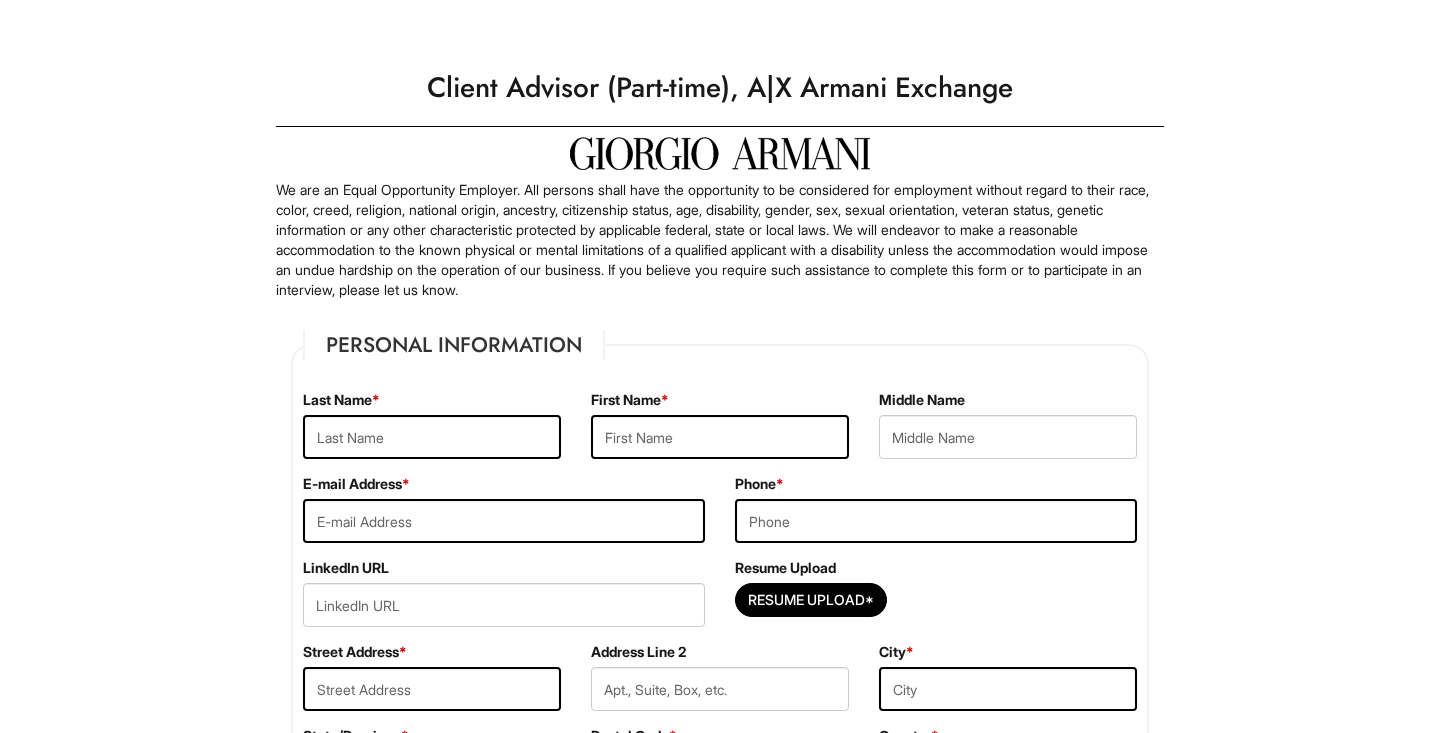 scroll, scrollTop: 0, scrollLeft: 0, axis: both 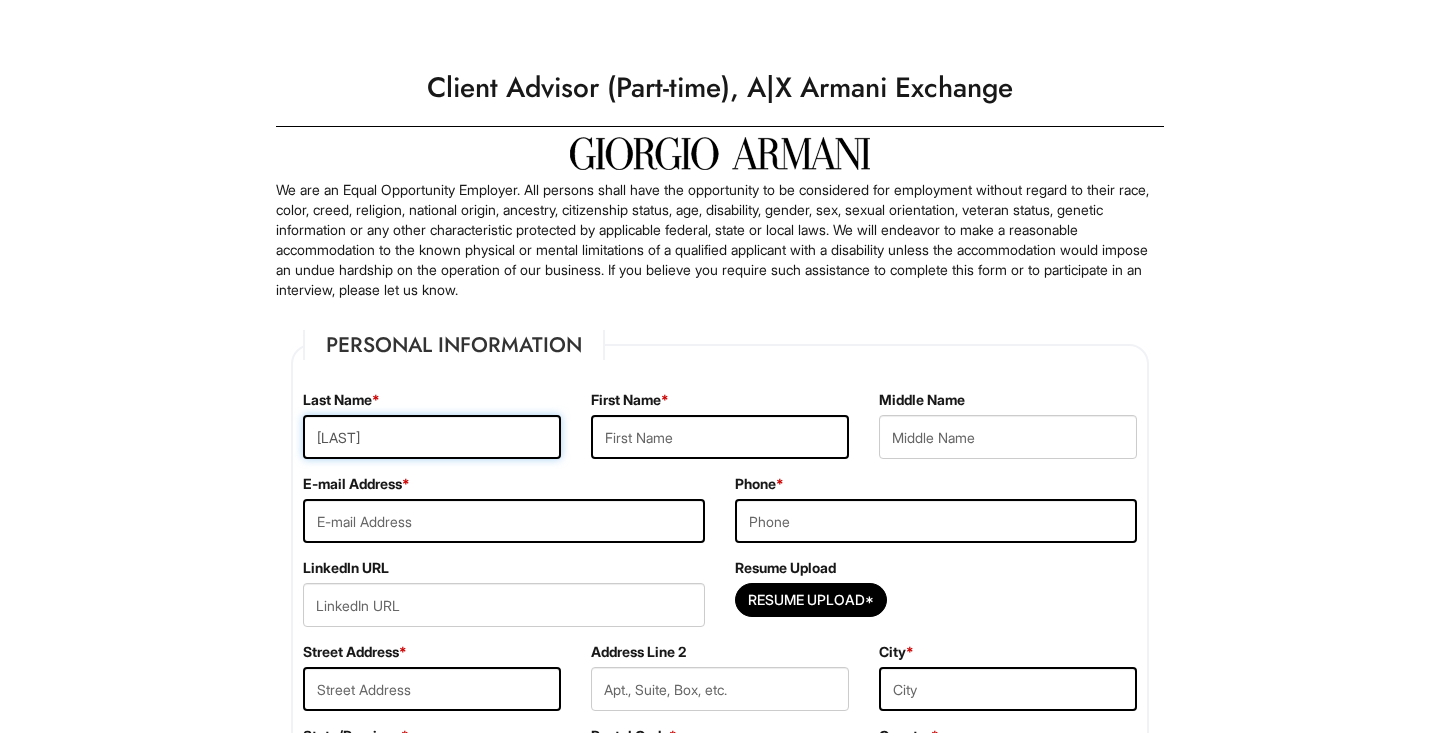 type on "[LAST]" 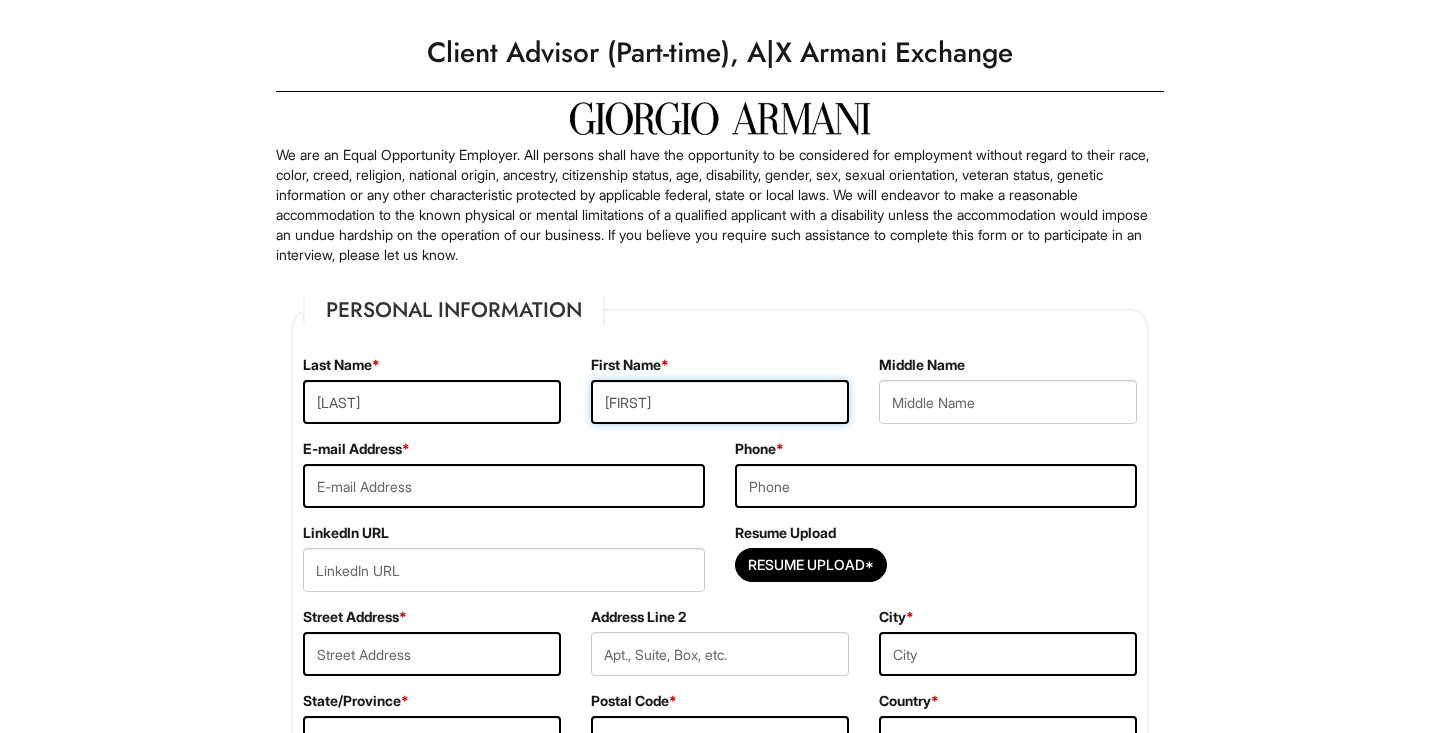 scroll, scrollTop: 196, scrollLeft: 0, axis: vertical 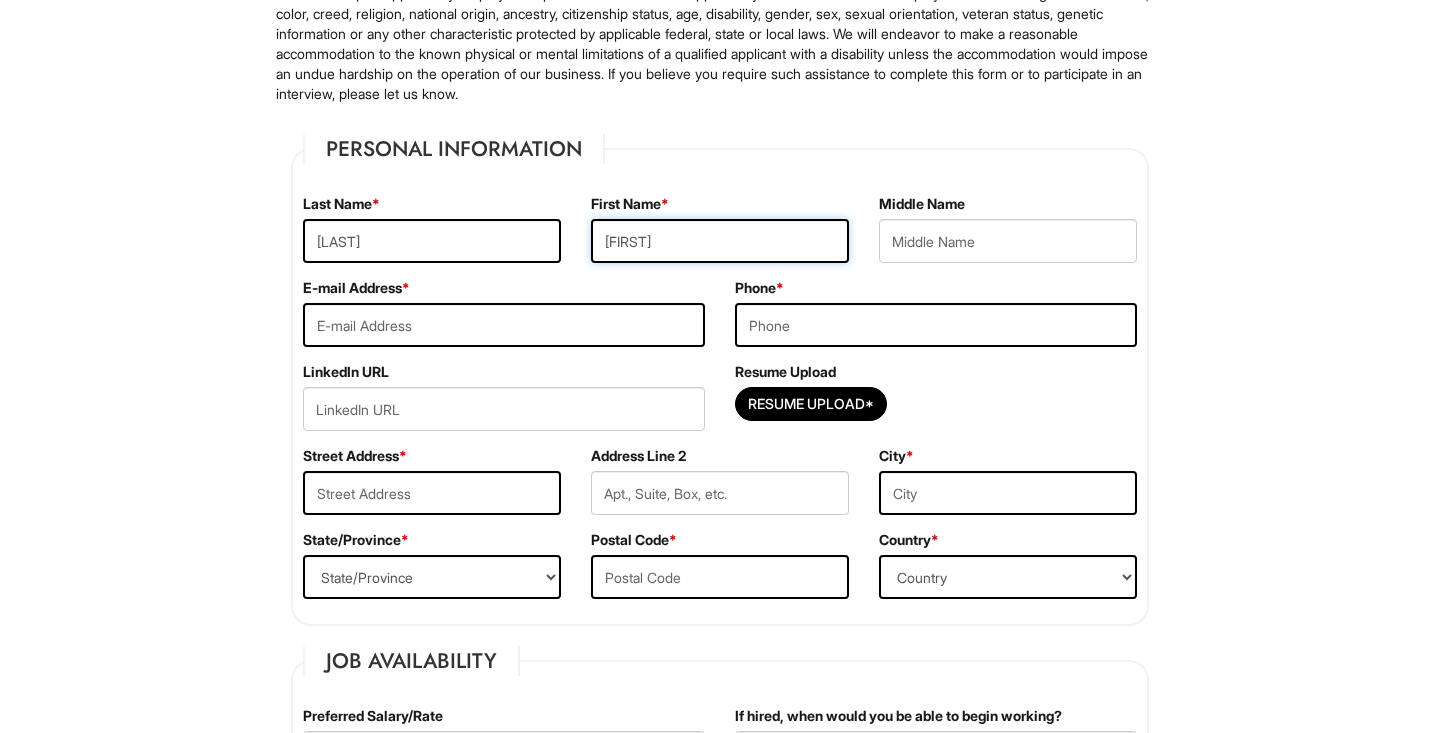 type on "[FIRST]" 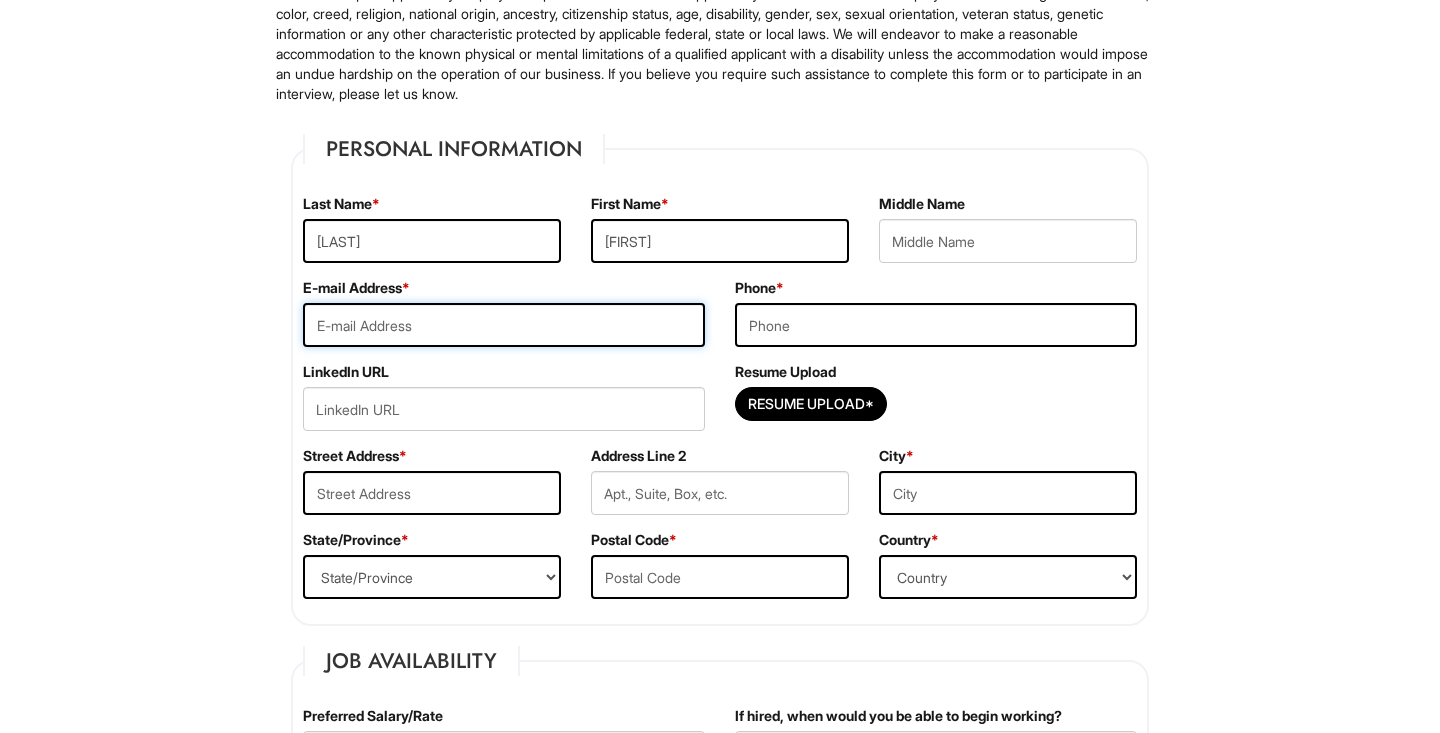 type on "[EMAIL]" 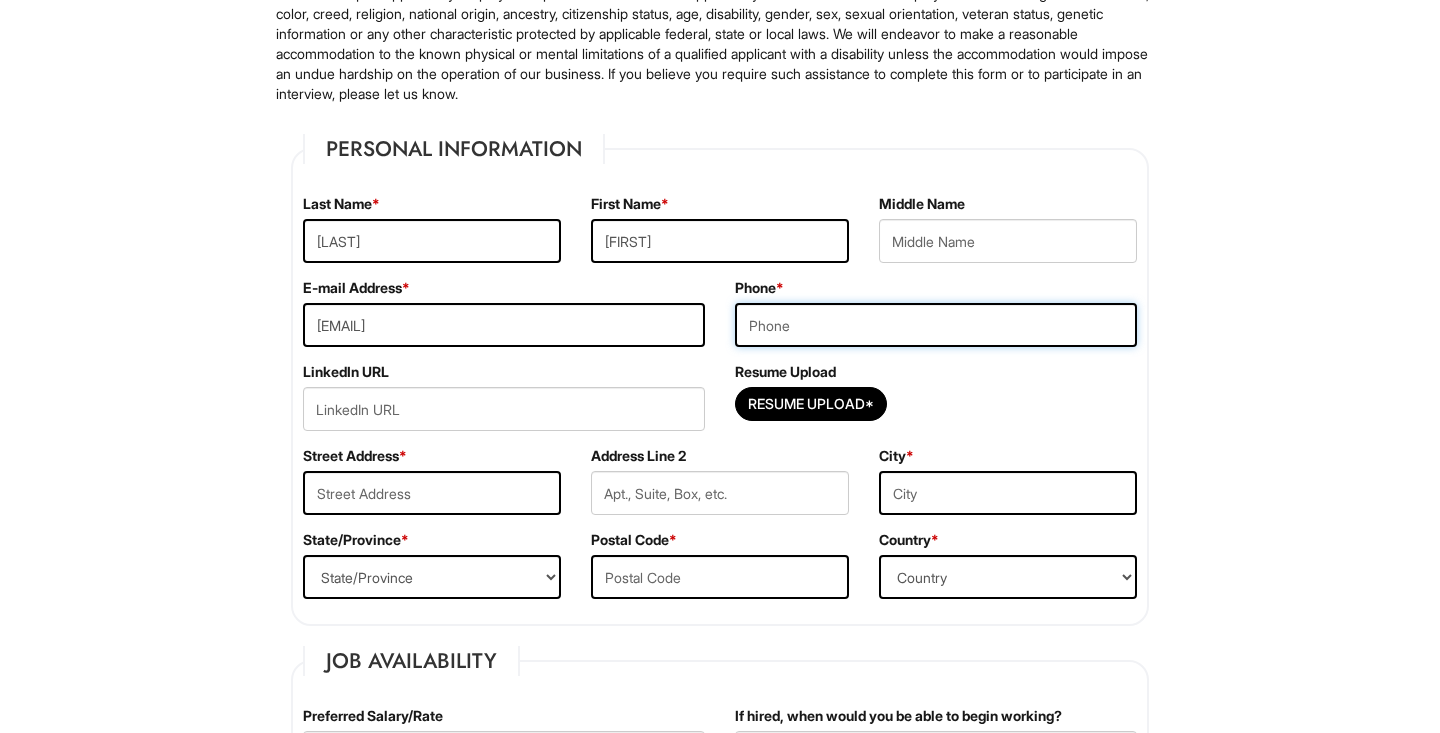 type on "[PHONE]" 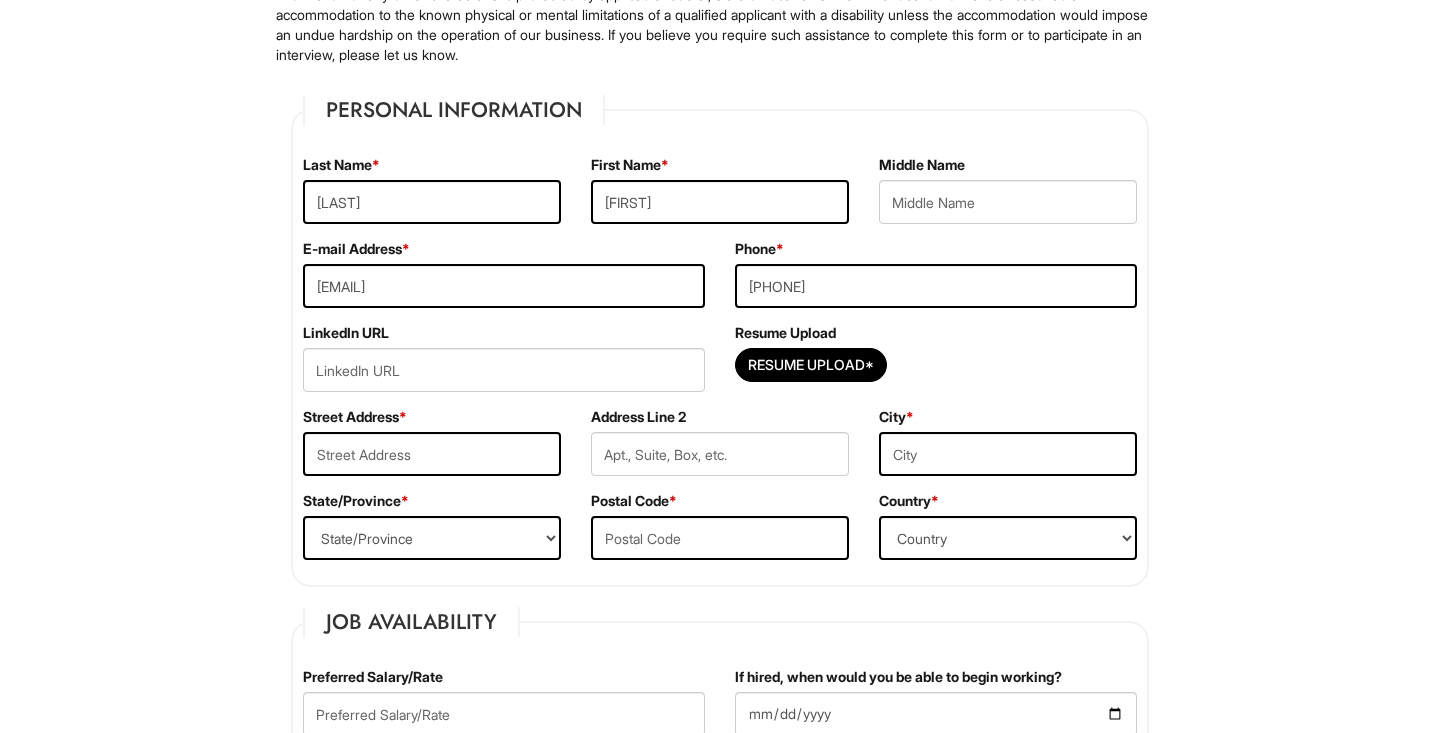 scroll, scrollTop: 250, scrollLeft: 0, axis: vertical 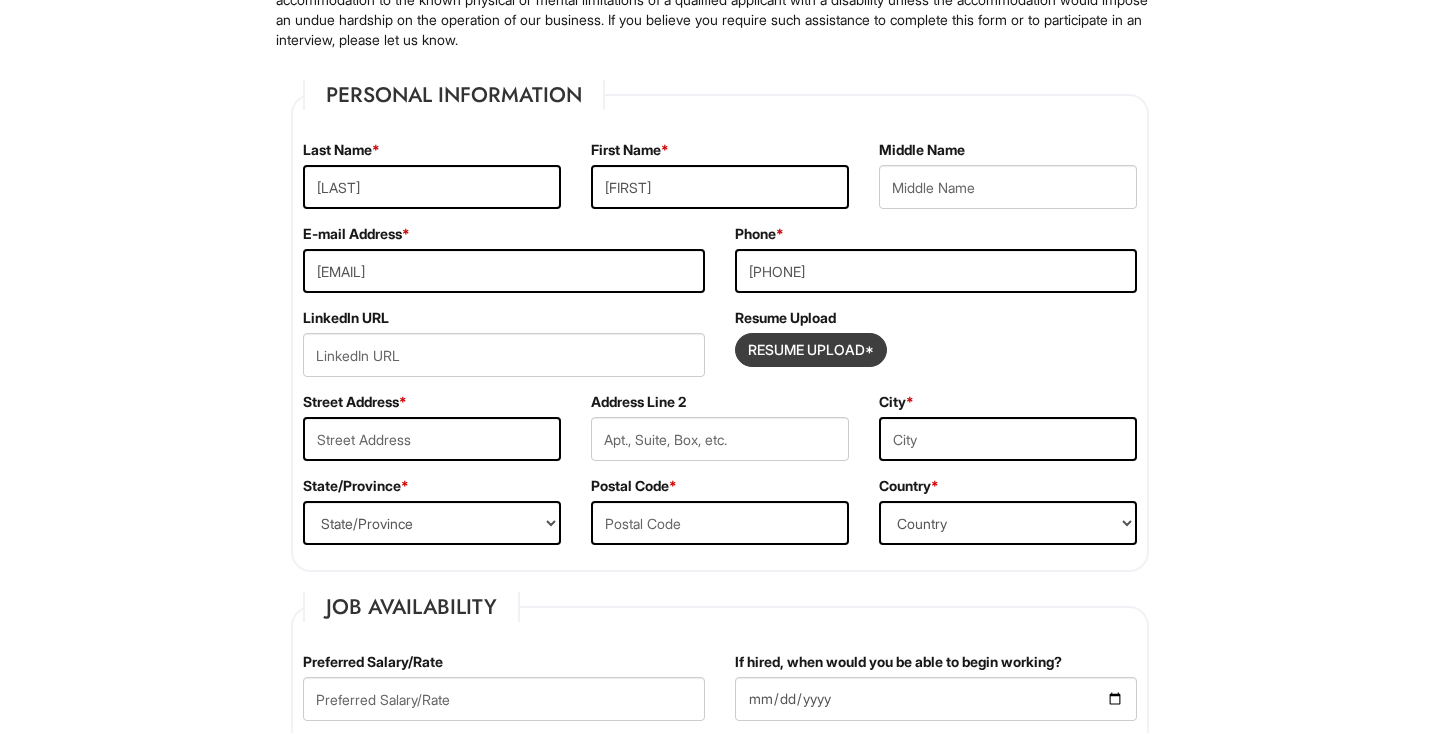 click at bounding box center [811, 350] 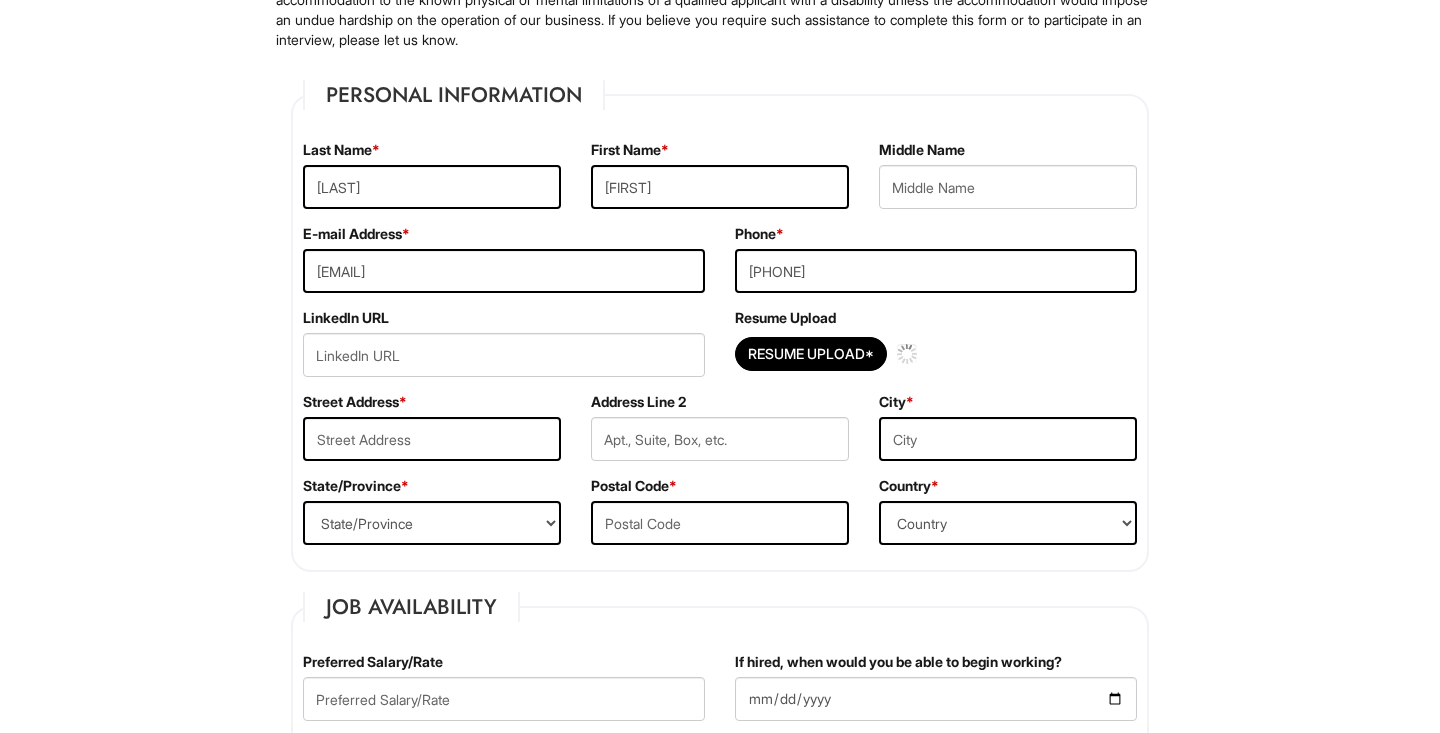 type 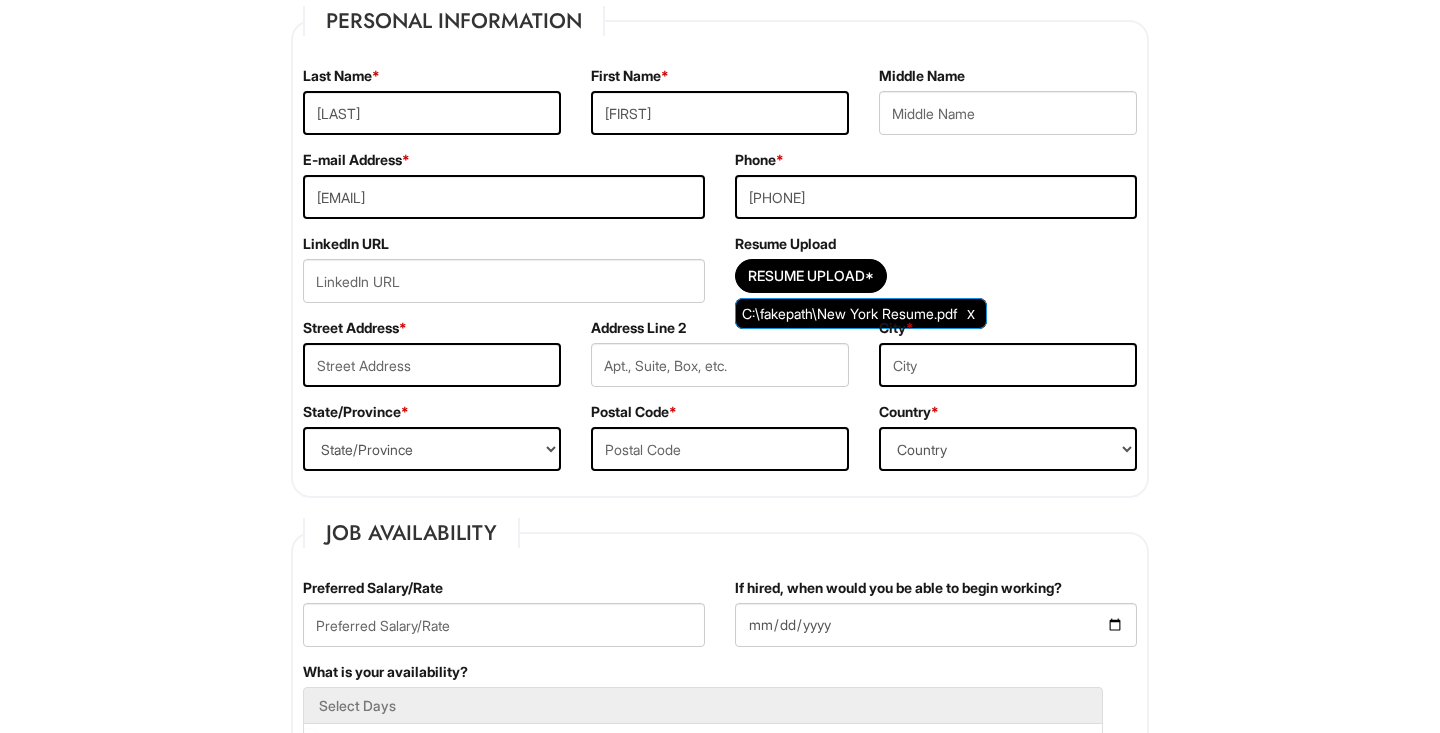 scroll, scrollTop: 330, scrollLeft: 0, axis: vertical 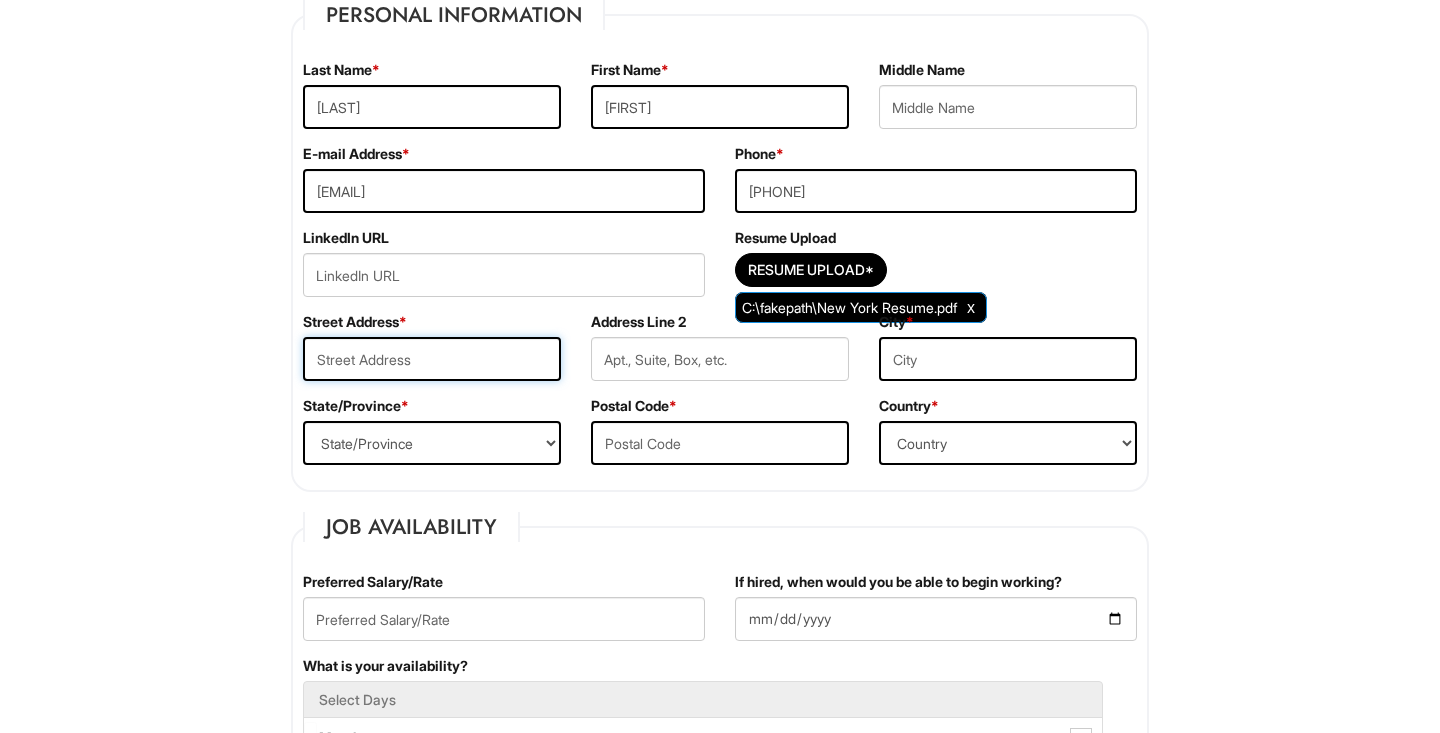 type on "[NUMBER] [STREET]" 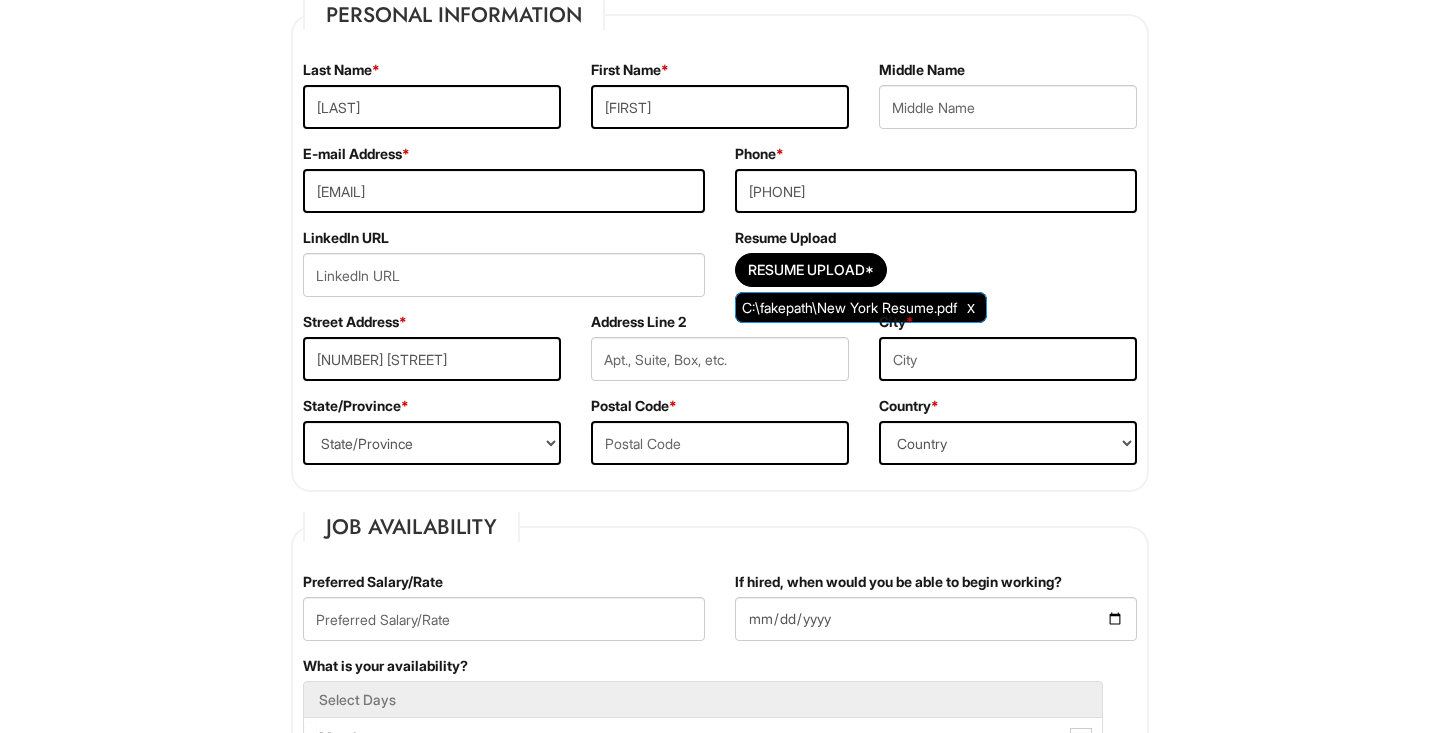 type on "ROOM [NUMBER]" 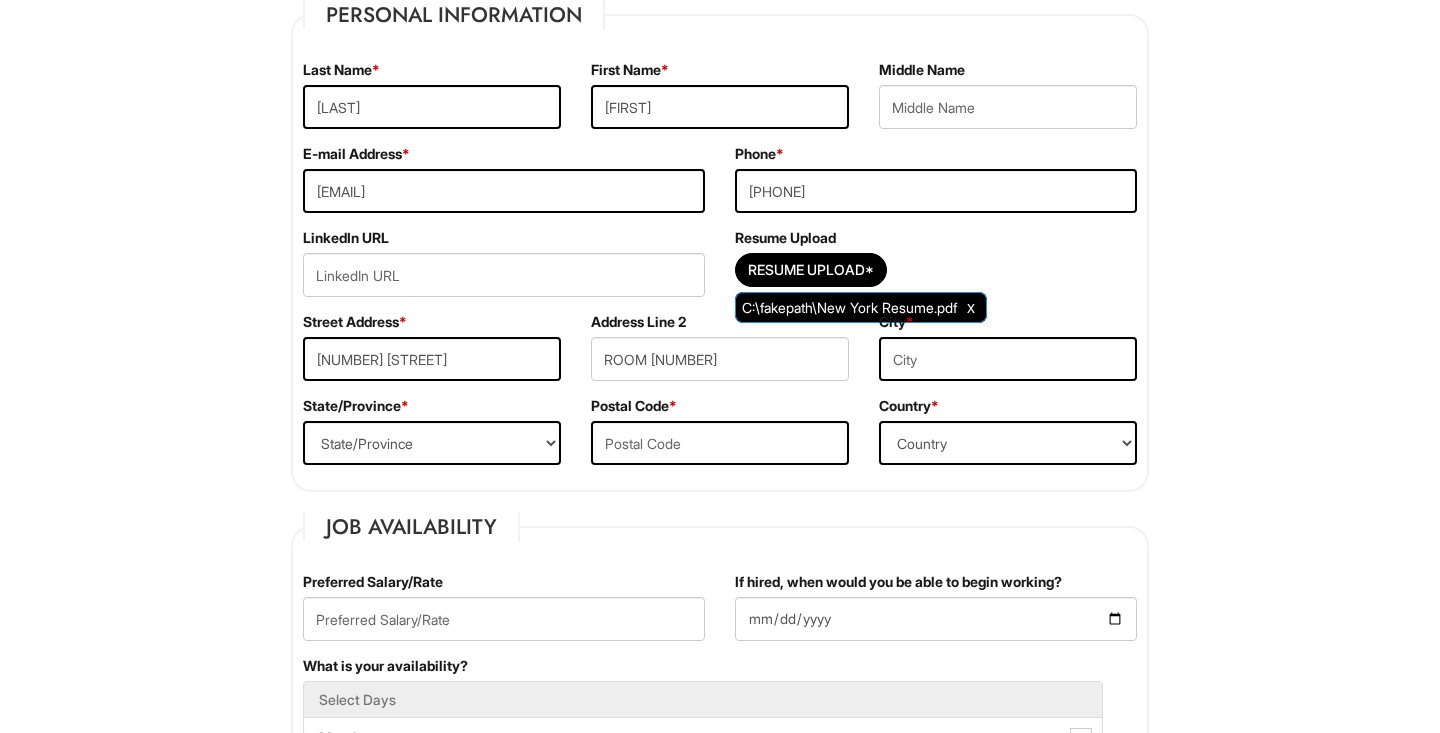 type on "[CITY]" 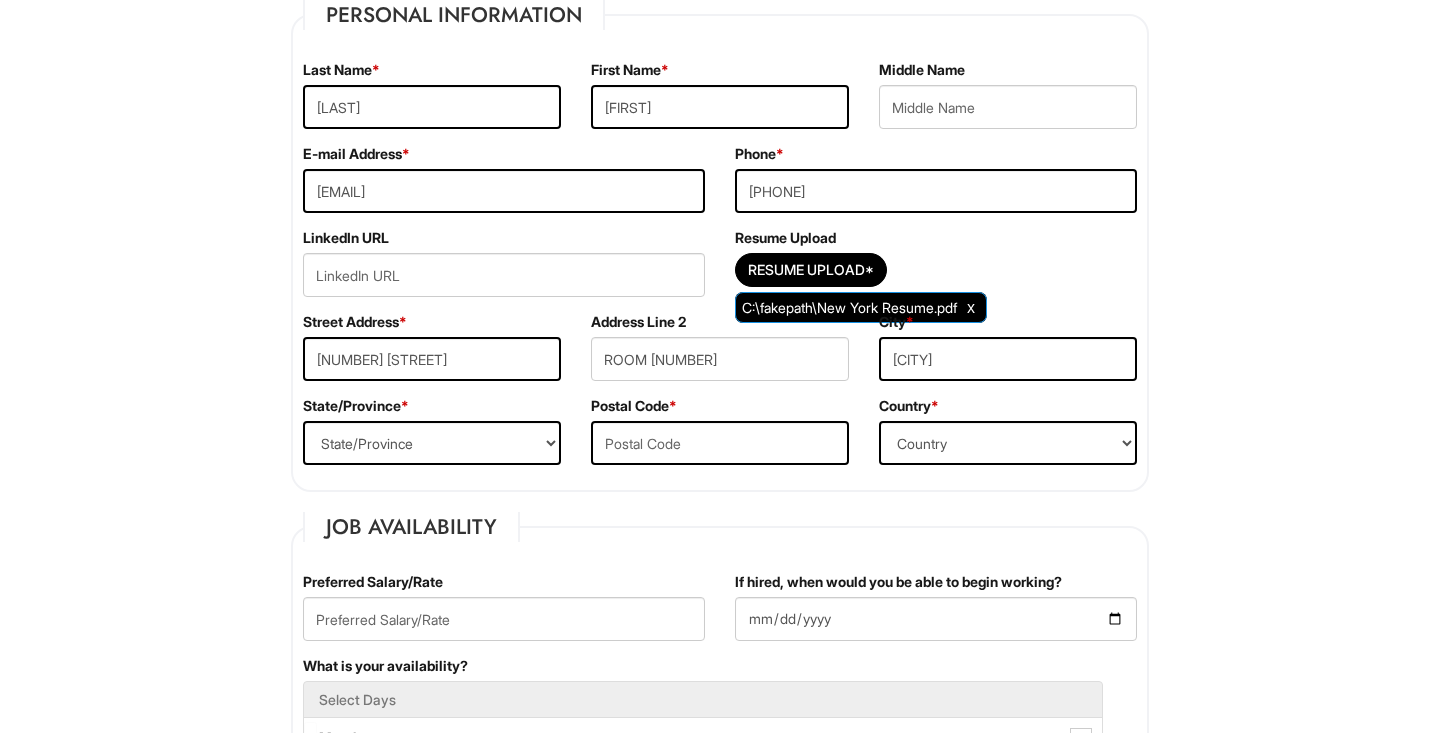 select on "NY" 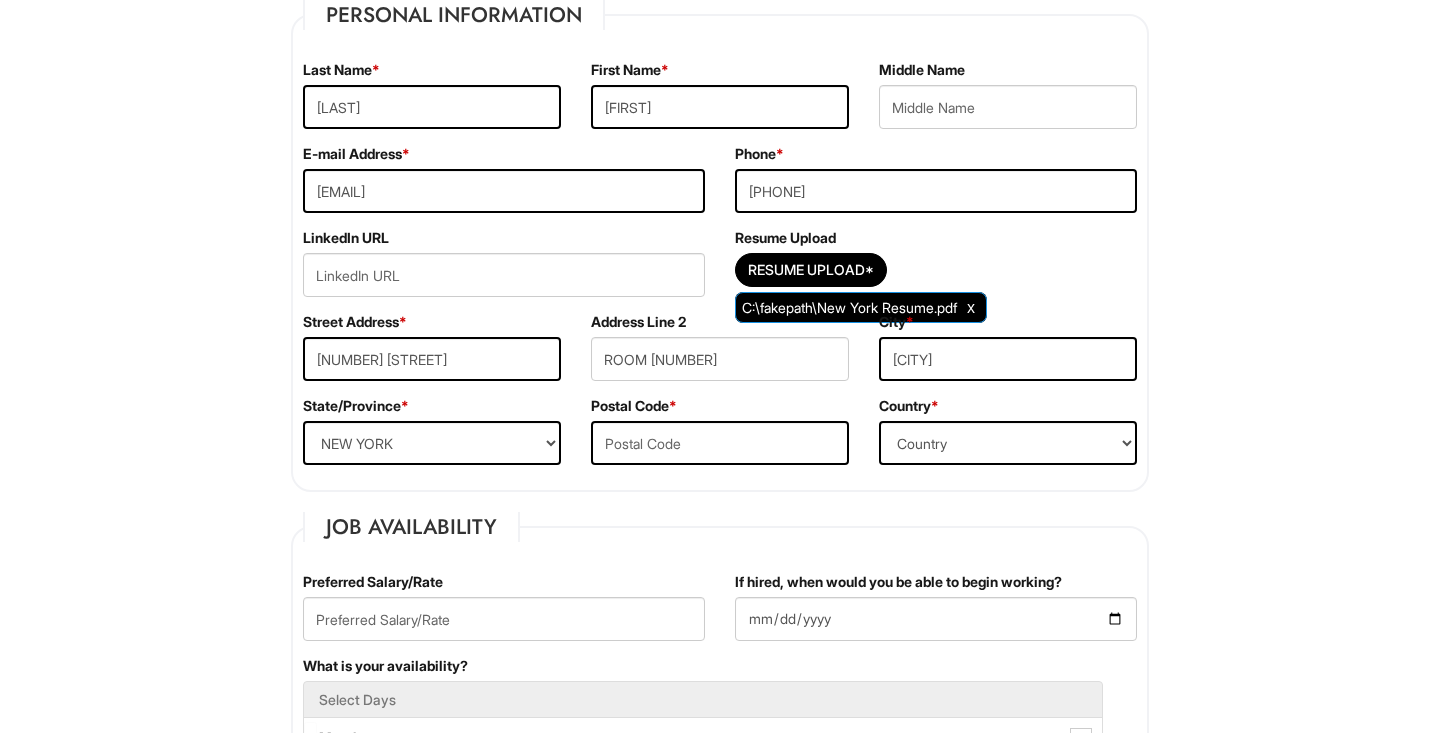 type on "[POSTAL_CODE]" 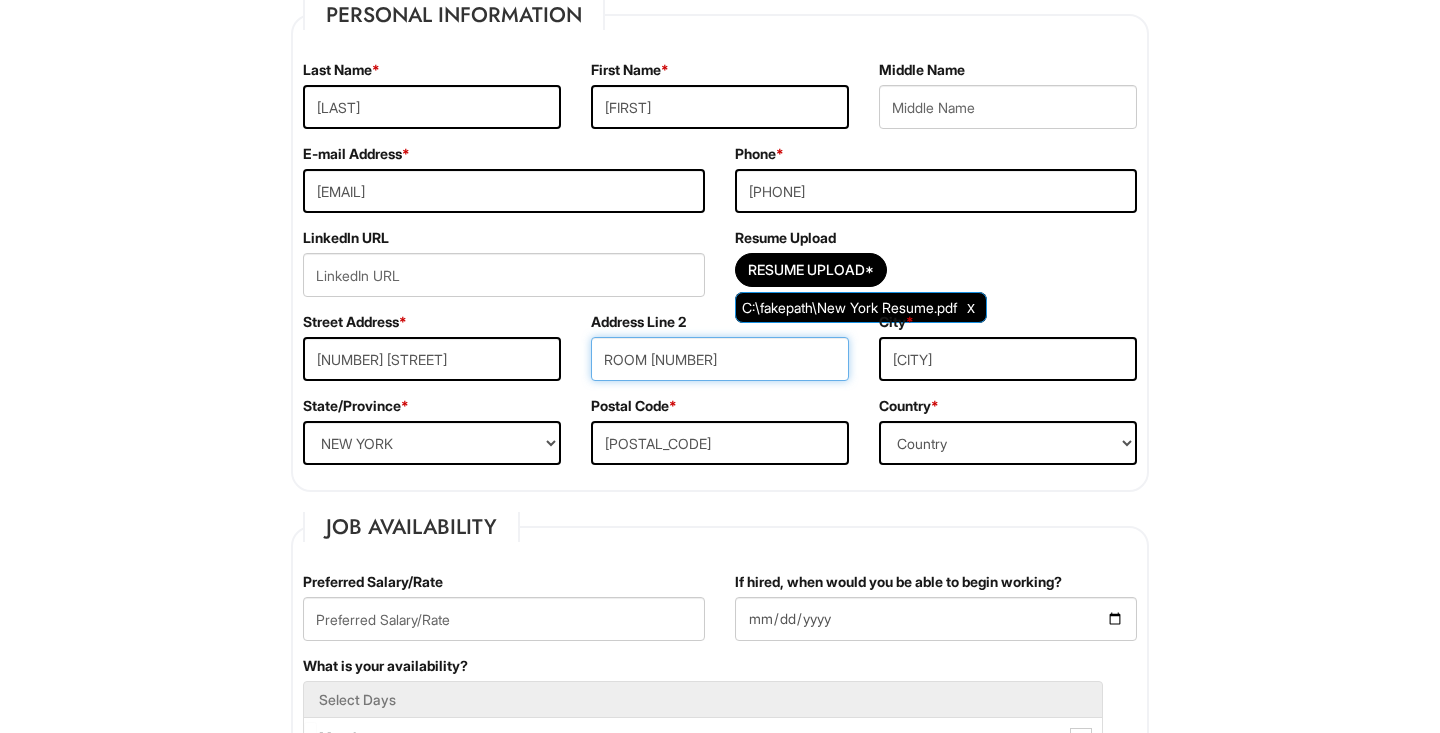 type on "ROOM [NUMBER]" 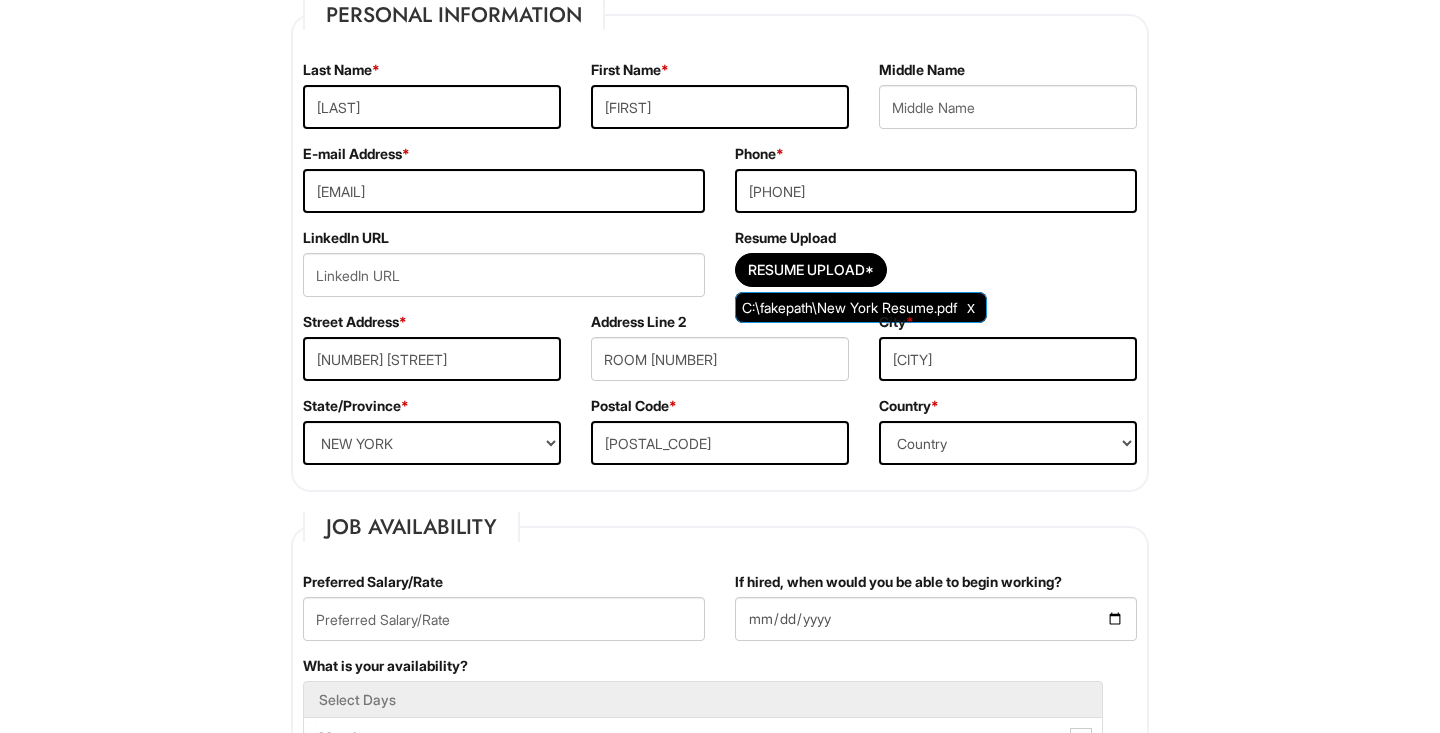 click on "Please Complete This Form 1 2 3 Client Advisor (Part-time), A|X Armani Exchange PLEASE COMPLETE ALL REQUIRED FIELDS
We are an Equal Opportunity Employer. All persons shall have the opportunity to be considered for employment without regard to their race, color, creed, religion, national origin, ancestry, citizenship status, age, disability, gender, sex, sexual orientation, veteran status, genetic information or any other characteristic protected by applicable federal, state or local laws. We will endeavor to make a reasonable accommodation to the known physical or mental limitations of a qualified applicant with a disability unless the accommodation would impose an undue hardship on the operation of our business. If you believe you require such assistance to complete this form or to participate in an interview, please let us know.
Personal Information
Last Name  *   [LAST]
First Name  *   [FIRST]
Middle Name
E-mail Address  *   [EMAIL]
Phone  *   [PHONE]" at bounding box center (720, 1623) 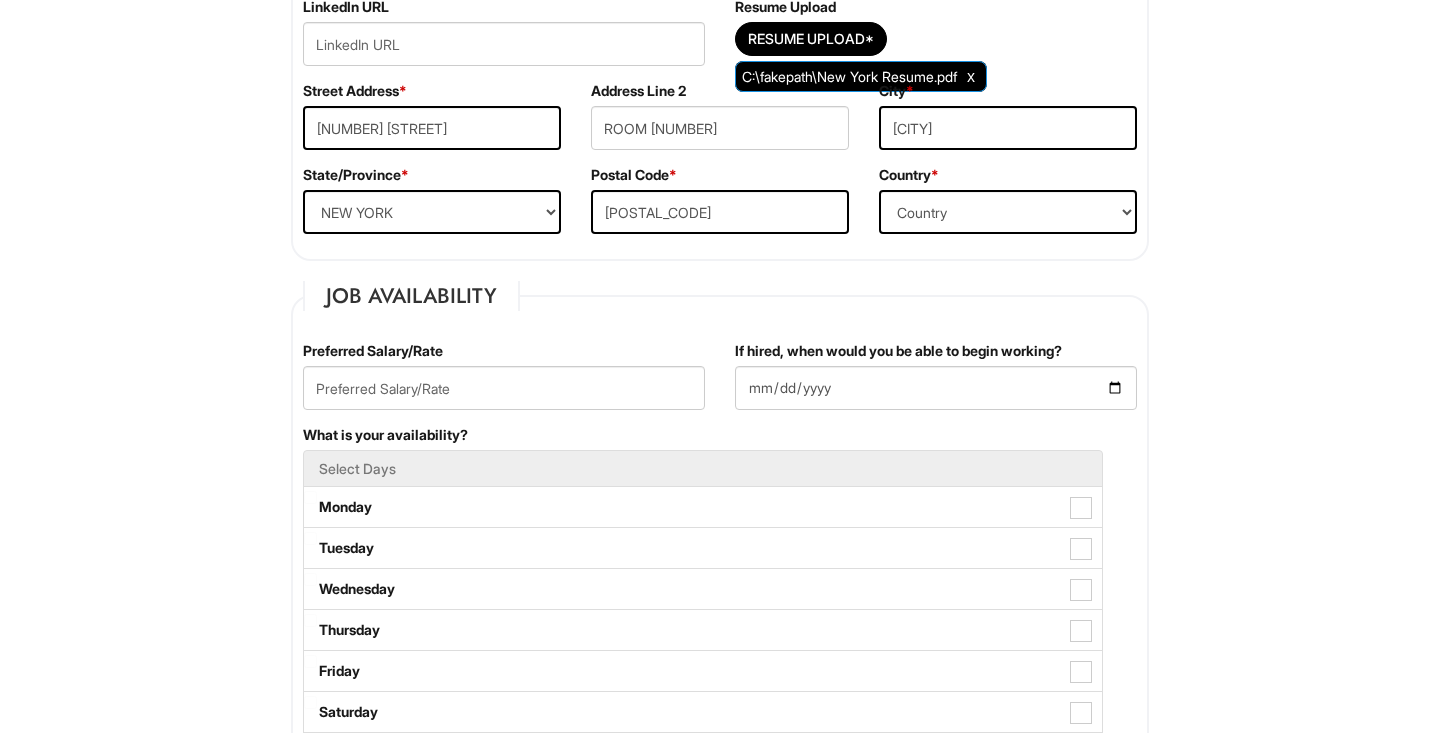 scroll, scrollTop: 572, scrollLeft: 0, axis: vertical 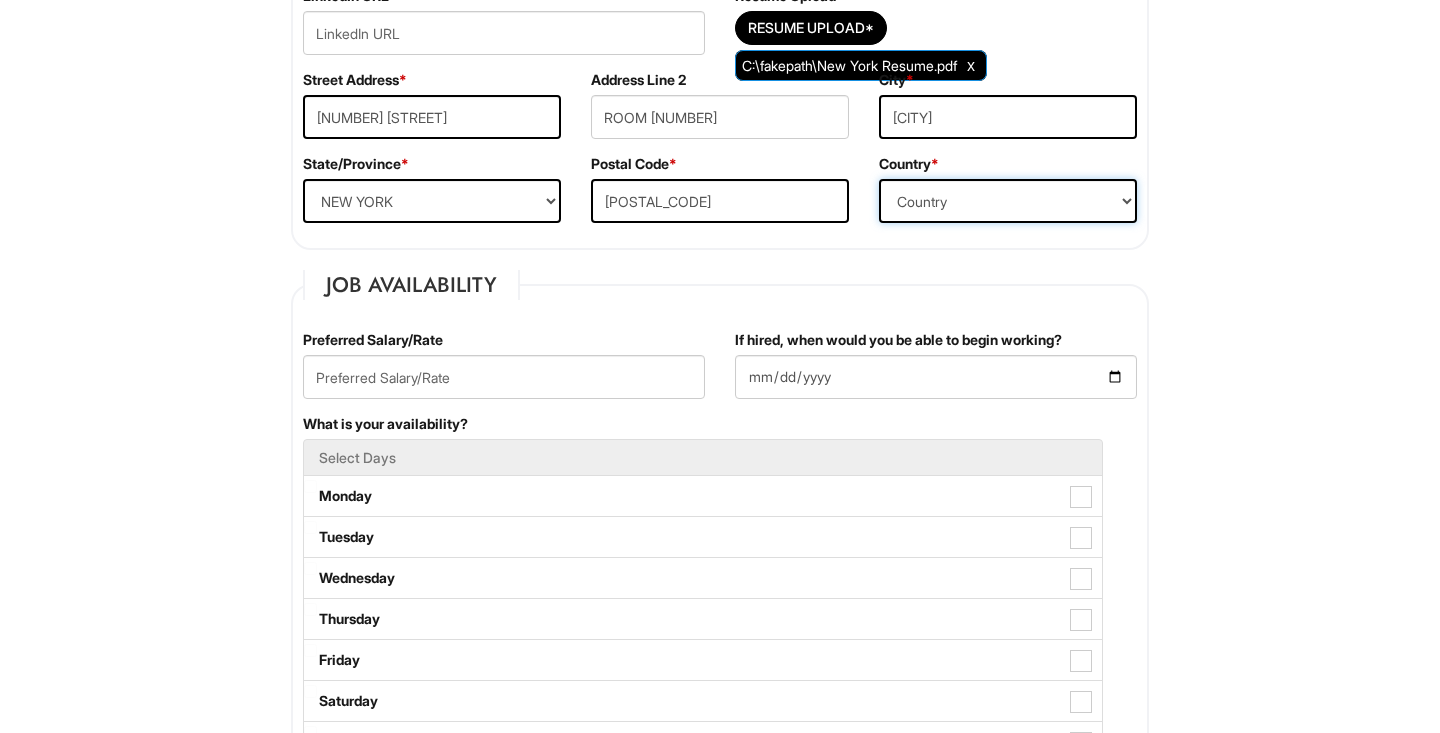select on "United States of America" 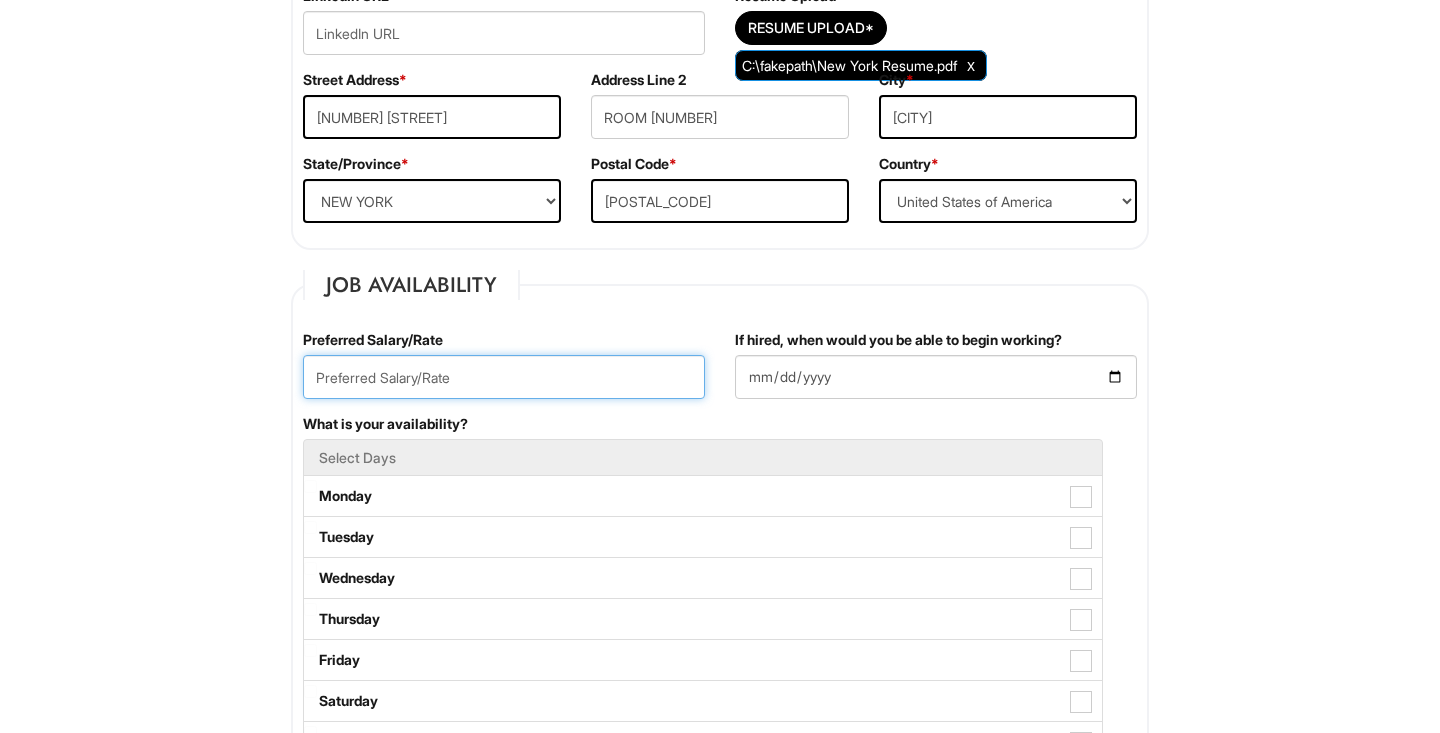 click at bounding box center [504, 377] 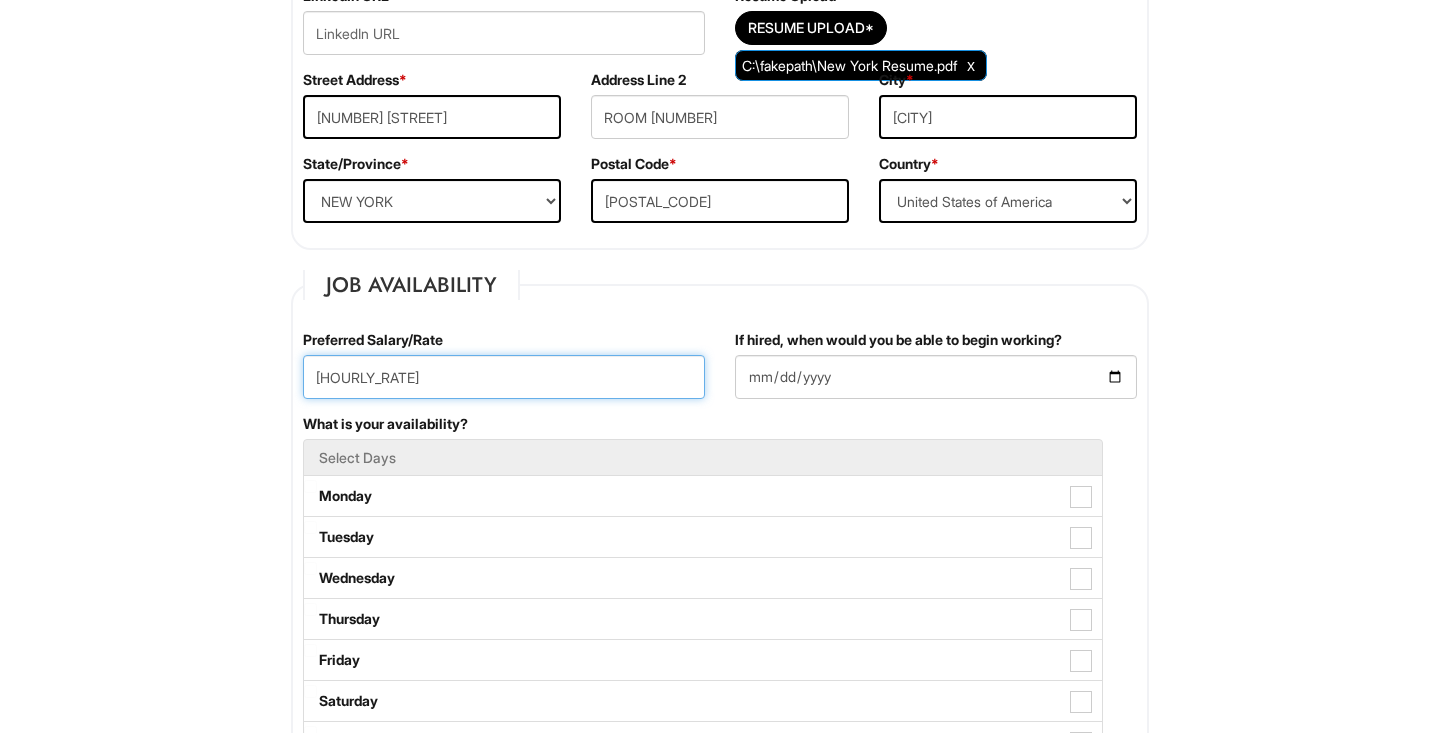 type on "2" 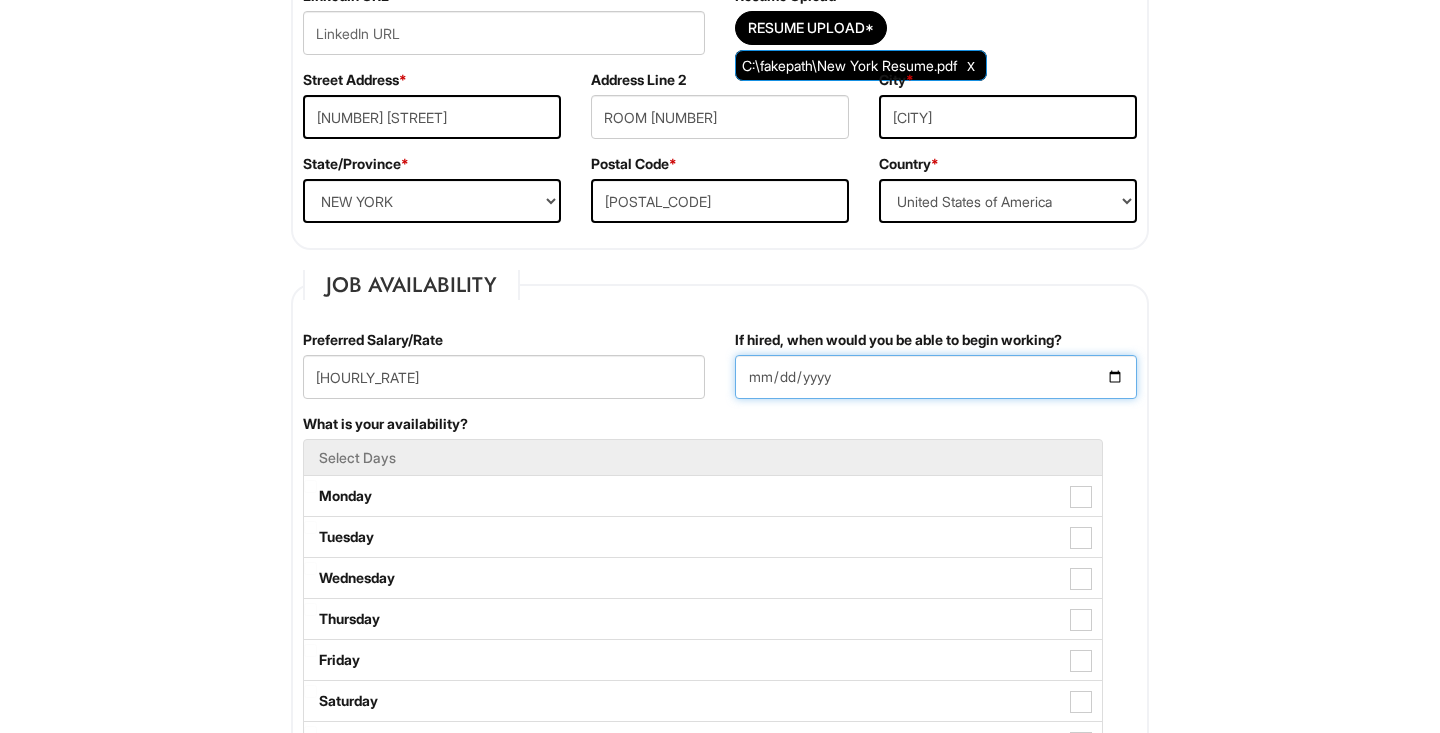 click on "If hired, when would you be able to begin working?" at bounding box center (936, 377) 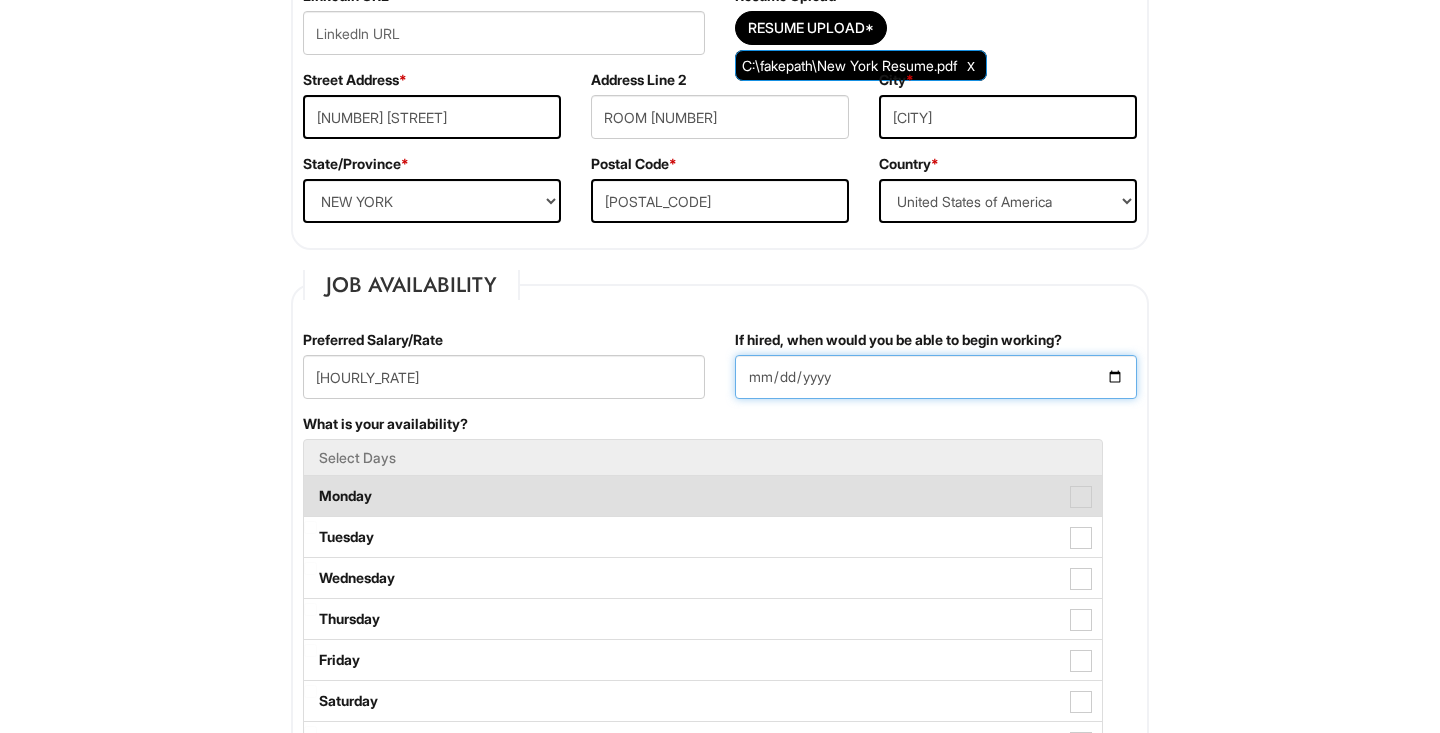 type on "[DATE]" 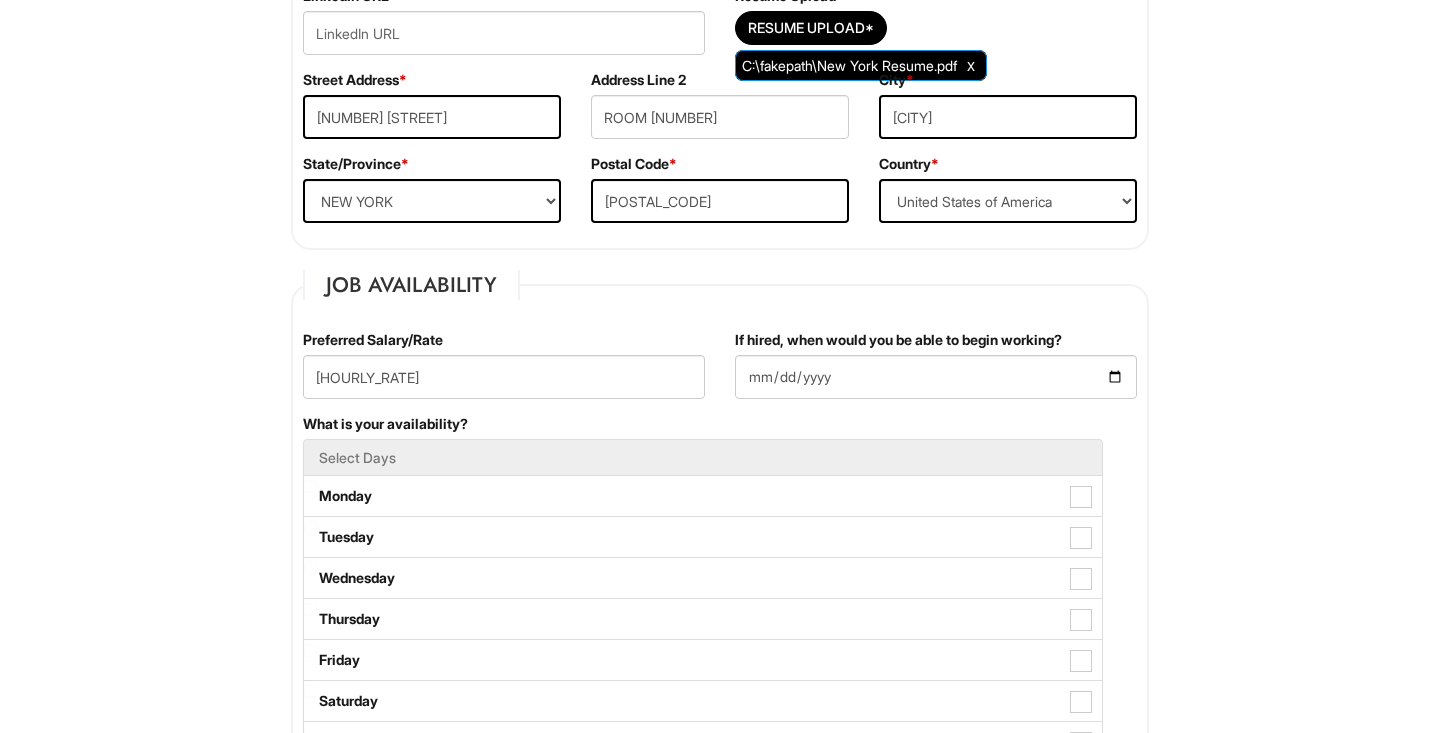 click on "Please Complete This Form 1 2 3 Client Advisor (Part-time), A|X Armani Exchange PLEASE COMPLETE ALL REQUIRED FIELDS
We are an Equal Opportunity Employer. All persons shall have the opportunity to be considered for employment without regard to their race, color, creed, religion, national origin, ancestry, citizenship status, age, disability, gender, sex, sexual orientation, veteran status, genetic information or any other characteristic protected by applicable federal, state or local laws. We will endeavor to make a reasonable accommodation to the known physical or mental limitations of a qualified applicant with a disability unless the accommodation would impose an undue hardship on the operation of our business. If you believe you require such assistance to complete this form or to participate in an interview, please let us know.
Personal Information
Last Name  *   [LAST]
First Name  *   [FIRST]
Middle Name
E-mail Address  *   [EMAIL]
Phone  *   [PHONE]" at bounding box center [720, 1381] 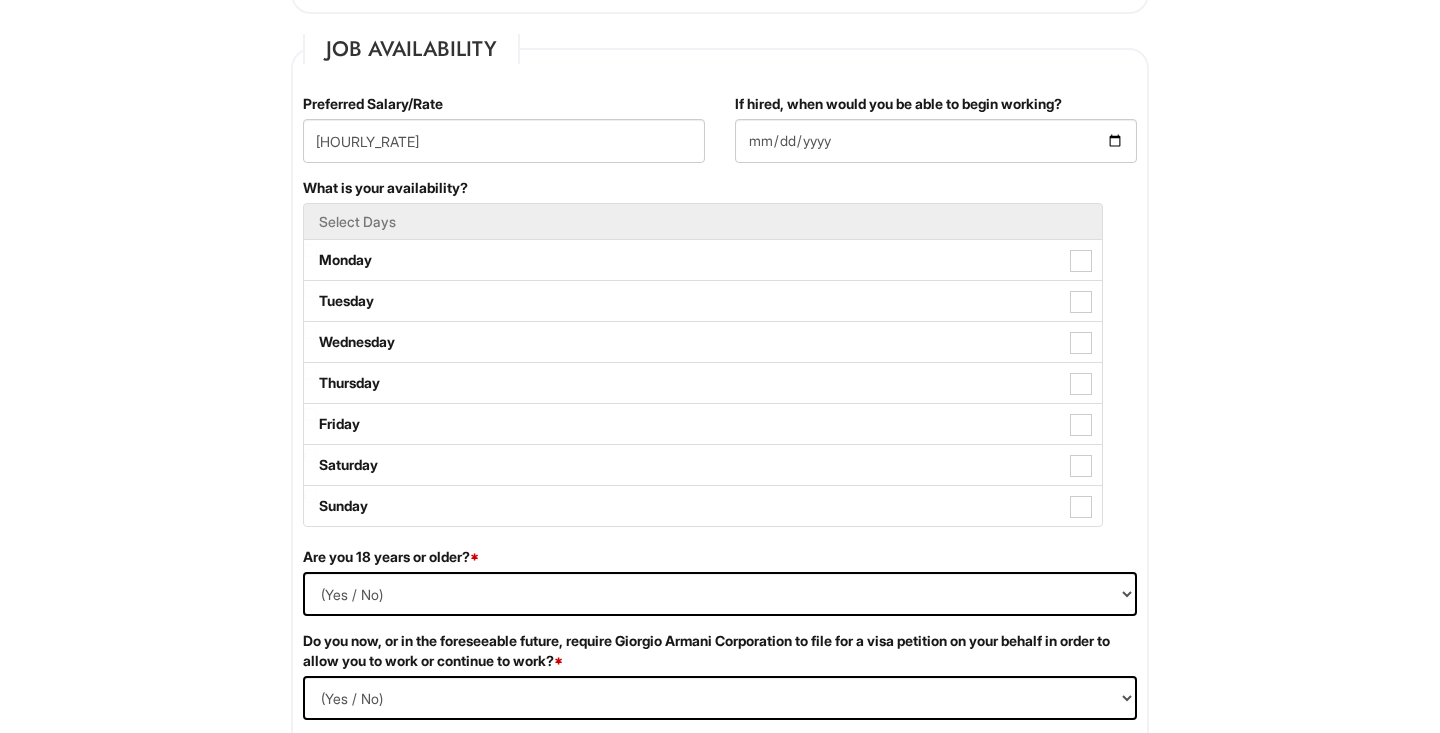 scroll, scrollTop: 809, scrollLeft: 0, axis: vertical 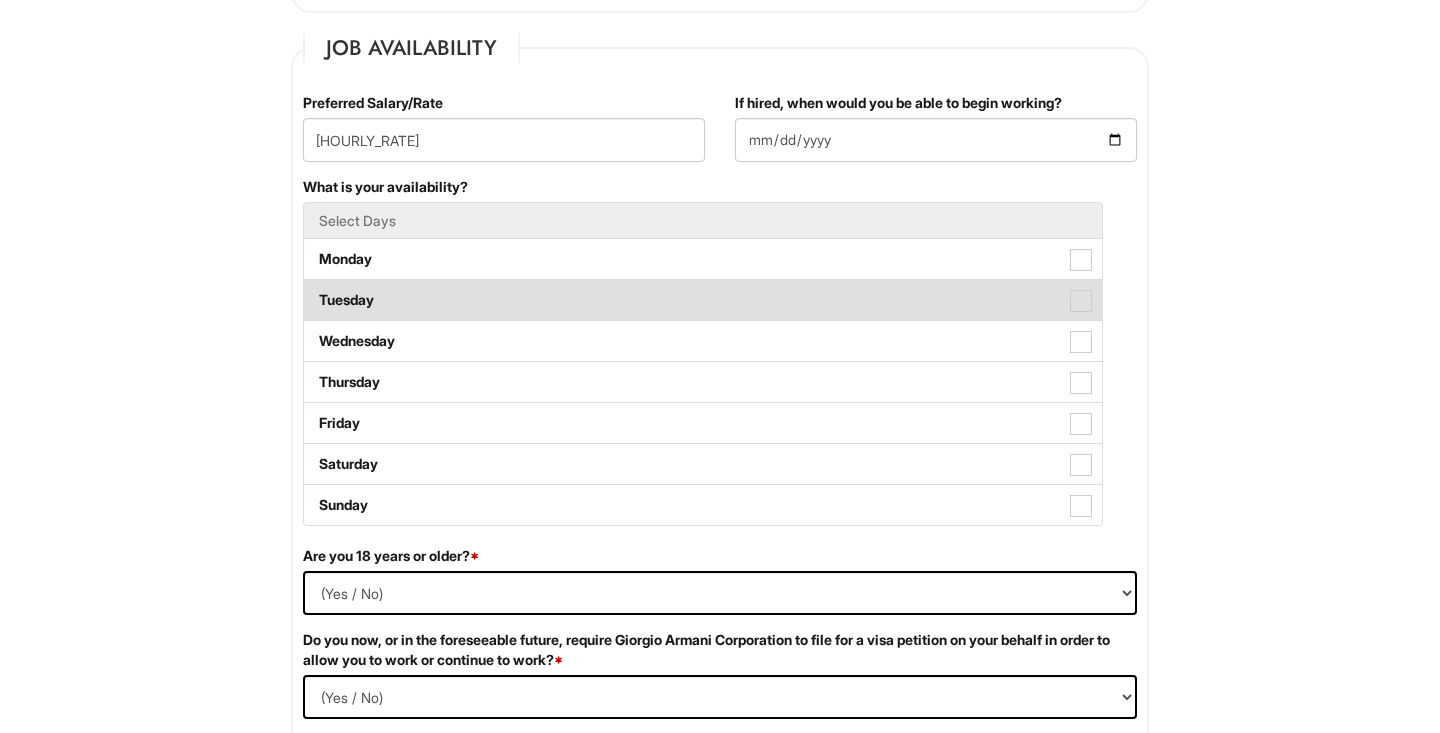 click on "Tuesday" at bounding box center (703, 300) 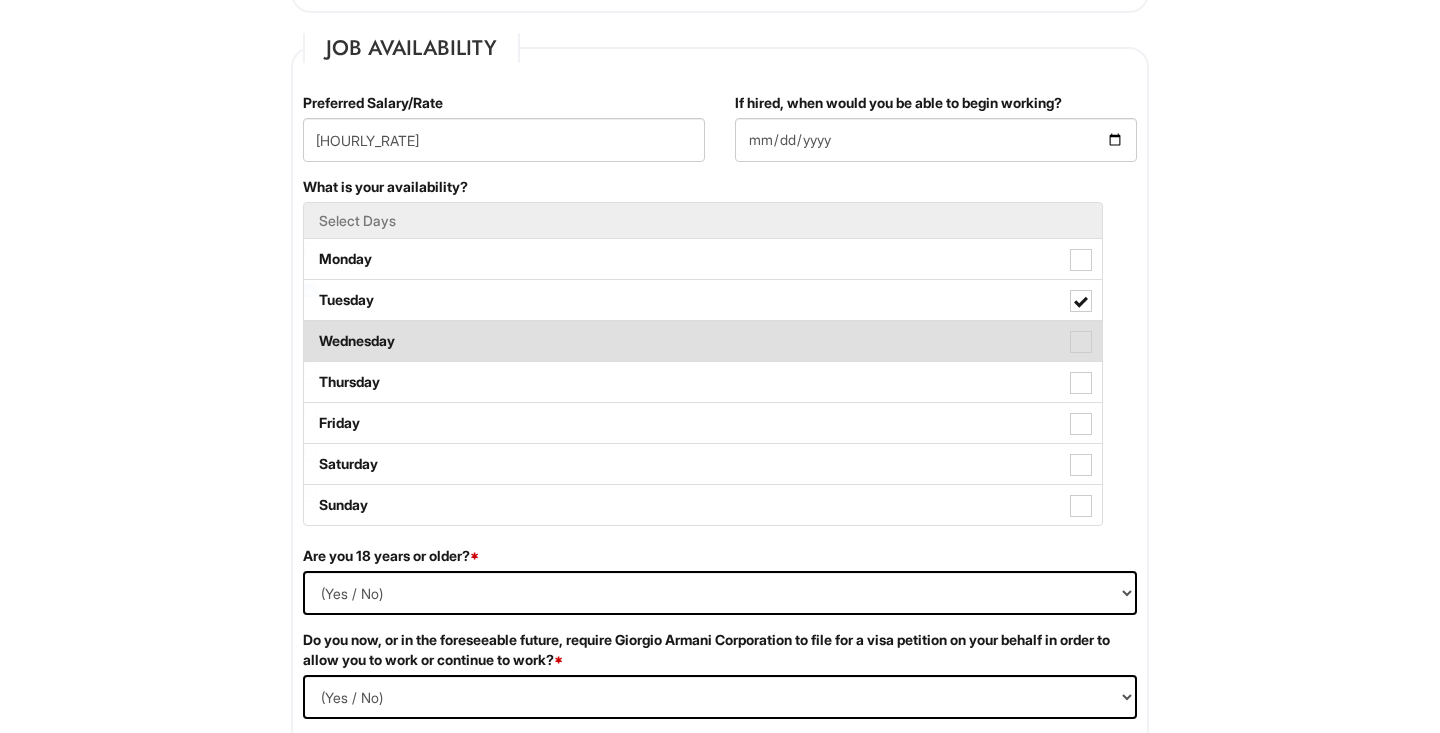 click on "Wednesday" at bounding box center [703, 341] 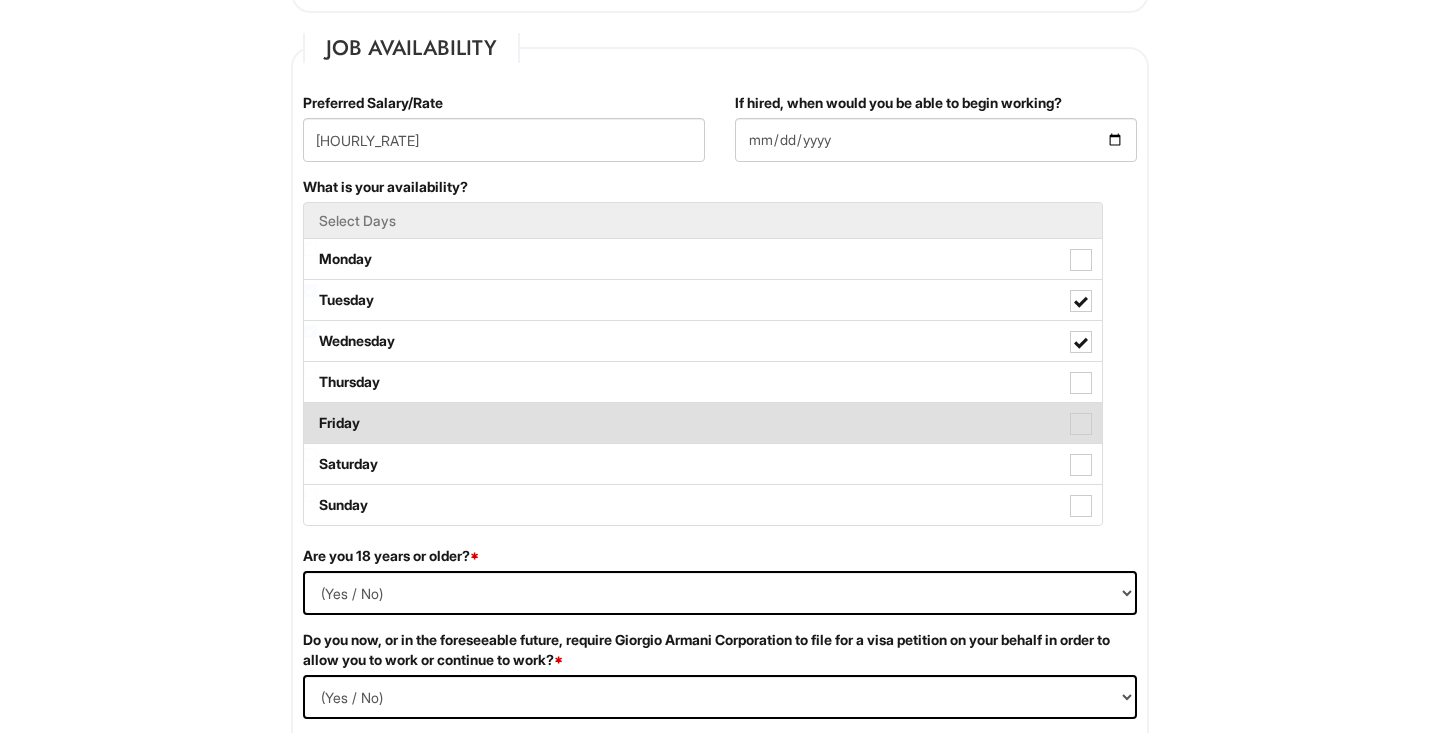 click on "Friday" at bounding box center (703, 423) 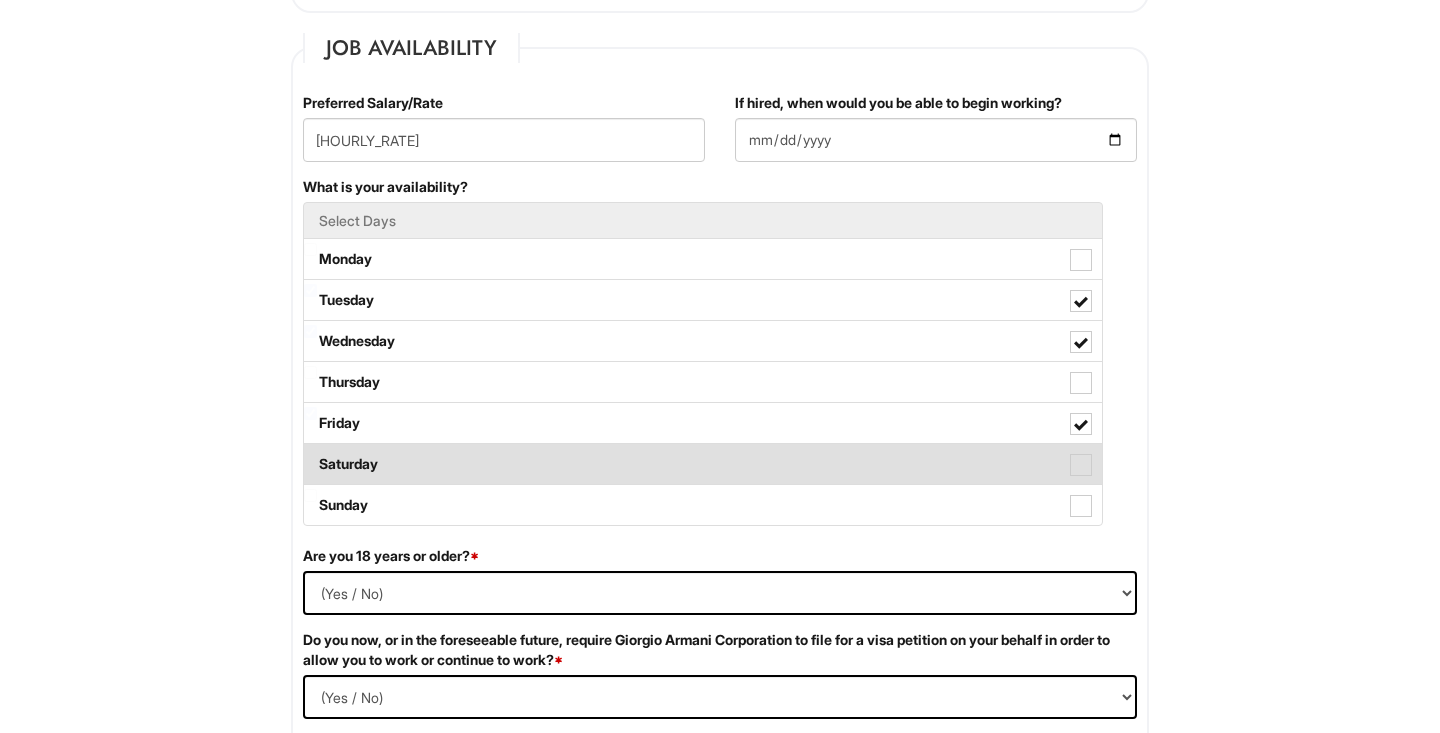 click on "Saturday" at bounding box center [703, 464] 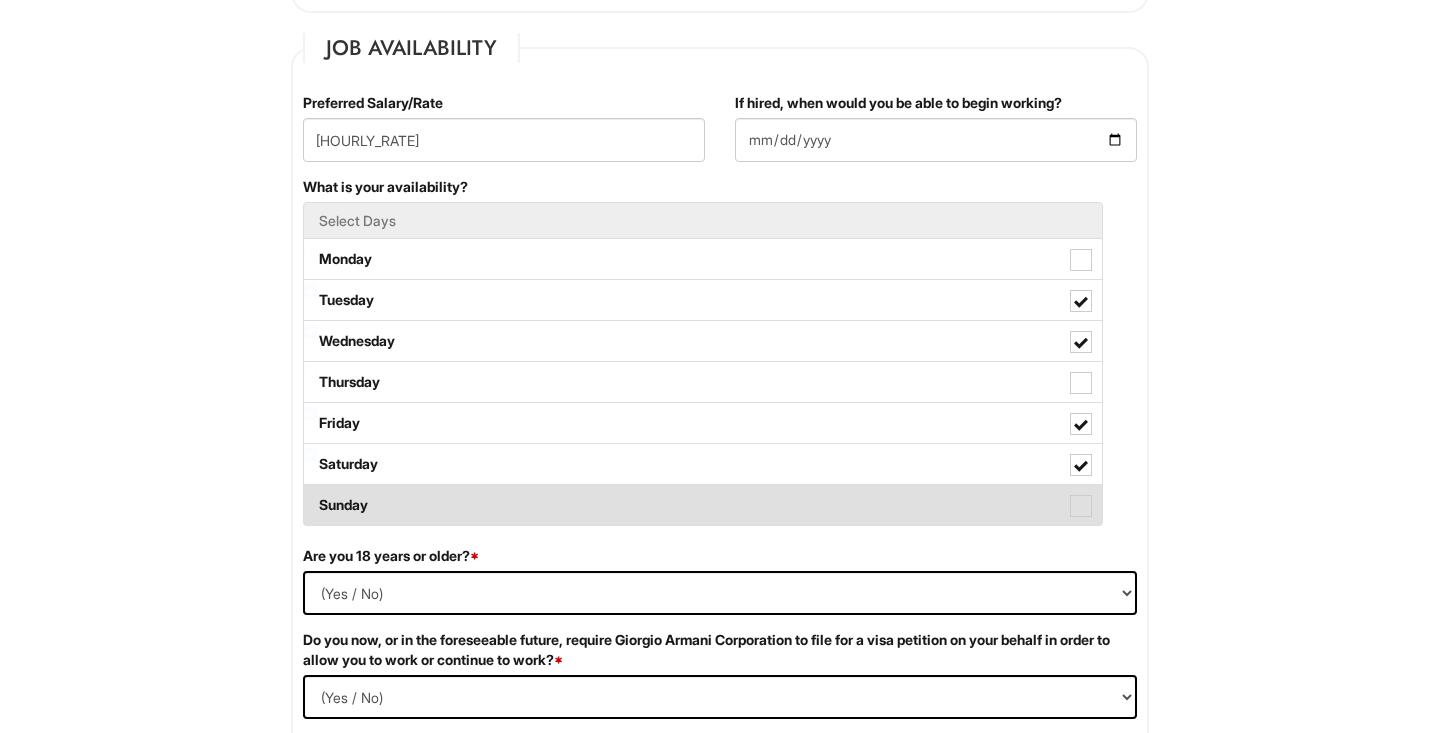 click on "Sunday" at bounding box center [703, 505] 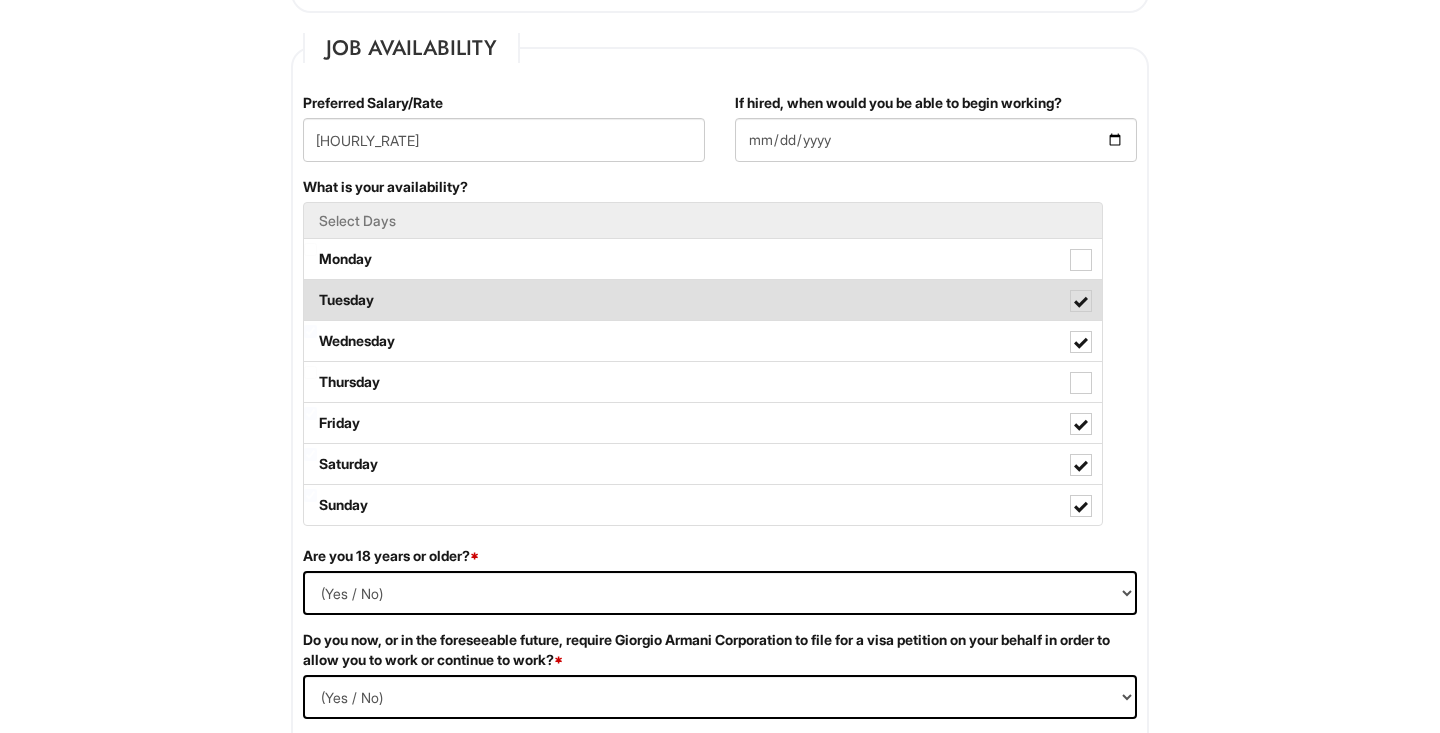 click on "Tuesday" at bounding box center [703, 300] 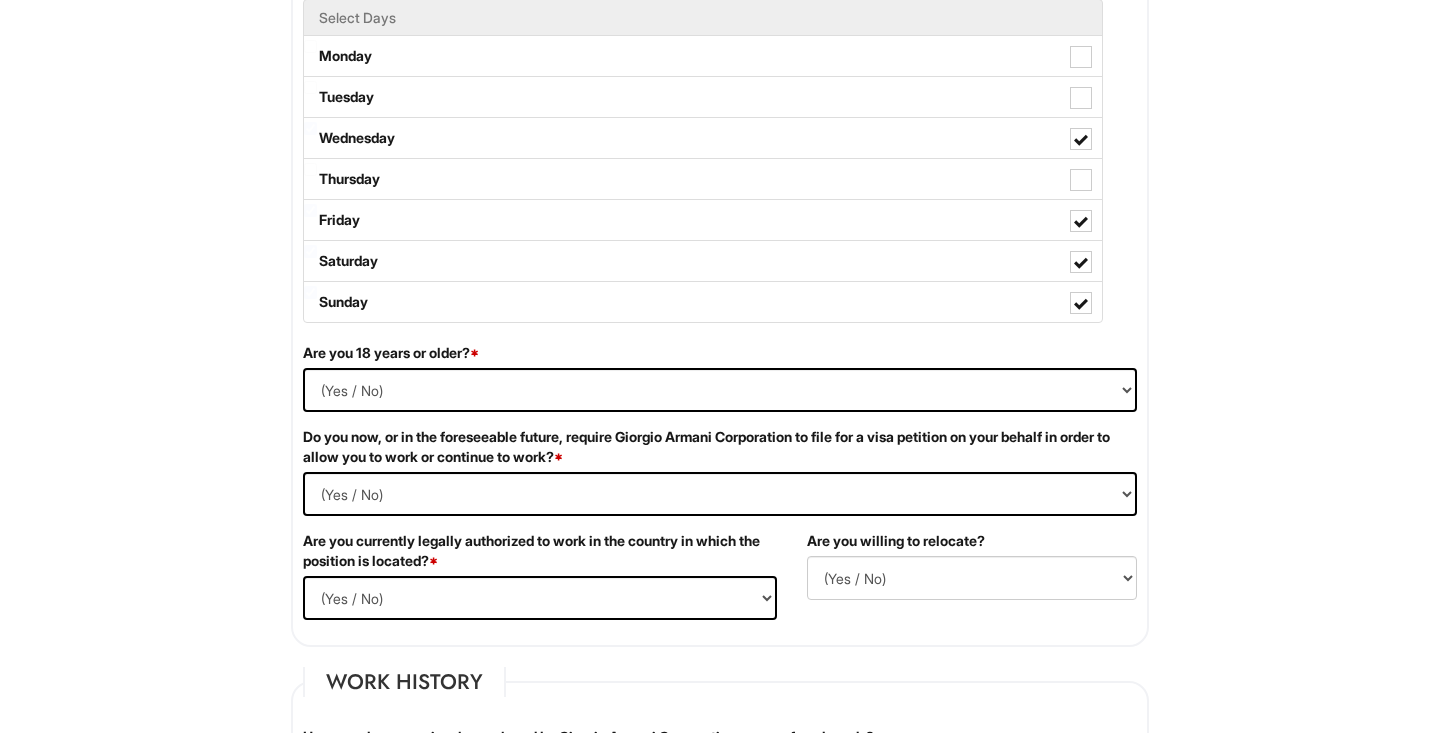 scroll, scrollTop: 1031, scrollLeft: 0, axis: vertical 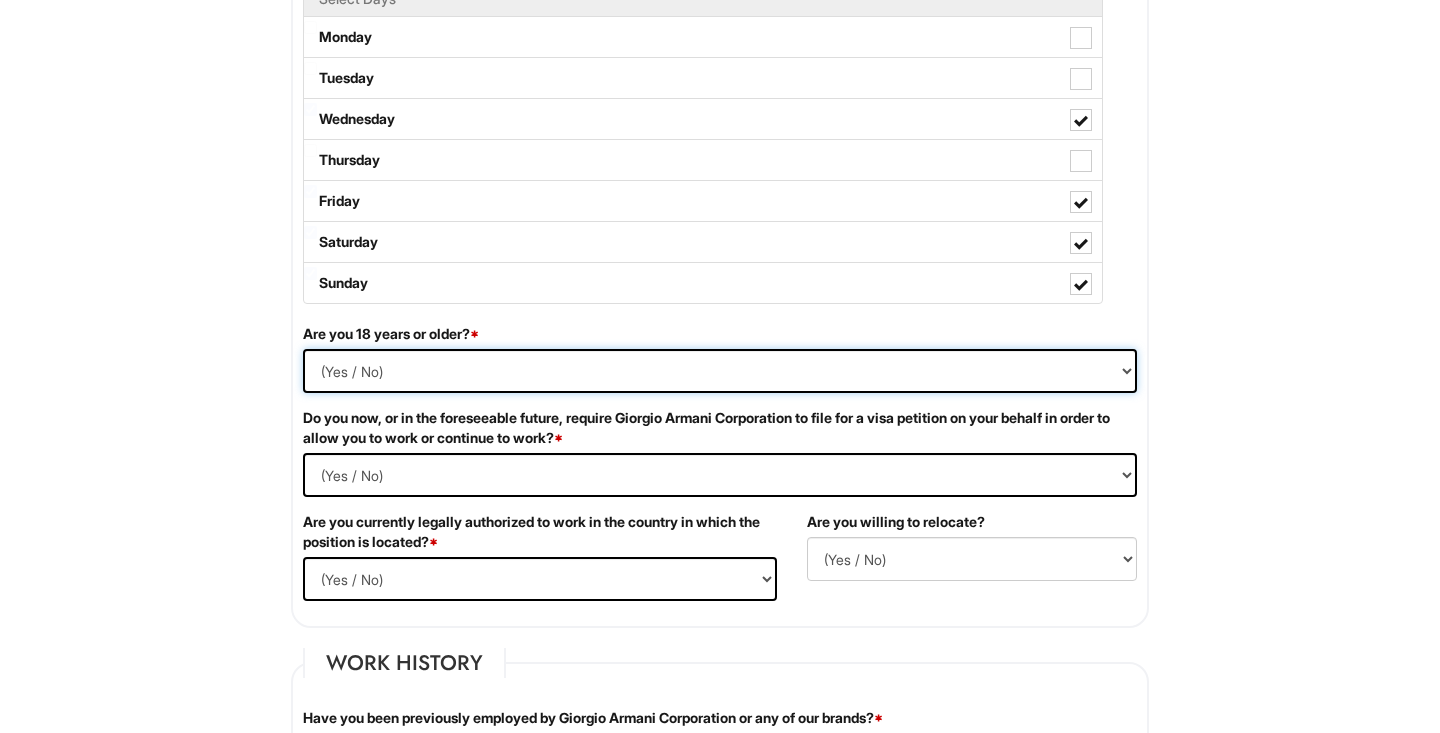 select on "Yes" 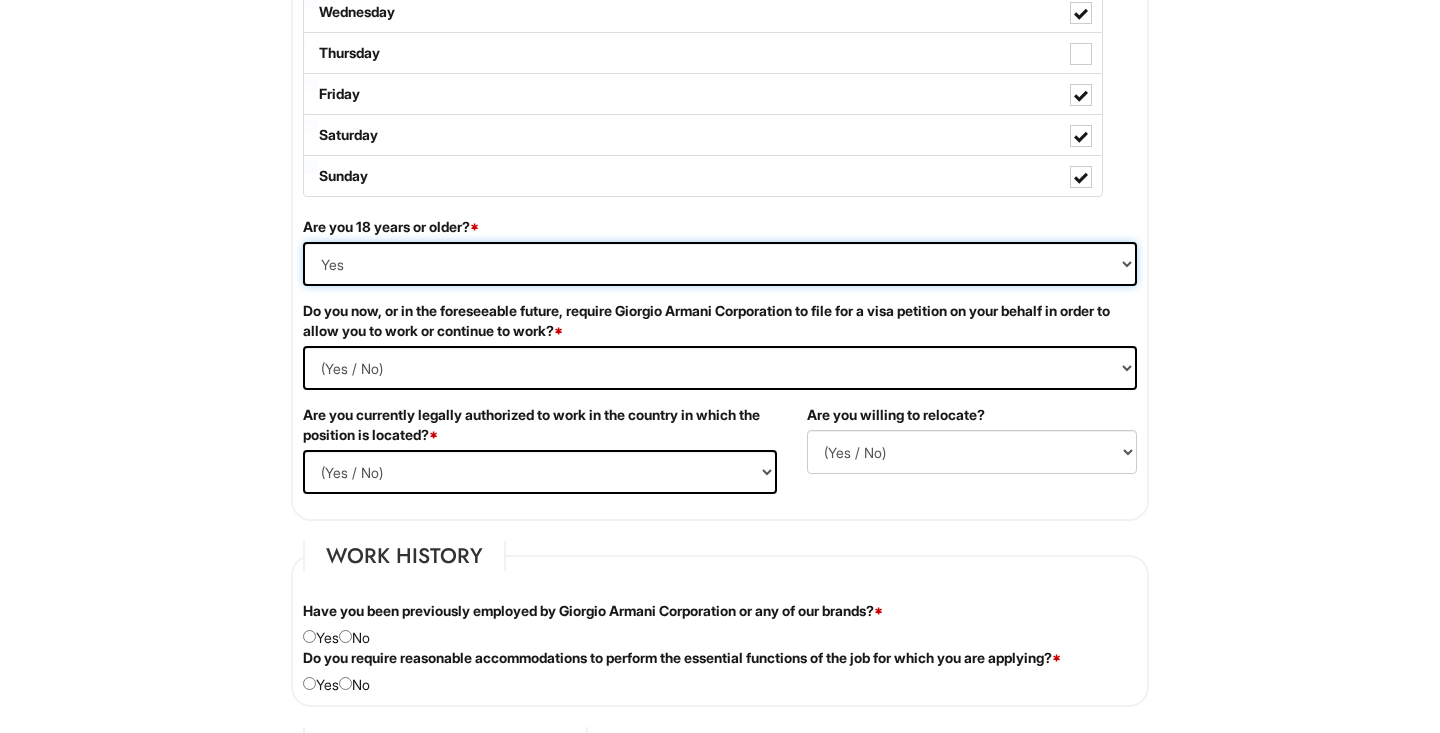 scroll, scrollTop: 1167, scrollLeft: 0, axis: vertical 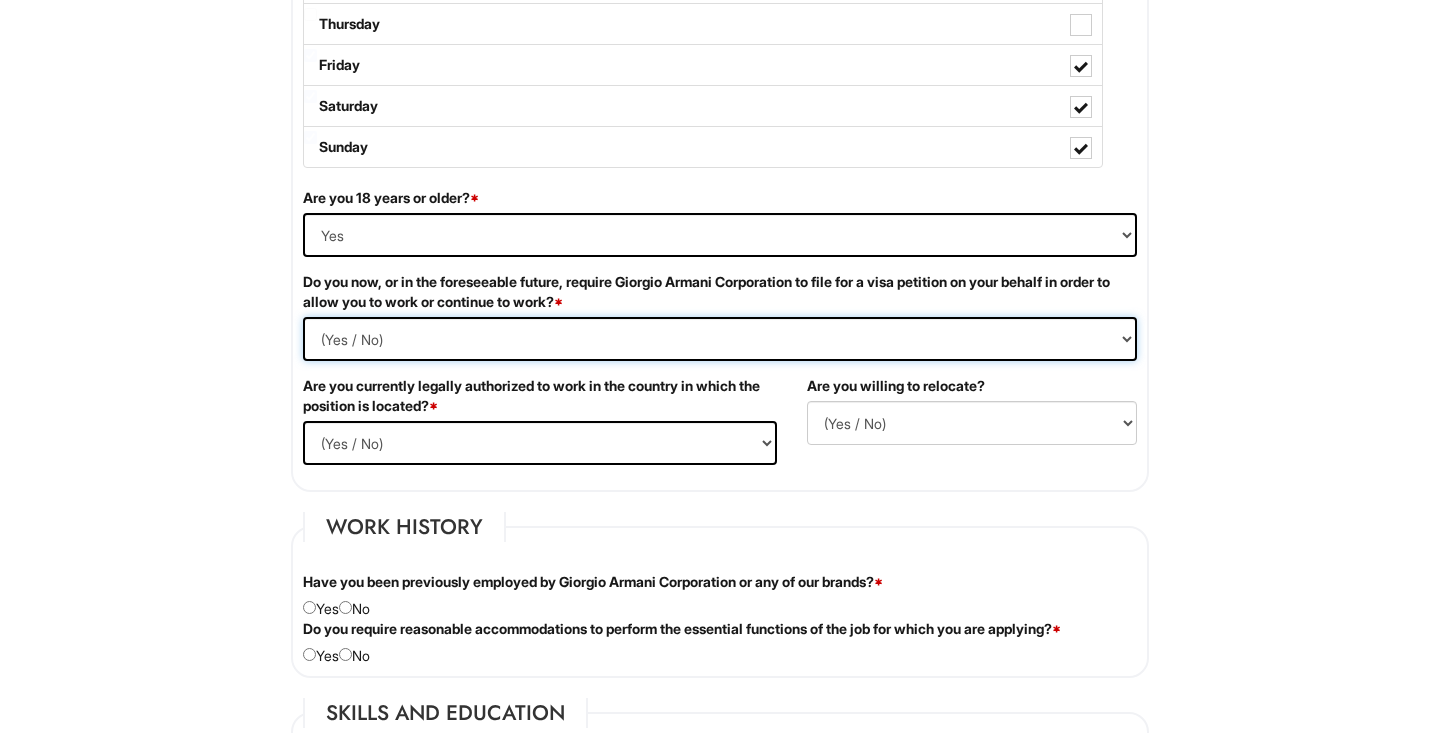 select on "No" 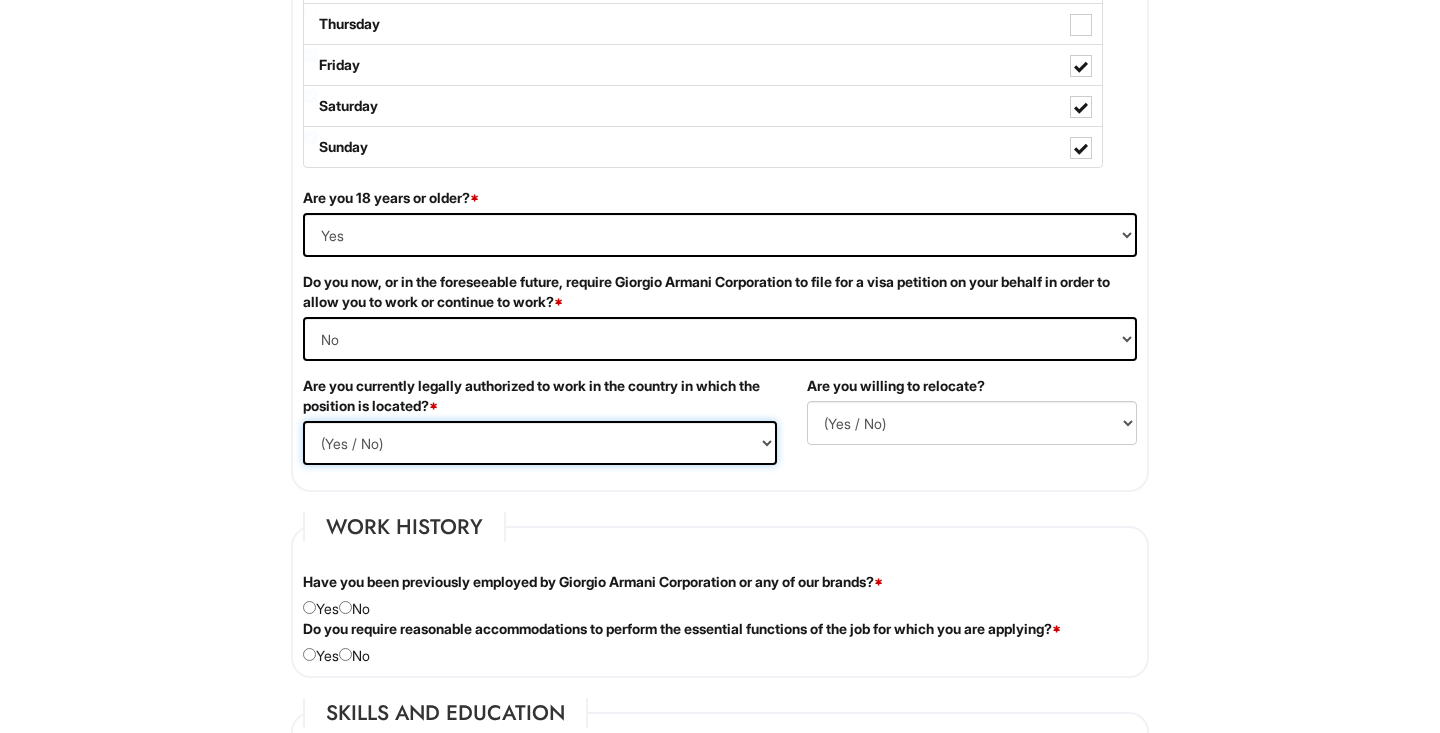 select on "Yes" 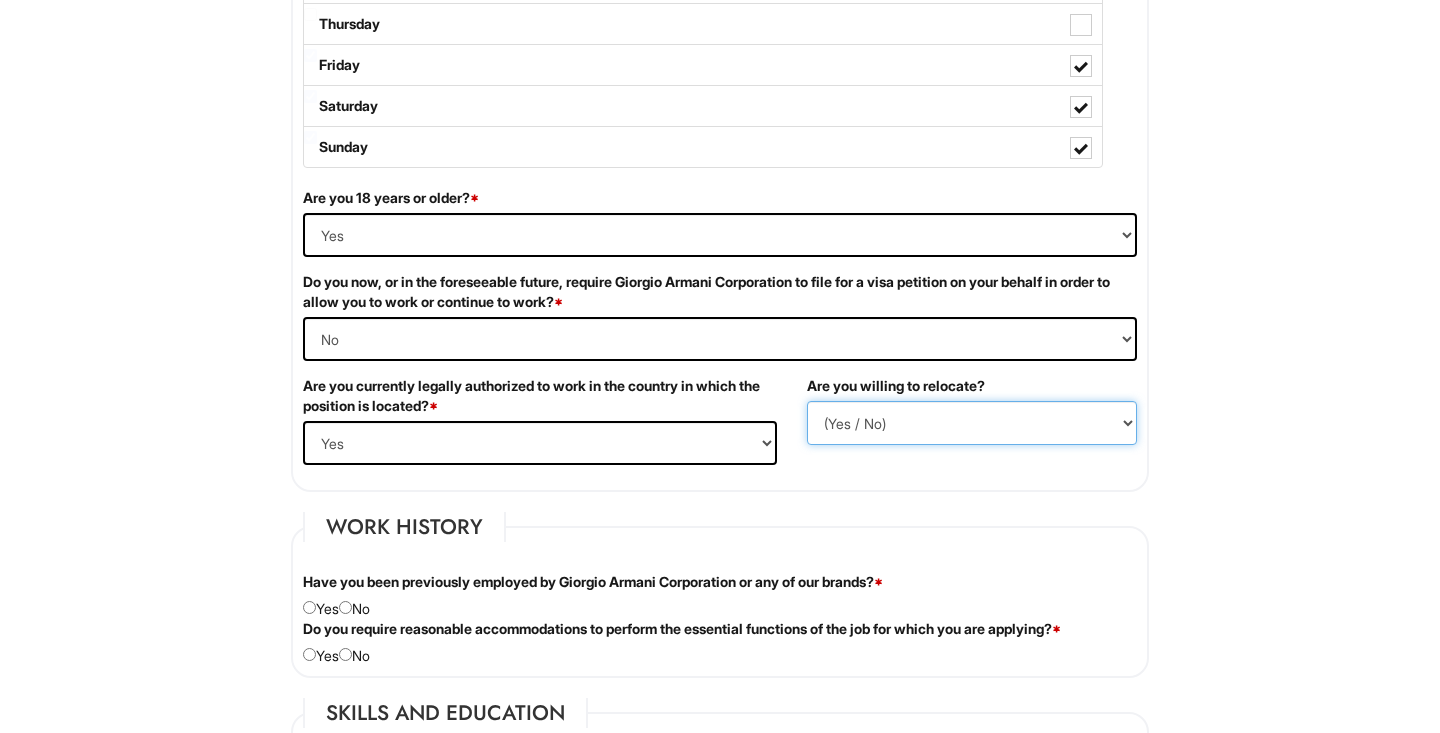select on "N" 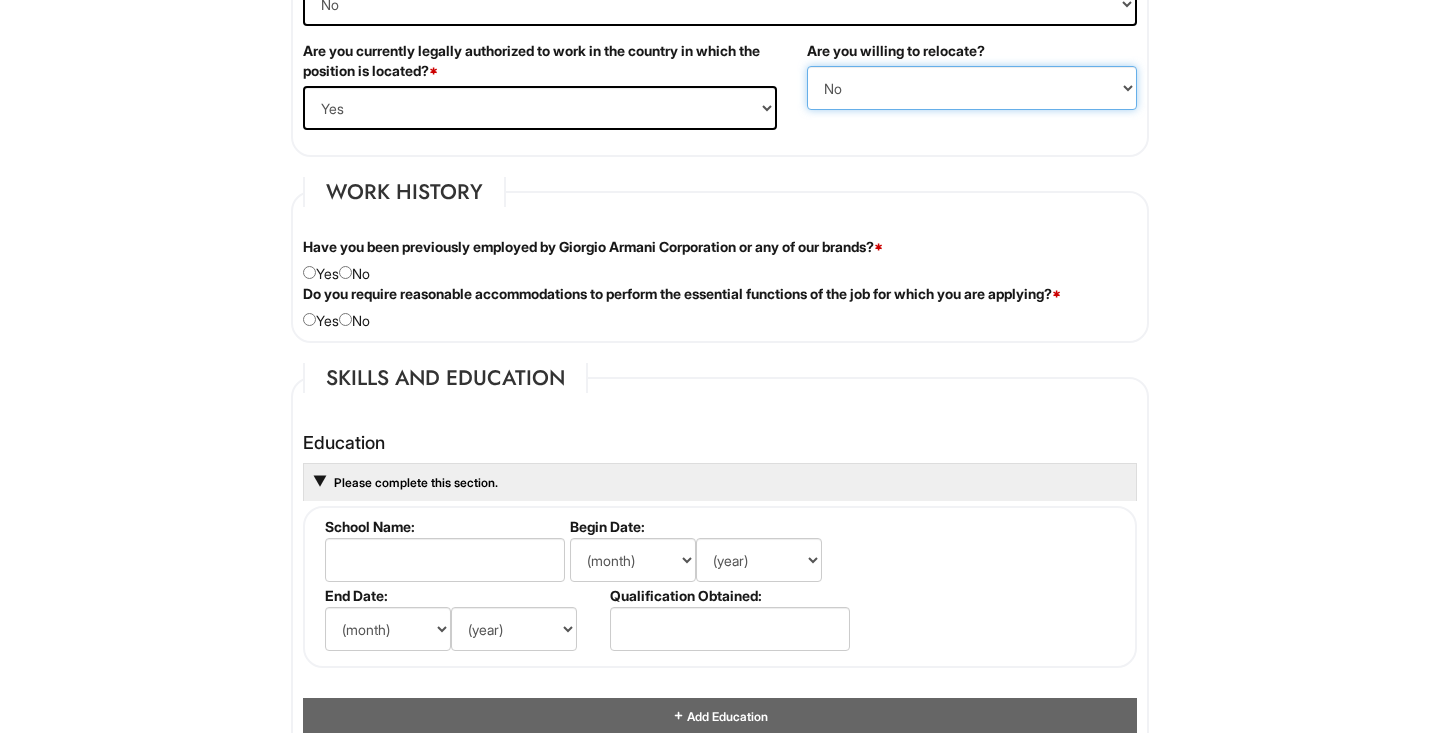 scroll, scrollTop: 1516, scrollLeft: 0, axis: vertical 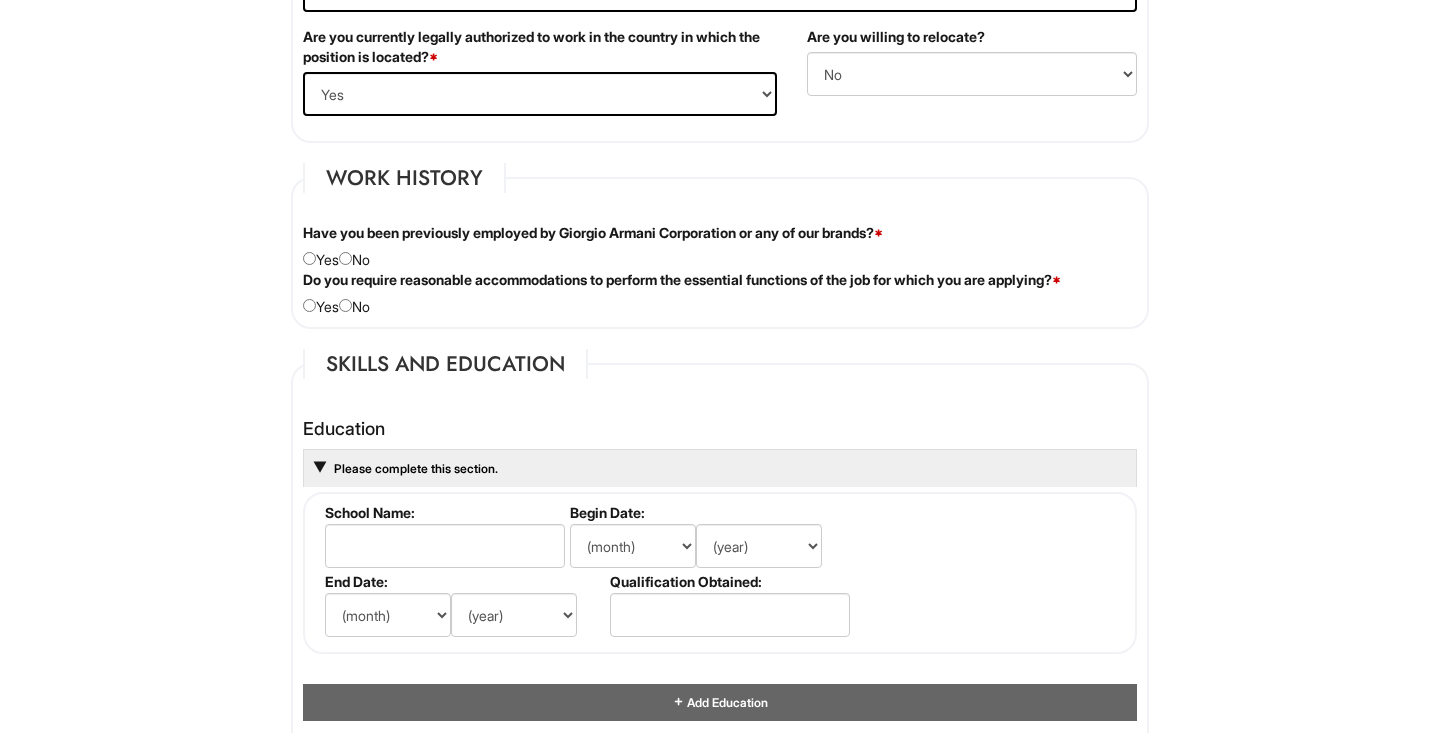 click on "Have you been previously employed by Giorgio Armani Corporation or any of our brands? *    Yes   No" at bounding box center (720, 246) 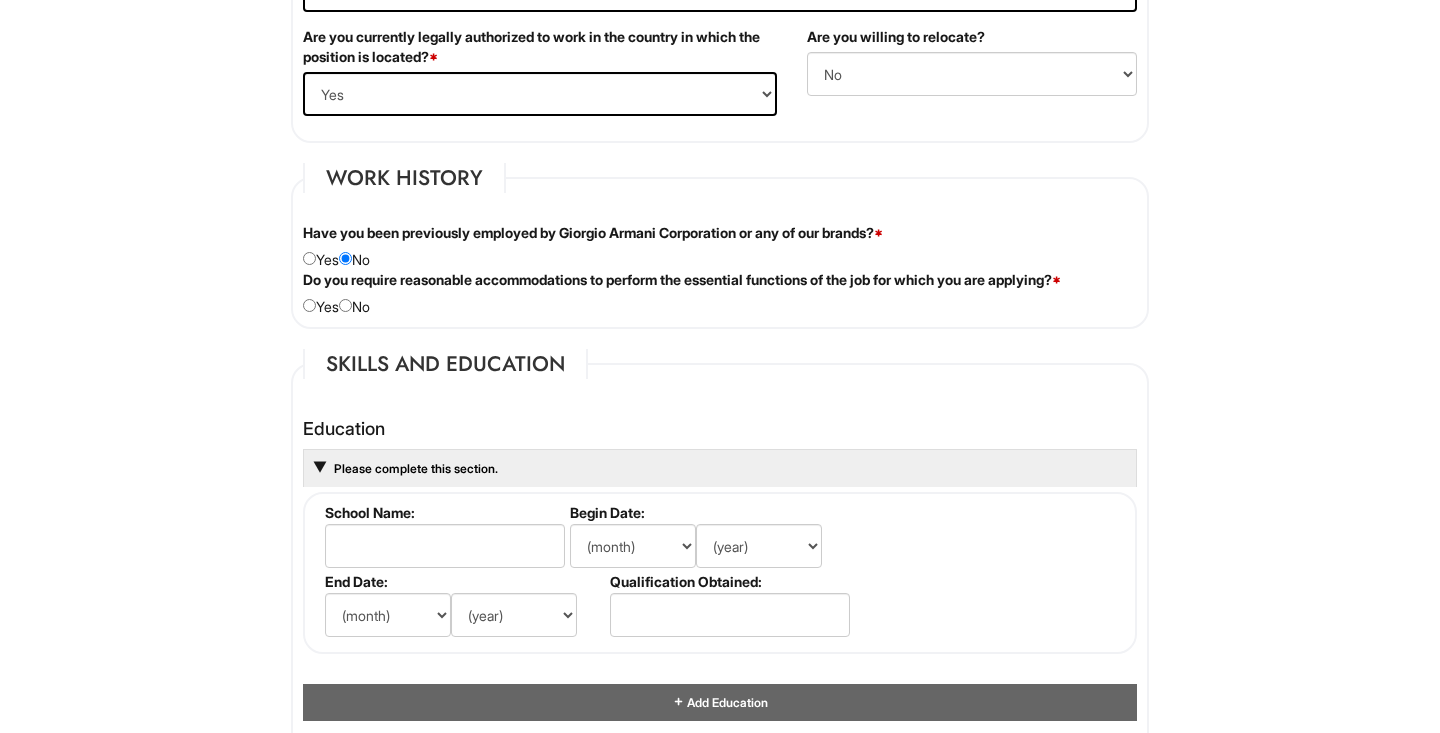 click at bounding box center [345, 305] 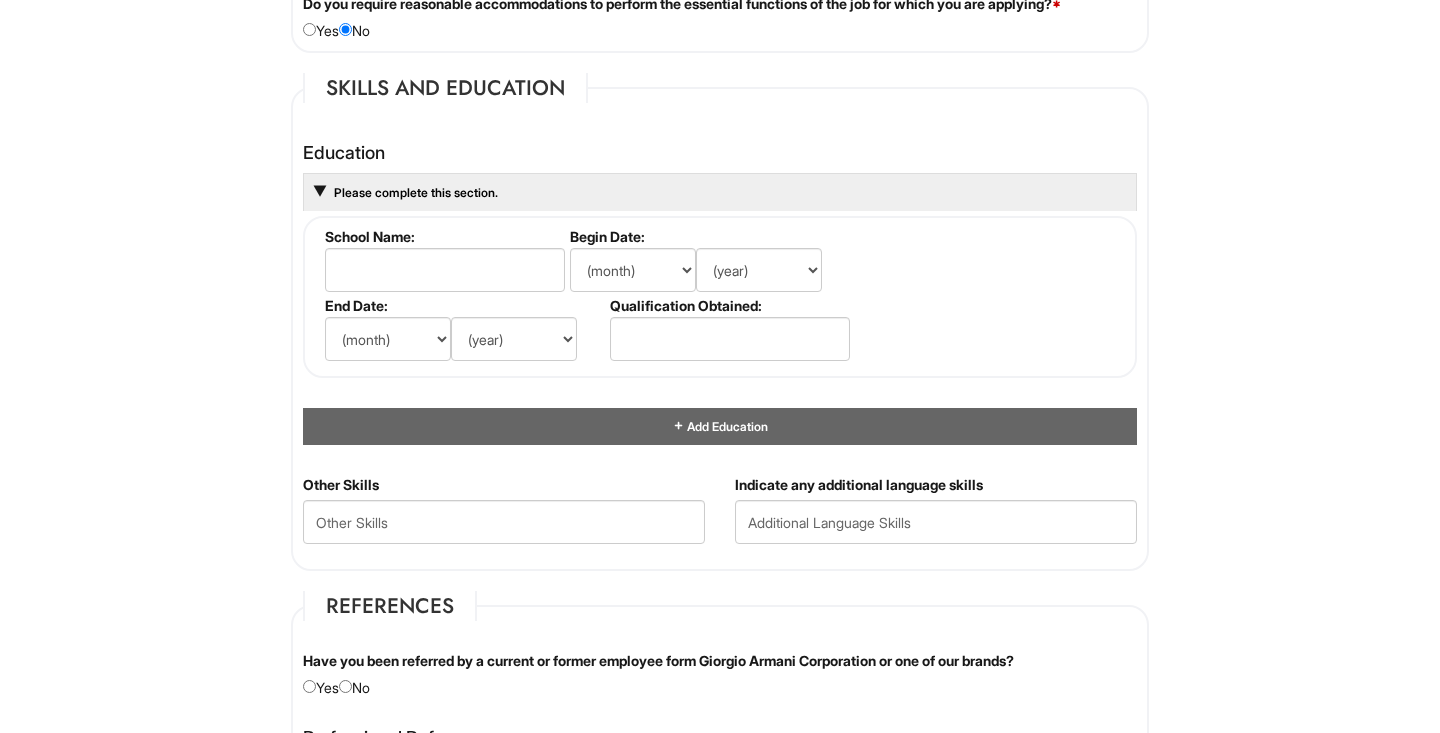 scroll, scrollTop: 1804, scrollLeft: 0, axis: vertical 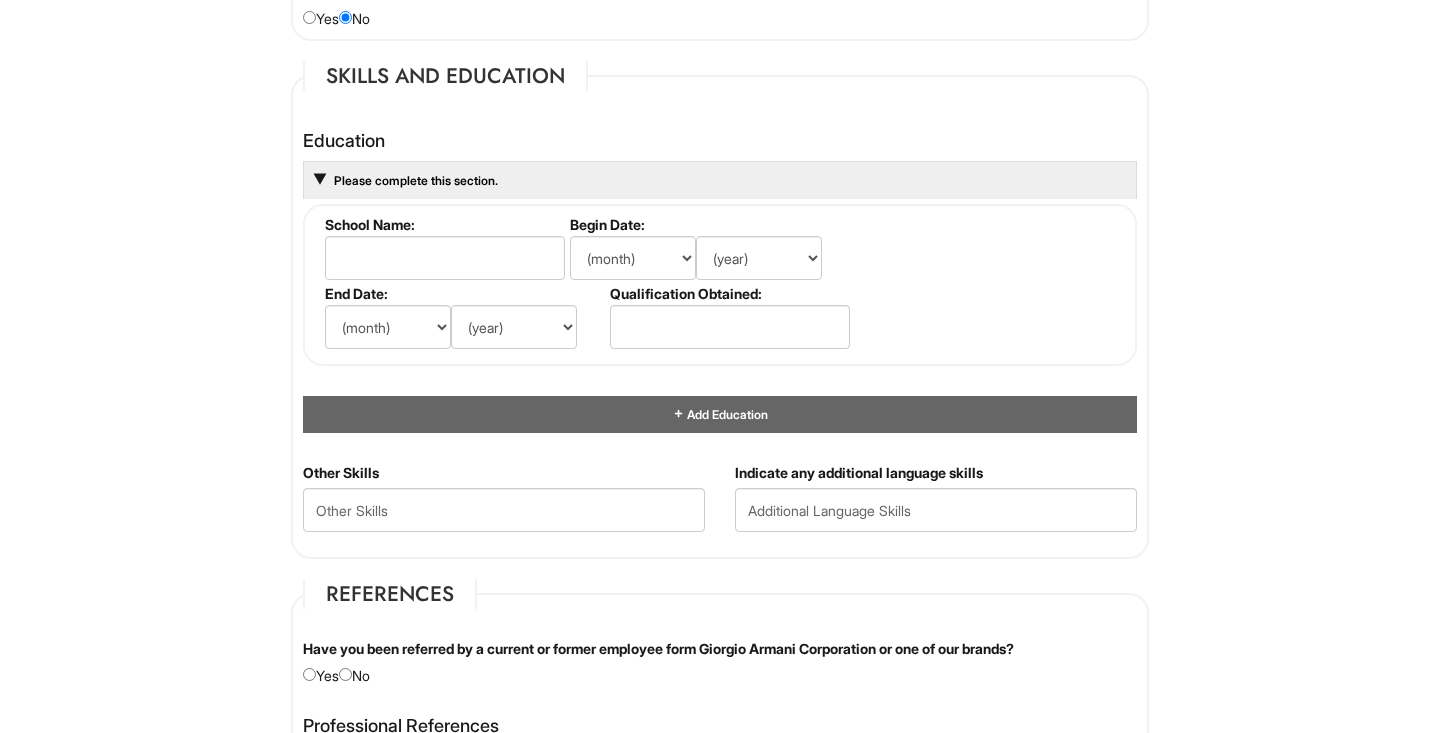 click on "School Name:" at bounding box center [442, 250] 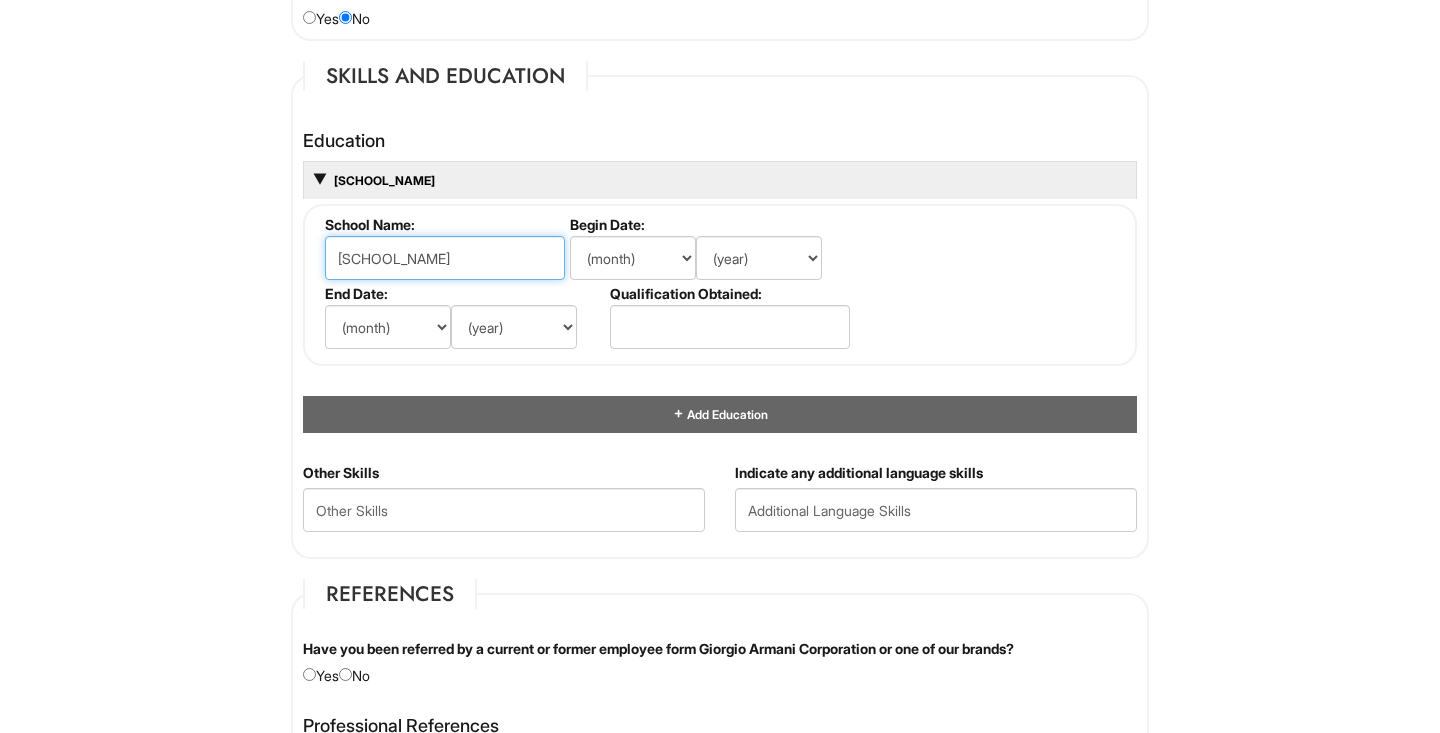 type on "[SCHOOL_NAME]" 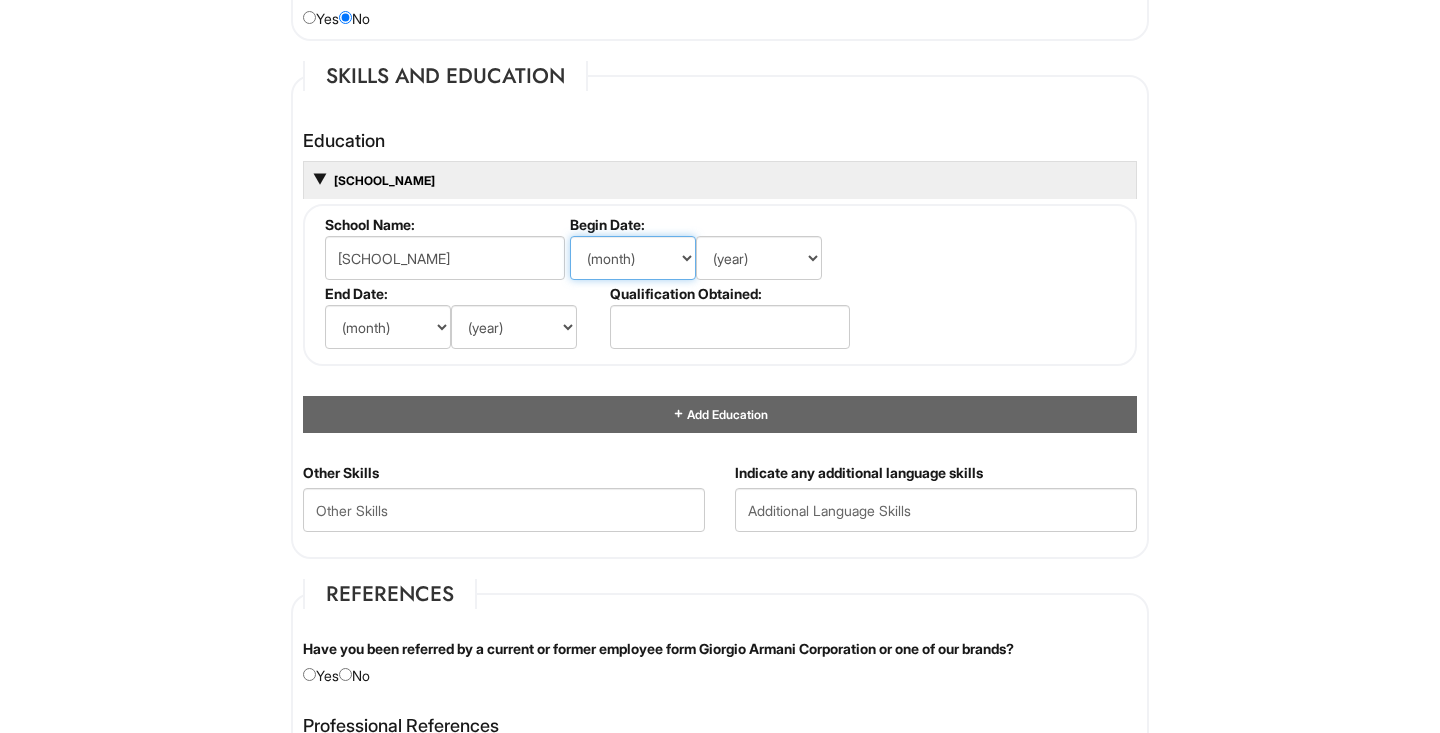 select on "8" 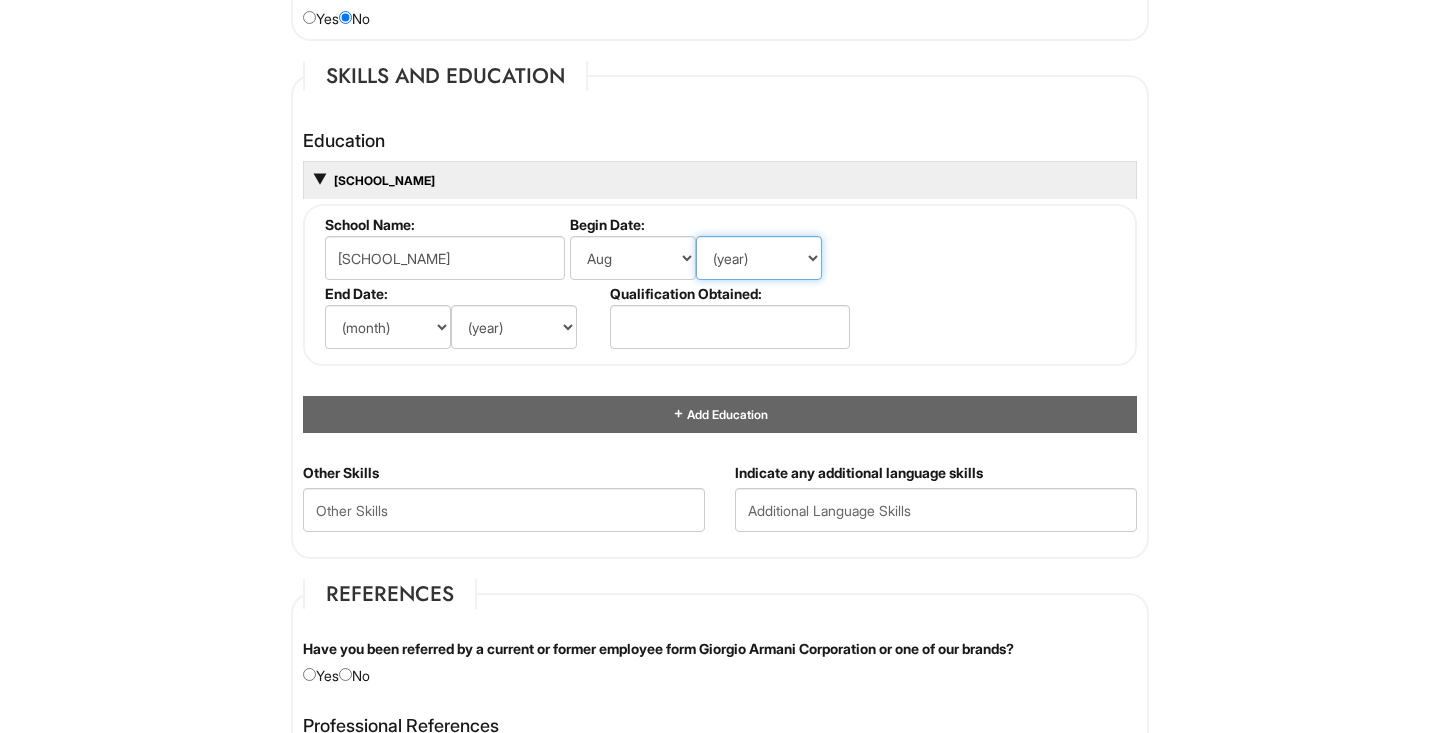 select on "2024" 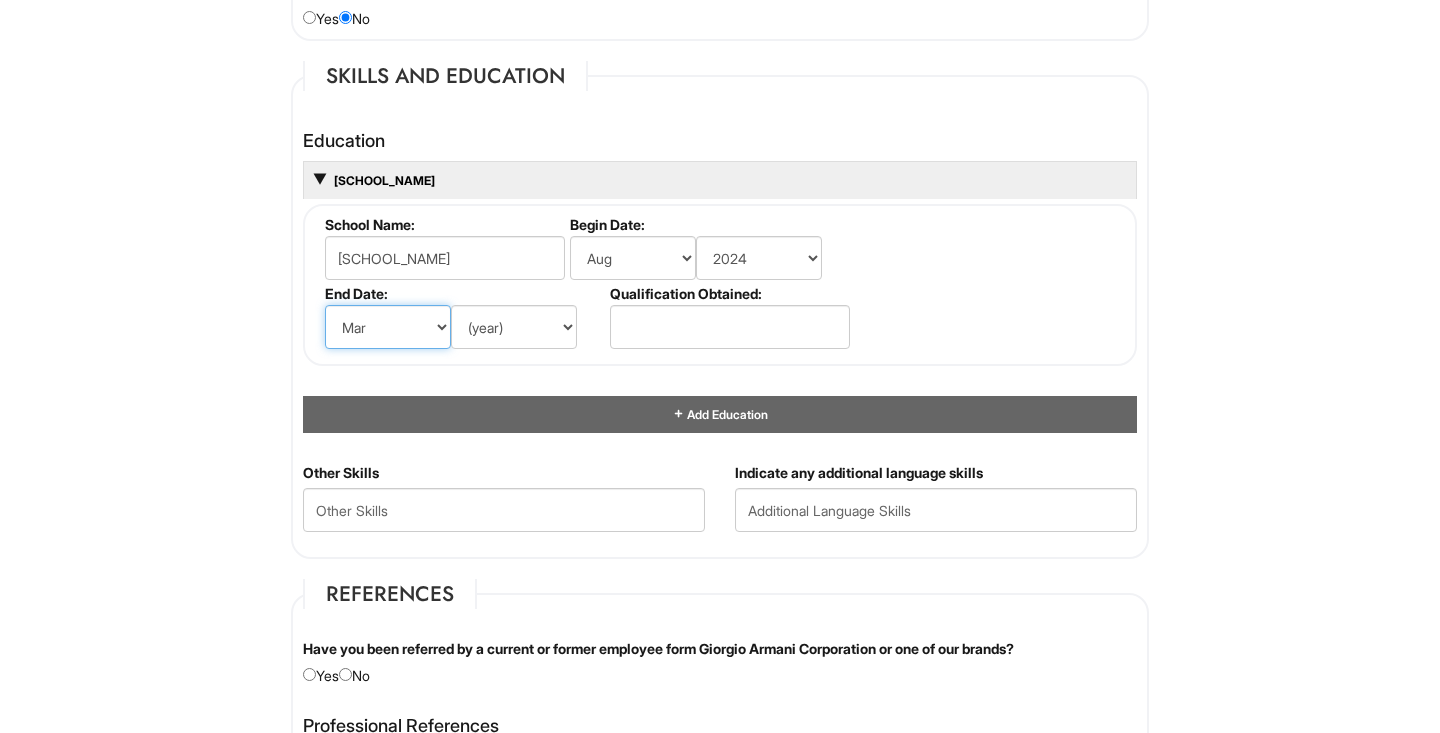 select on "5" 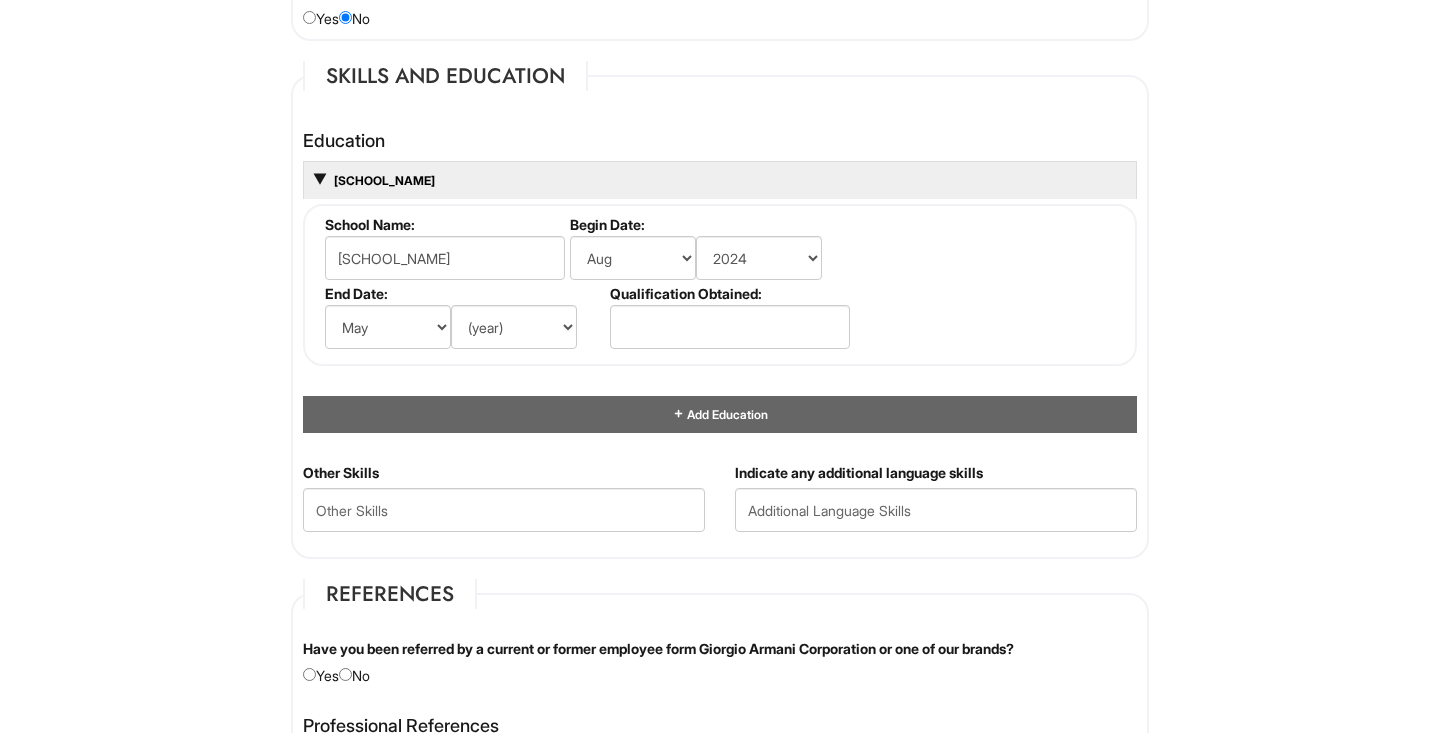 click on "[DATE_RANGE]" at bounding box center (465, 327) 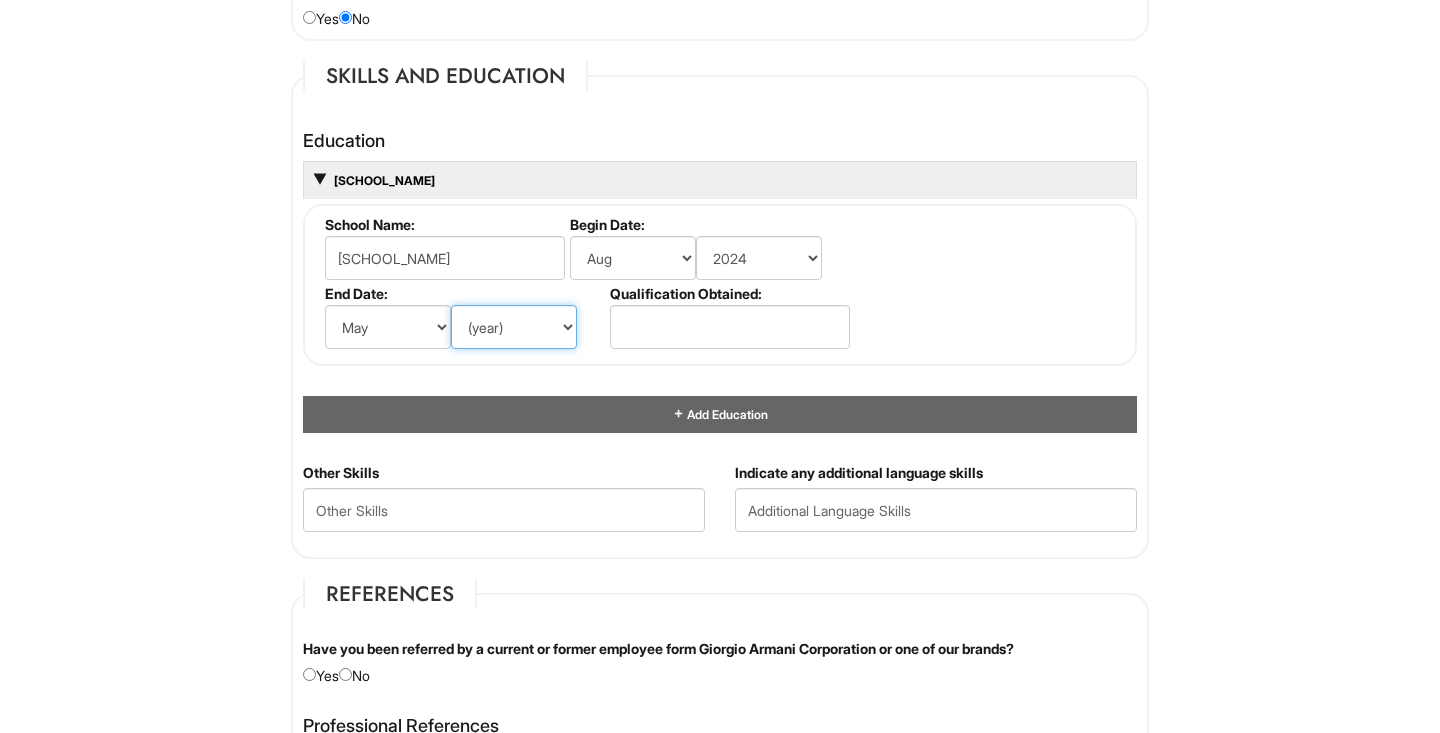 select on "2025" 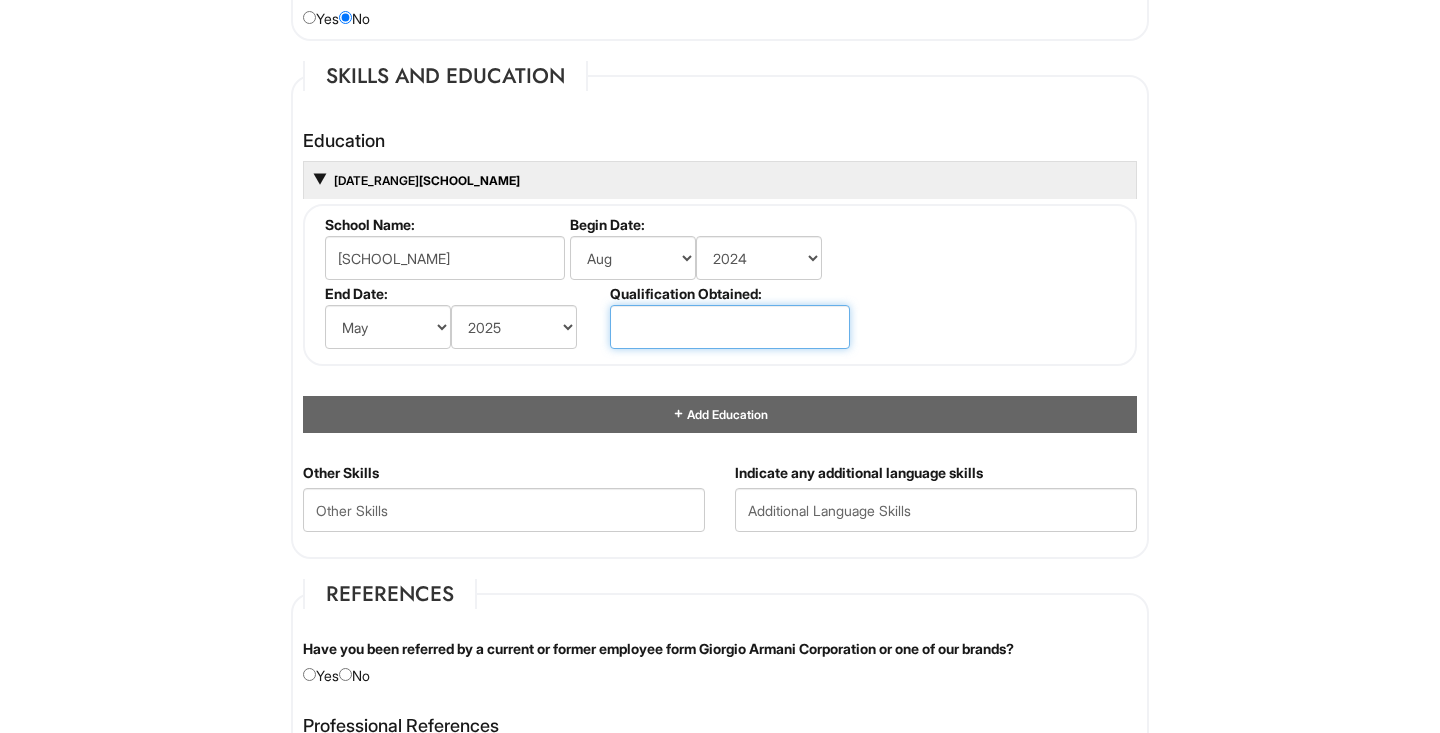 click at bounding box center (730, 327) 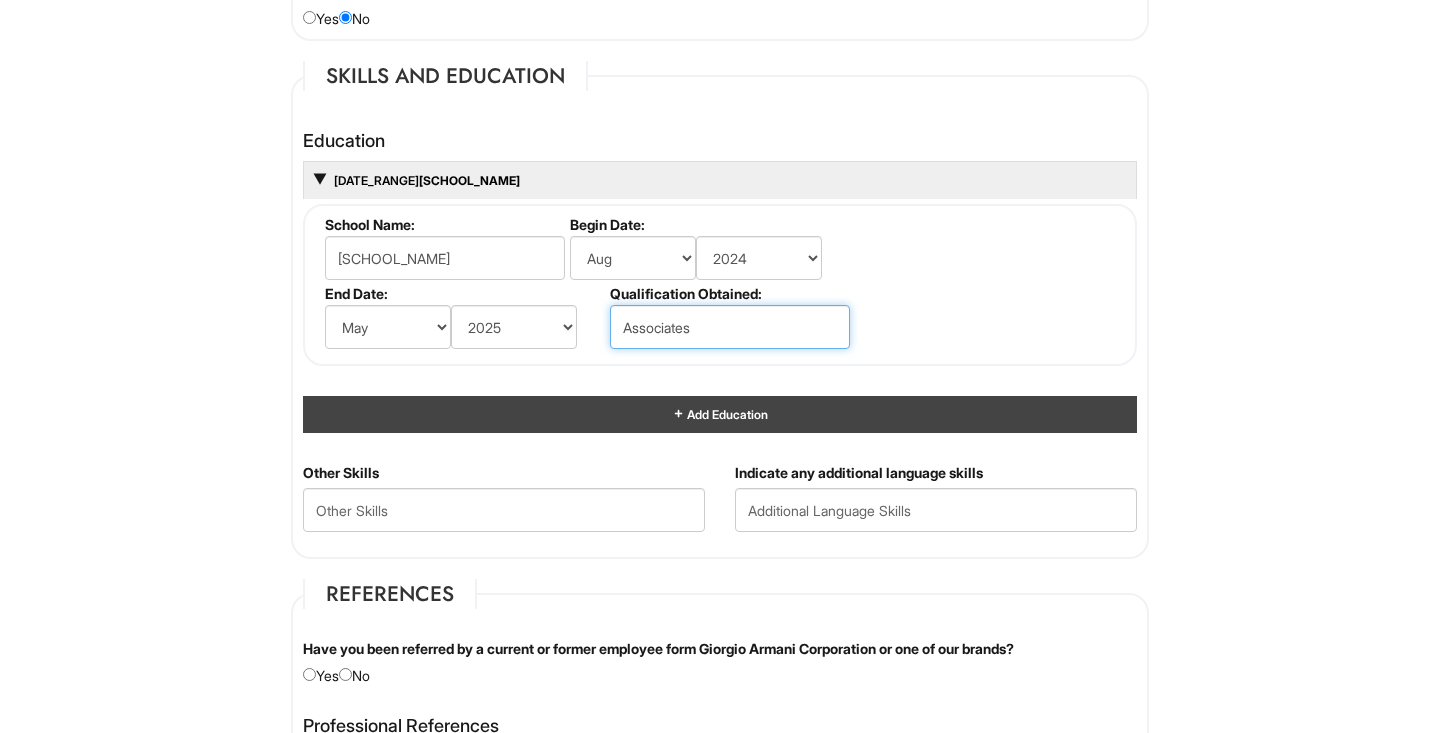 type on "Associates" 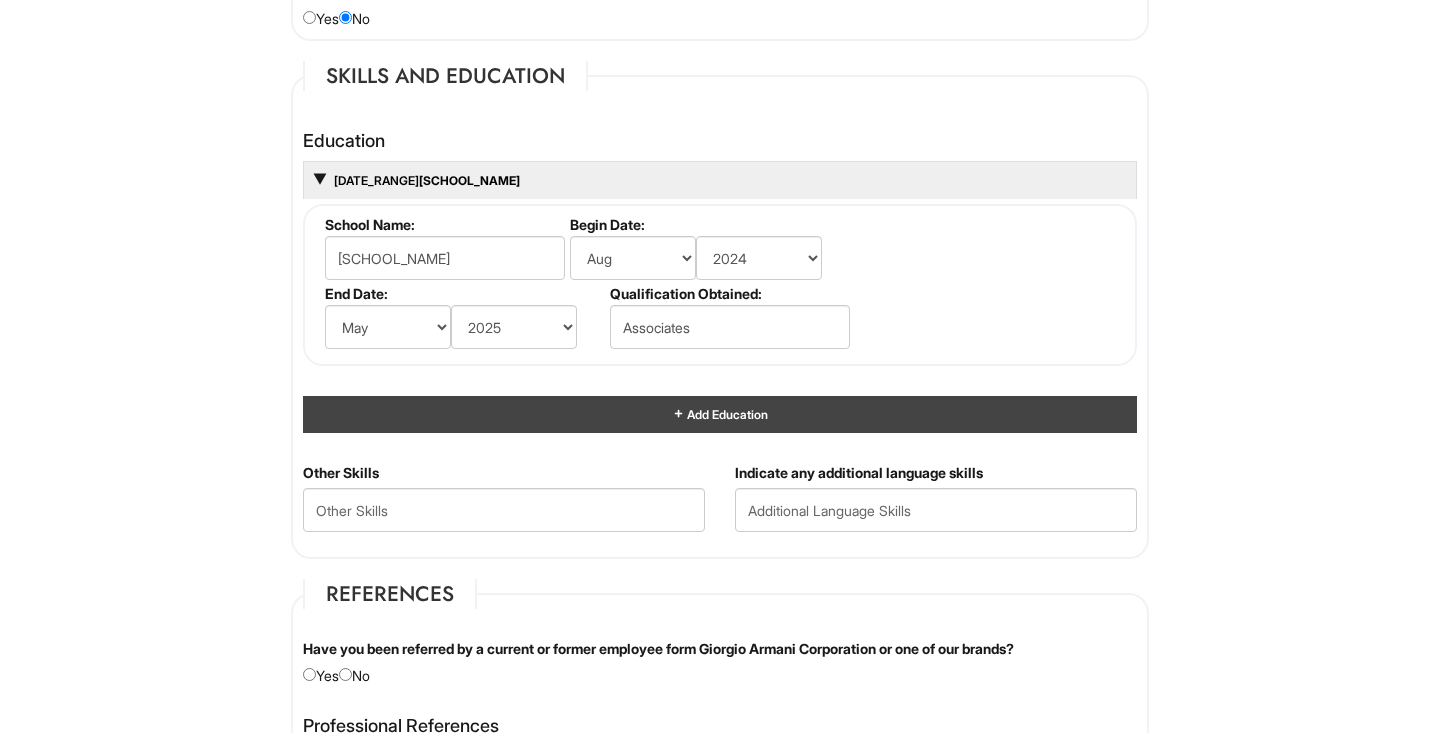 click on "Add Education" at bounding box center [720, 414] 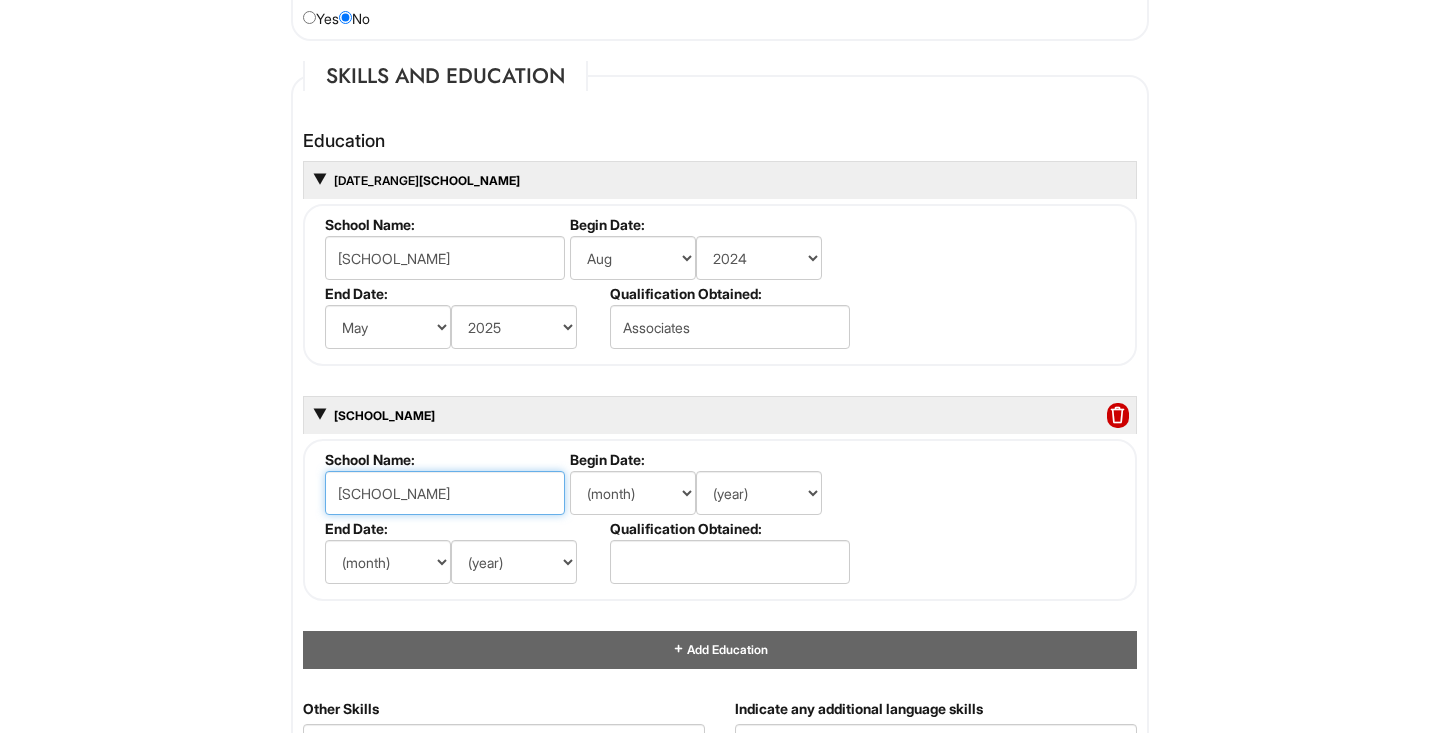 type on "[SCHOOL_NAME]" 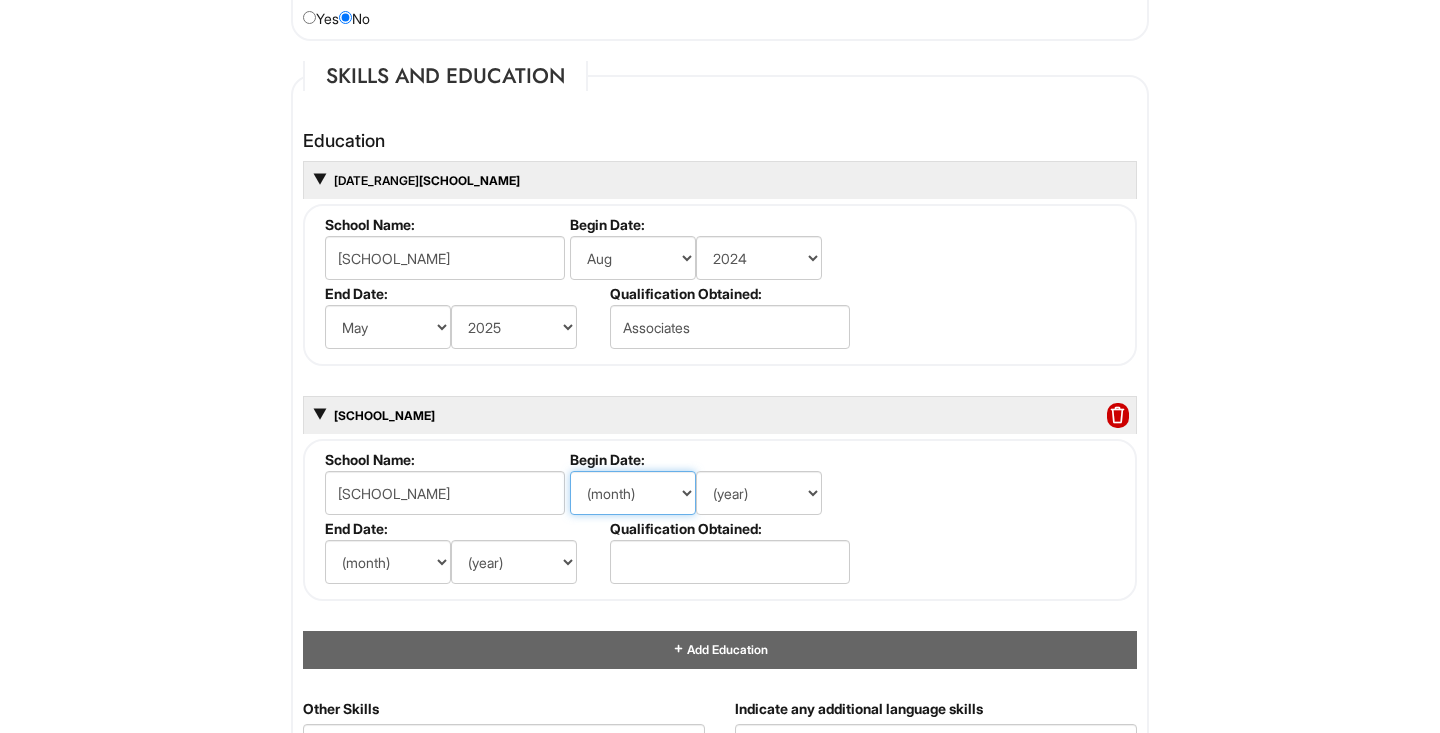 select on "8" 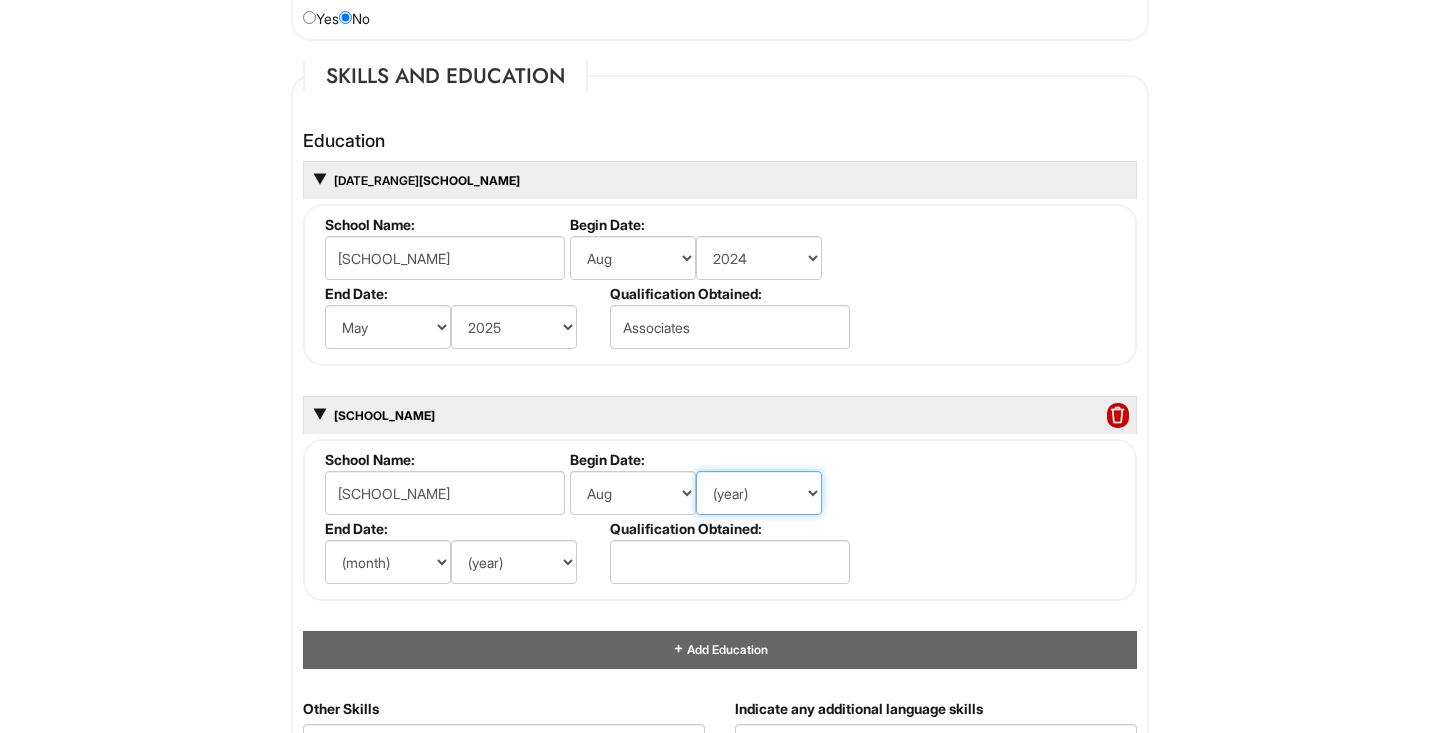 select on "2020" 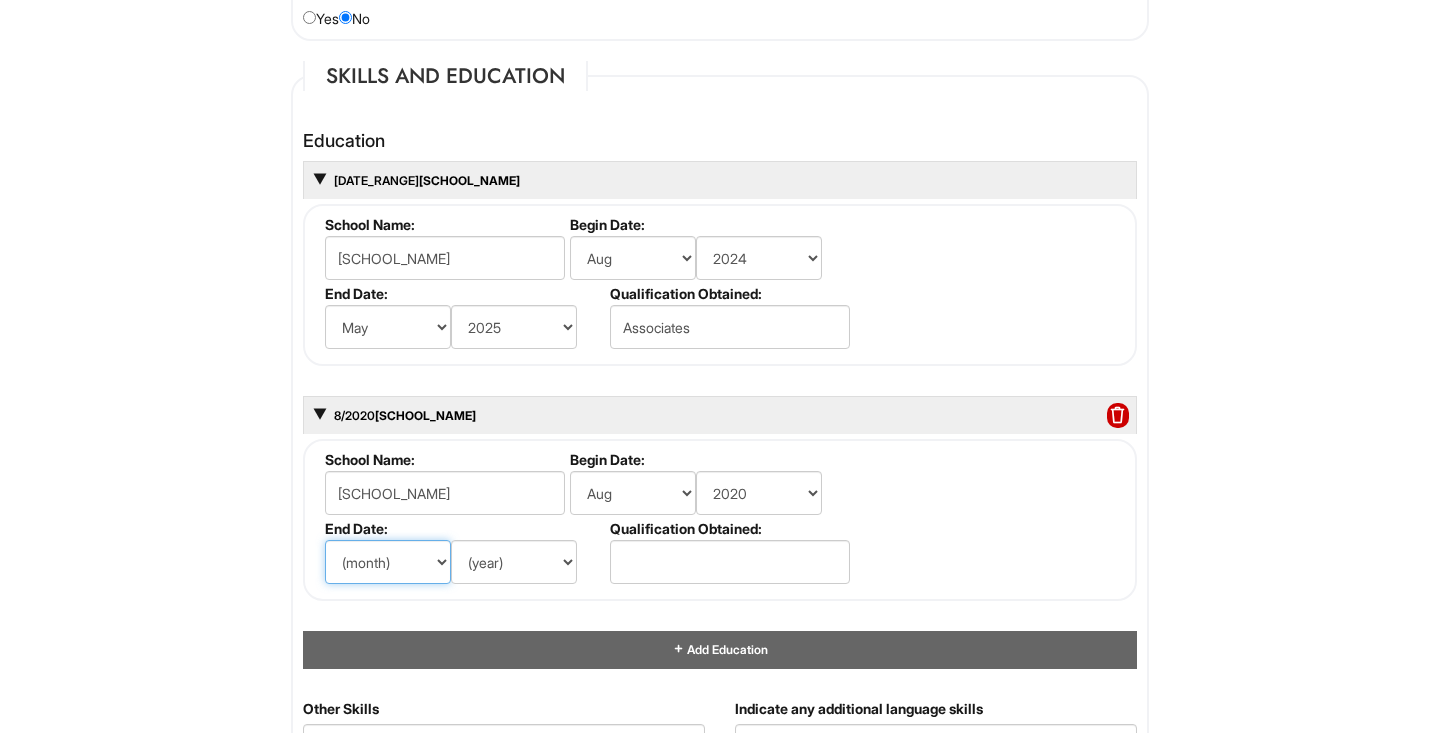 select on "5" 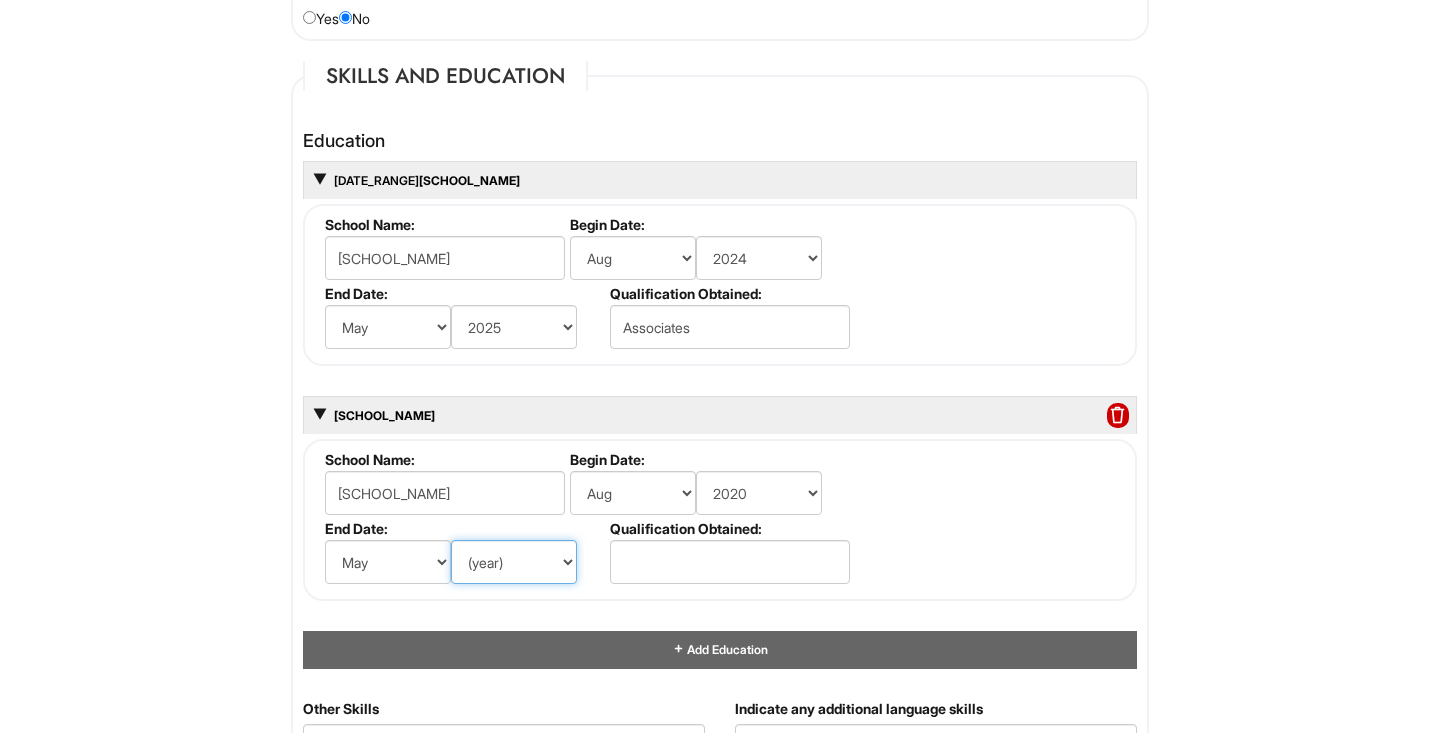 select on "2022" 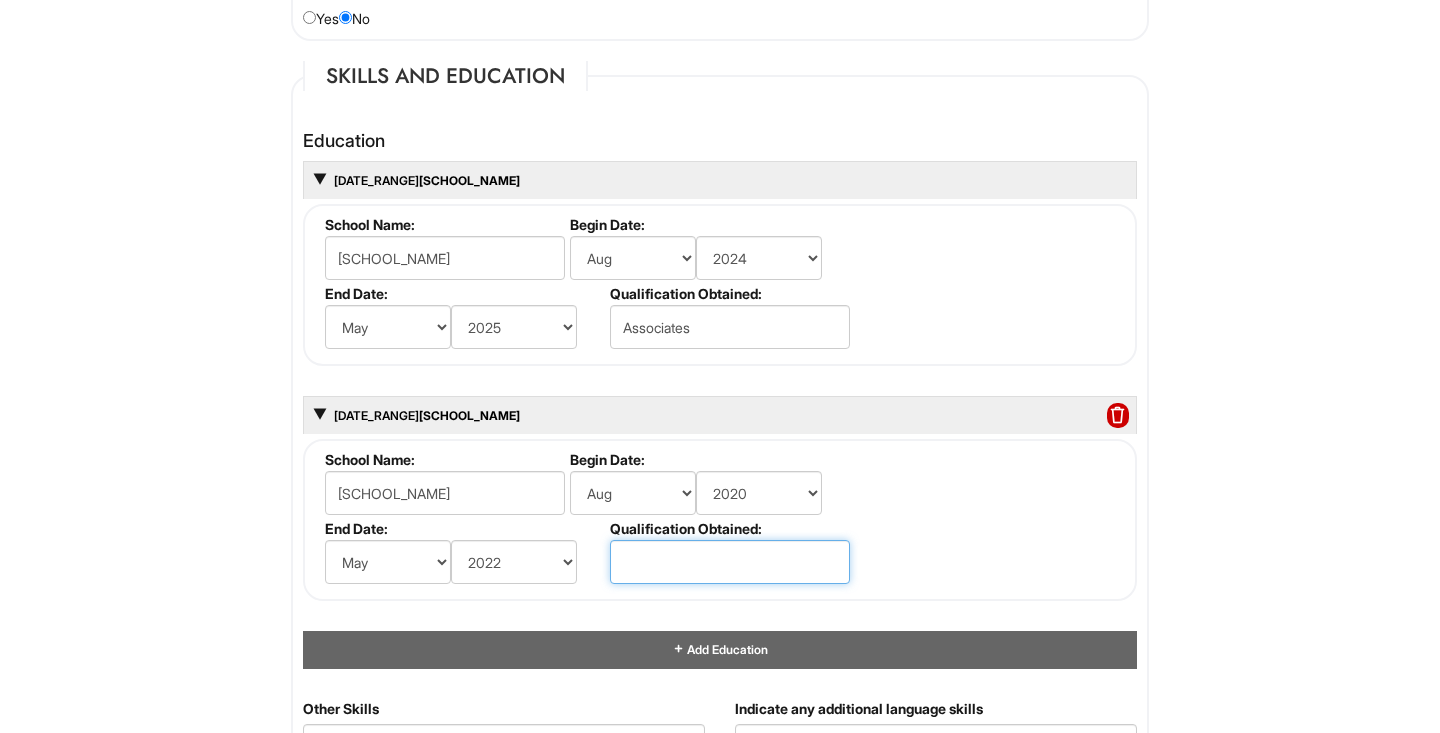 click at bounding box center [730, 562] 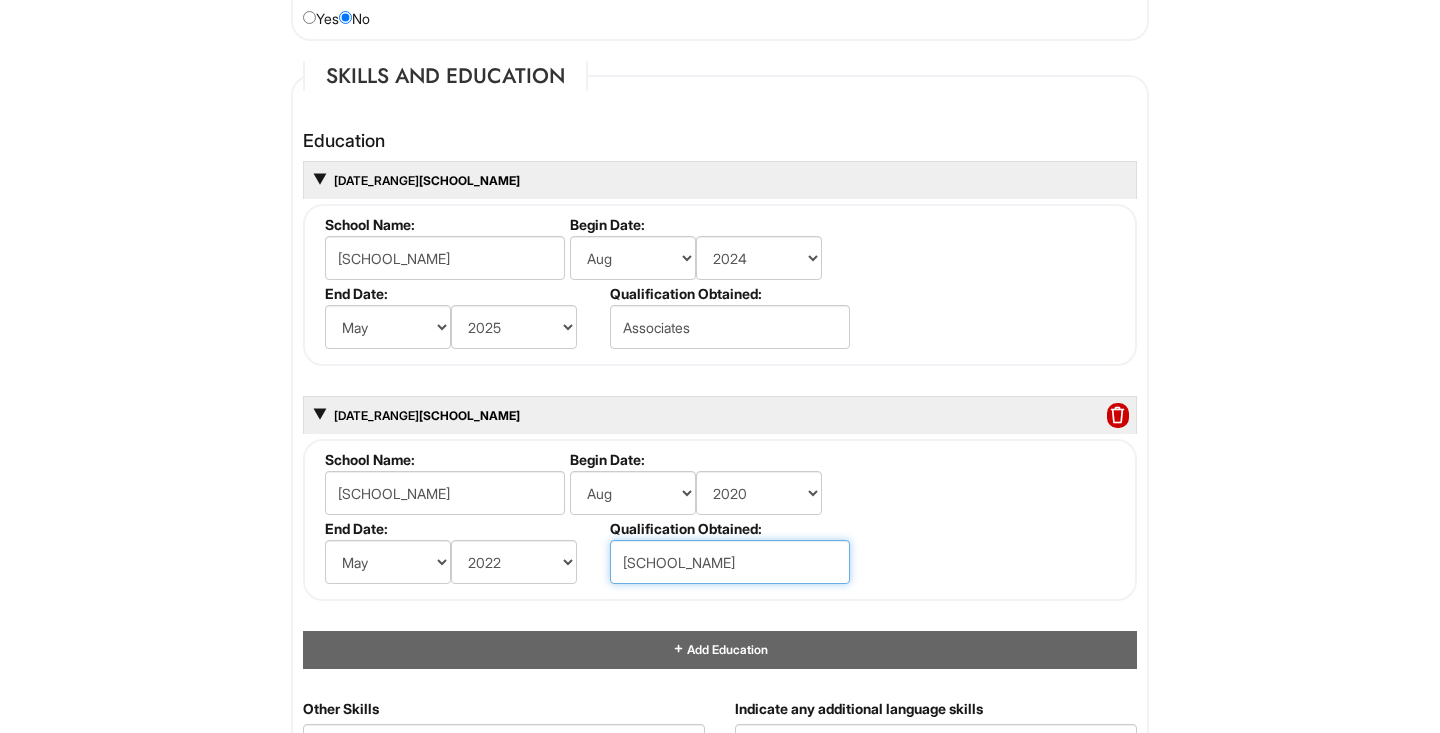 click on "[SCHOOL_NAME]" at bounding box center (730, 562) 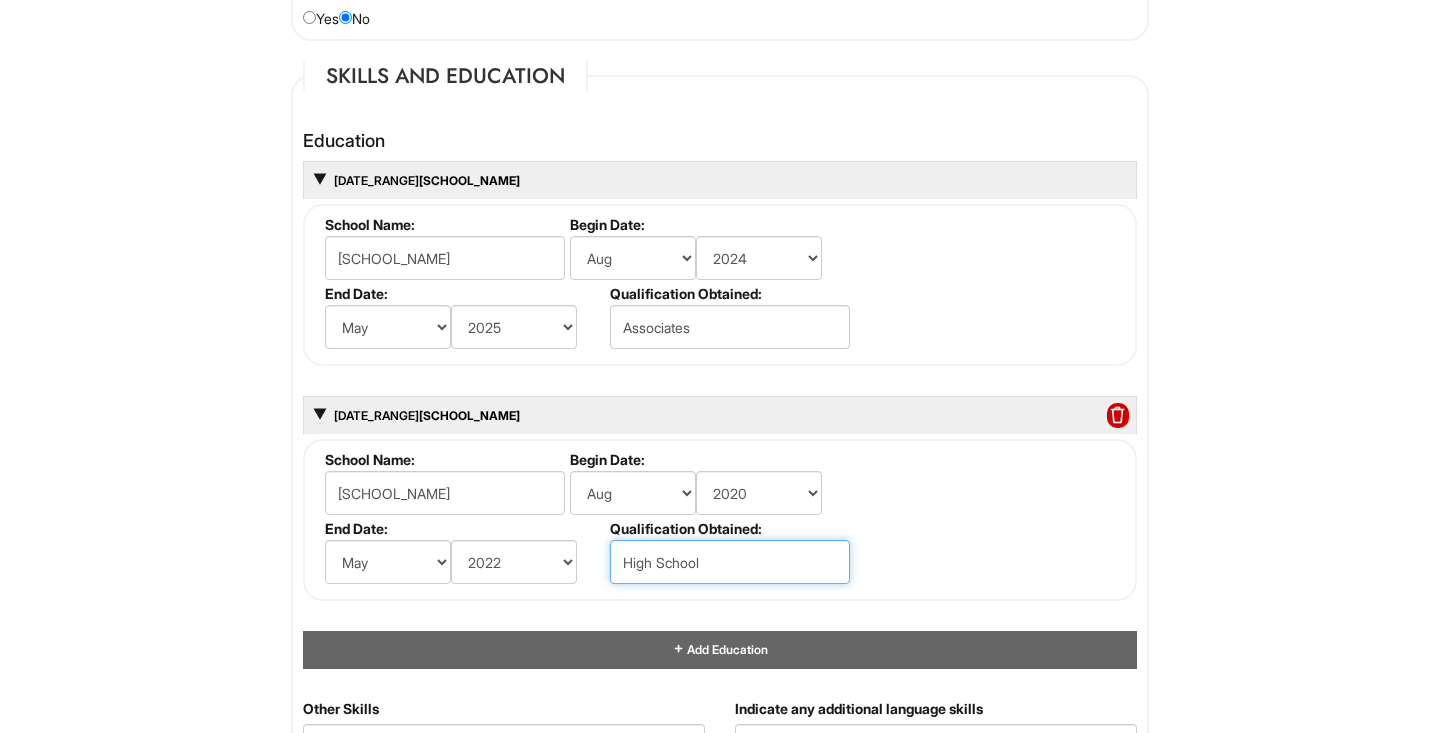 type on "High School" 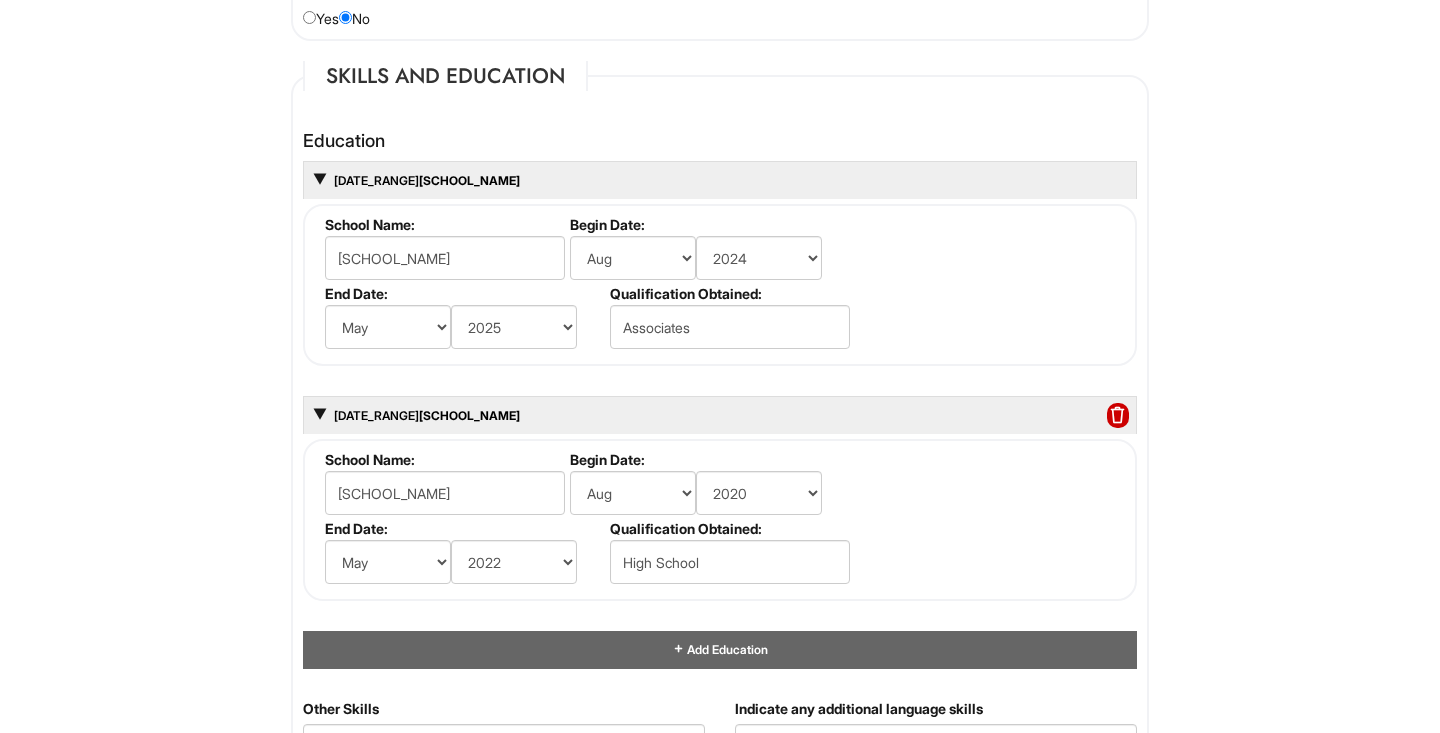 click on "School Name:
[SCHOOL_NAME]
Begin Date:
(month) Jan Feb Mar Apr May Jun Jul Aug Sep Oct Nov Dec (year) [YEAR] [YEAR] [YEAR] [YEAR] [YEAR] [YEAR] [YEAR] [YEAR] [YEAR] [YEAR] [YEAR] [YEAR] [YEAR] [YEAR] [YEAR] [YEAR] [YEAR] [YEAR] [YEAR] [YEAR] [YEAR] [YEAR] [YEAR] [YEAR] [YEAR] [YEAR] [YEAR] [YEAR] [YEAR] [YEAR] [YEAR] [YEAR] [YEAR] [YEAR] [YEAR] [YEAR] [YEAR] [YEAR] [YEAR] [YEAR]
End Date:
(month) Jan Feb Mar Apr May Jun Jul Aug Sep Oct Nov Dec (year) [YEAR] [YEAR] [YEAR] [YEAR] [YEAR] [YEAR] [YEAR] [YEAR] [YEAR] [YEAR] [YEAR] [YEAR] [YEAR] [YEAR] [YEAR] [YEAR] [YEAR] [YEAR] [YEAR] [YEAR] [YEAR] [YEAR] [YEAR] [YEAR] [YEAR] [YEAR] [YEAR] [YEAR] [YEAR] [YEAR] [YEAR] [YEAR] [YEAR] [YEAR] [YEAR] [YEAR] [YEAR] [YEAR] [YEAR] [YEAR]" at bounding box center [720, 520] 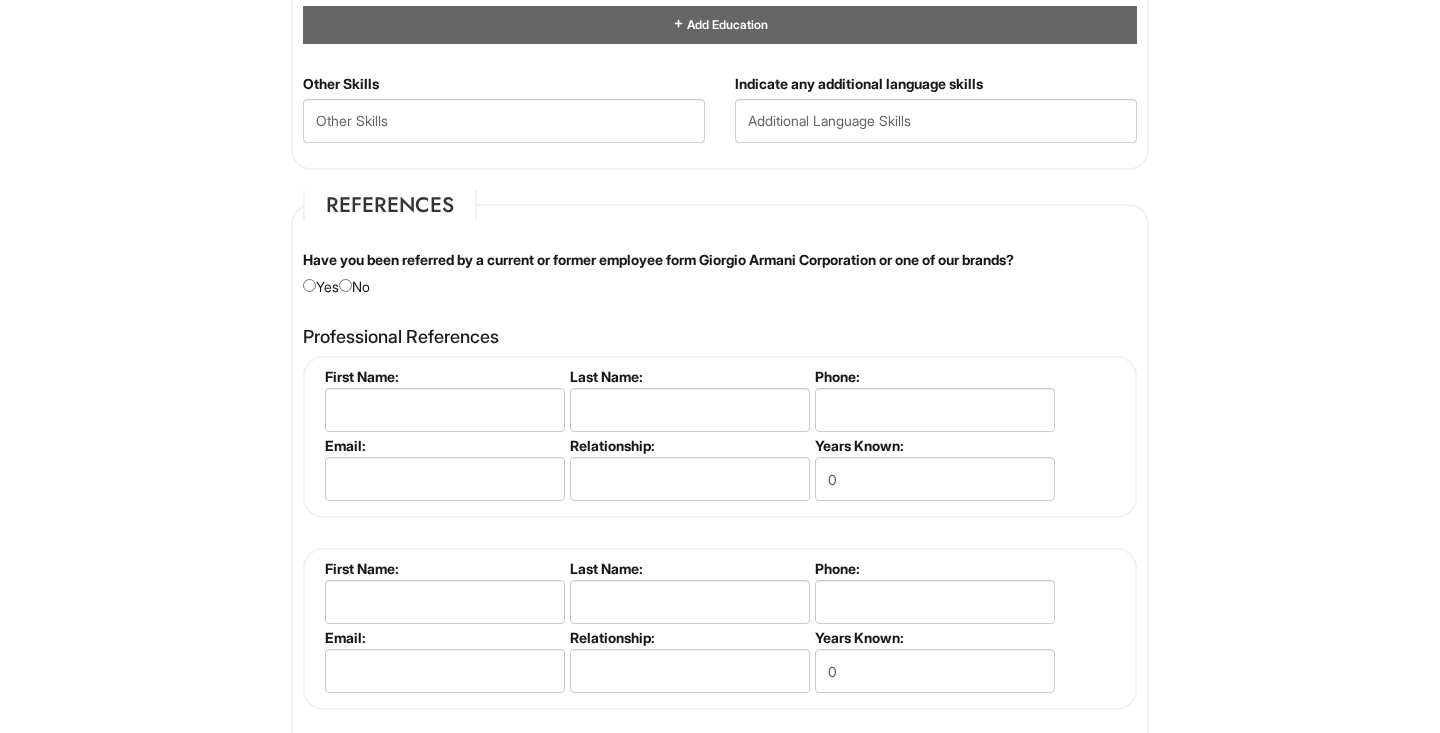 scroll, scrollTop: 2433, scrollLeft: 0, axis: vertical 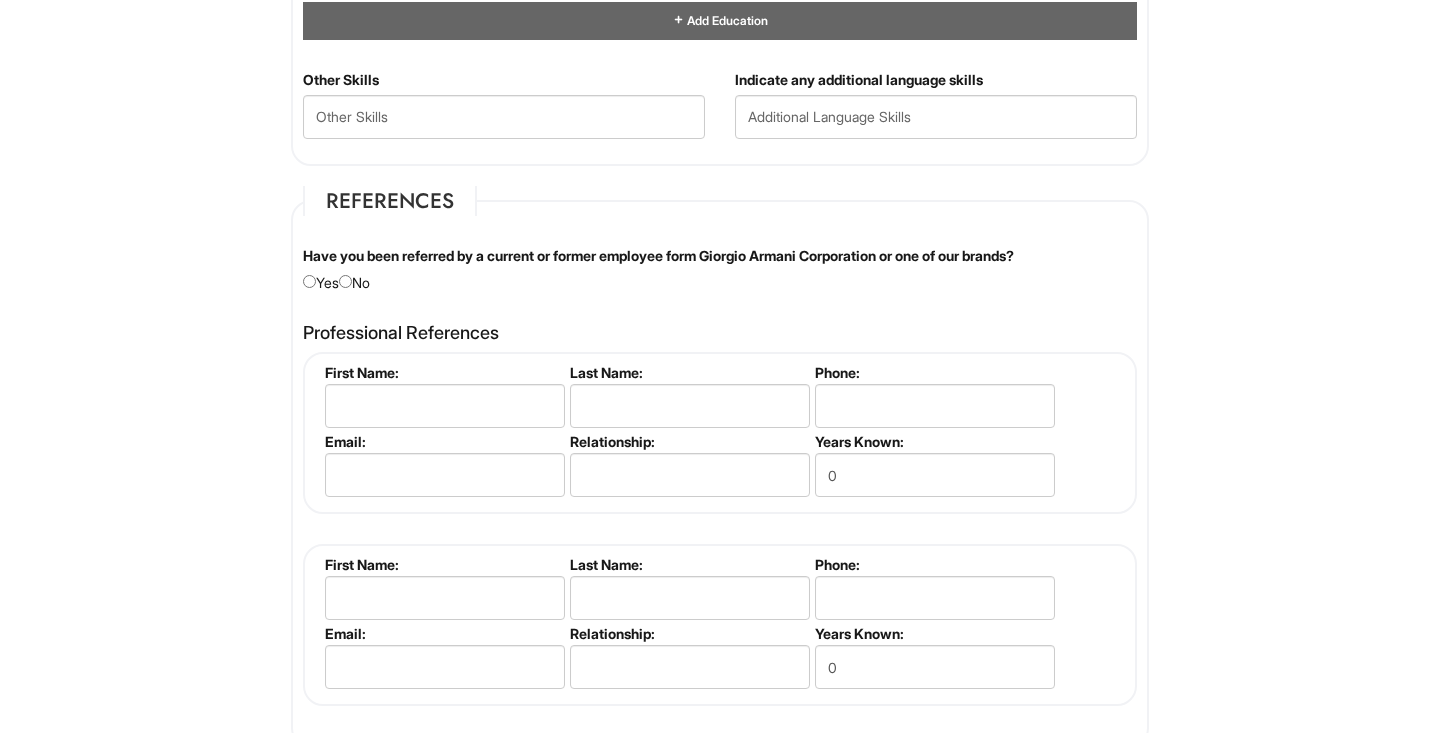click on "Have you been referred by a current or former employee form Giorgio Armani Corporation or one of our brands?    Yes   No" at bounding box center [720, 269] 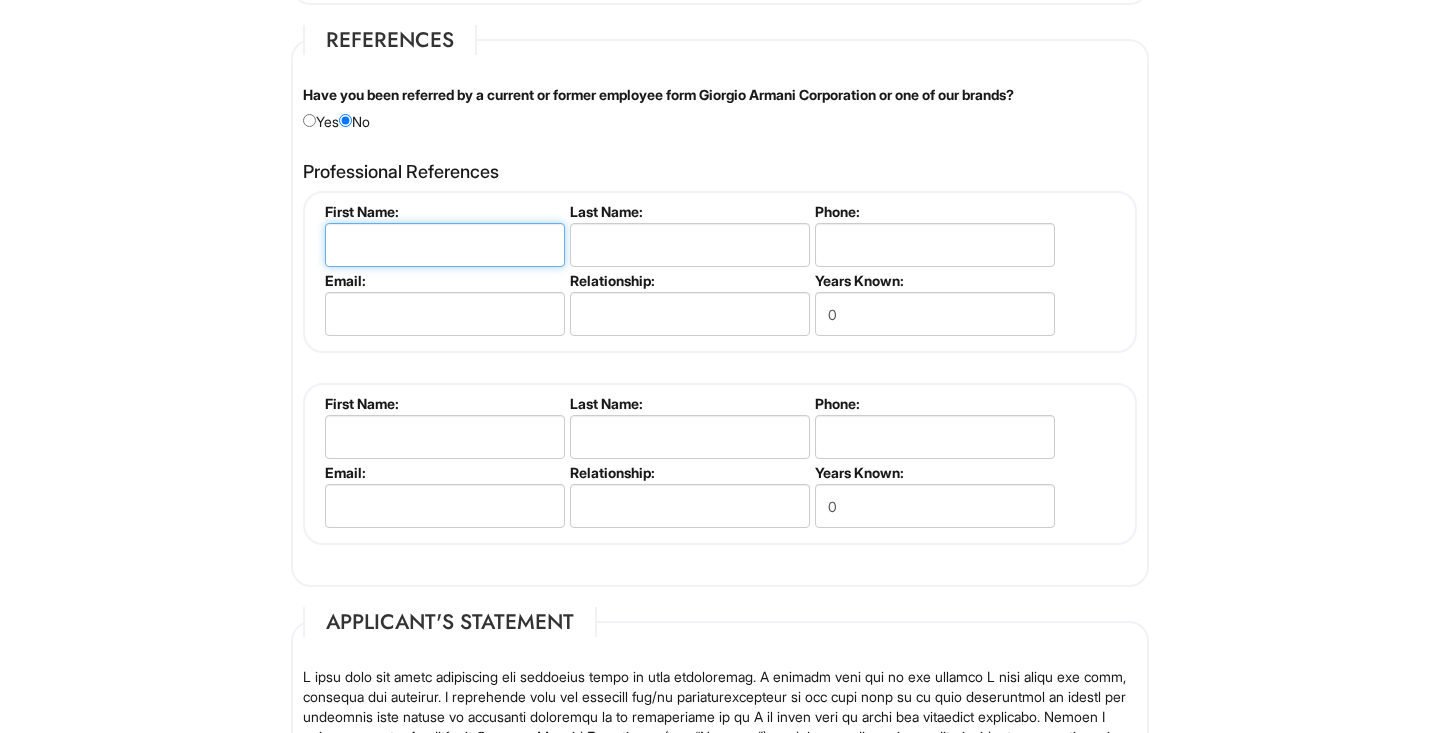 scroll, scrollTop: 2594, scrollLeft: 0, axis: vertical 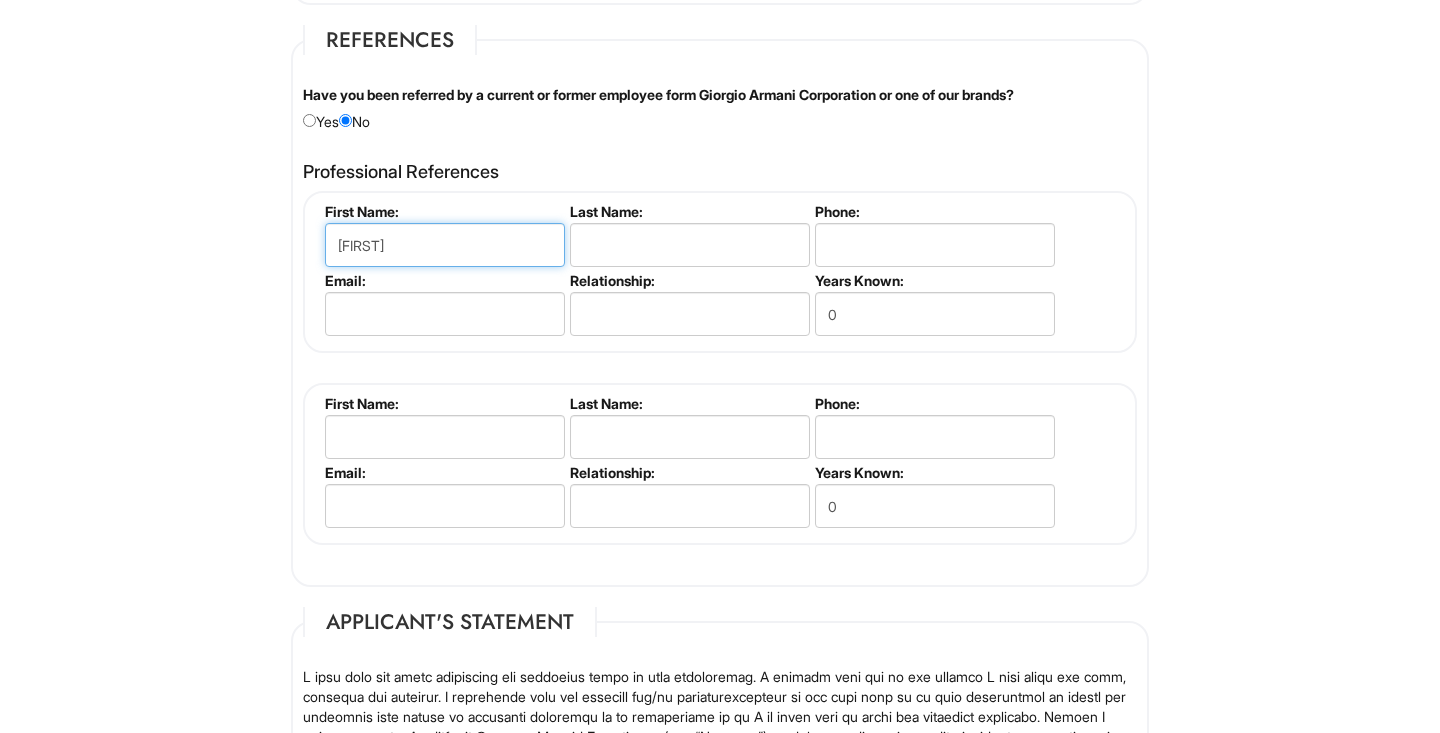 type on "[FIRST]" 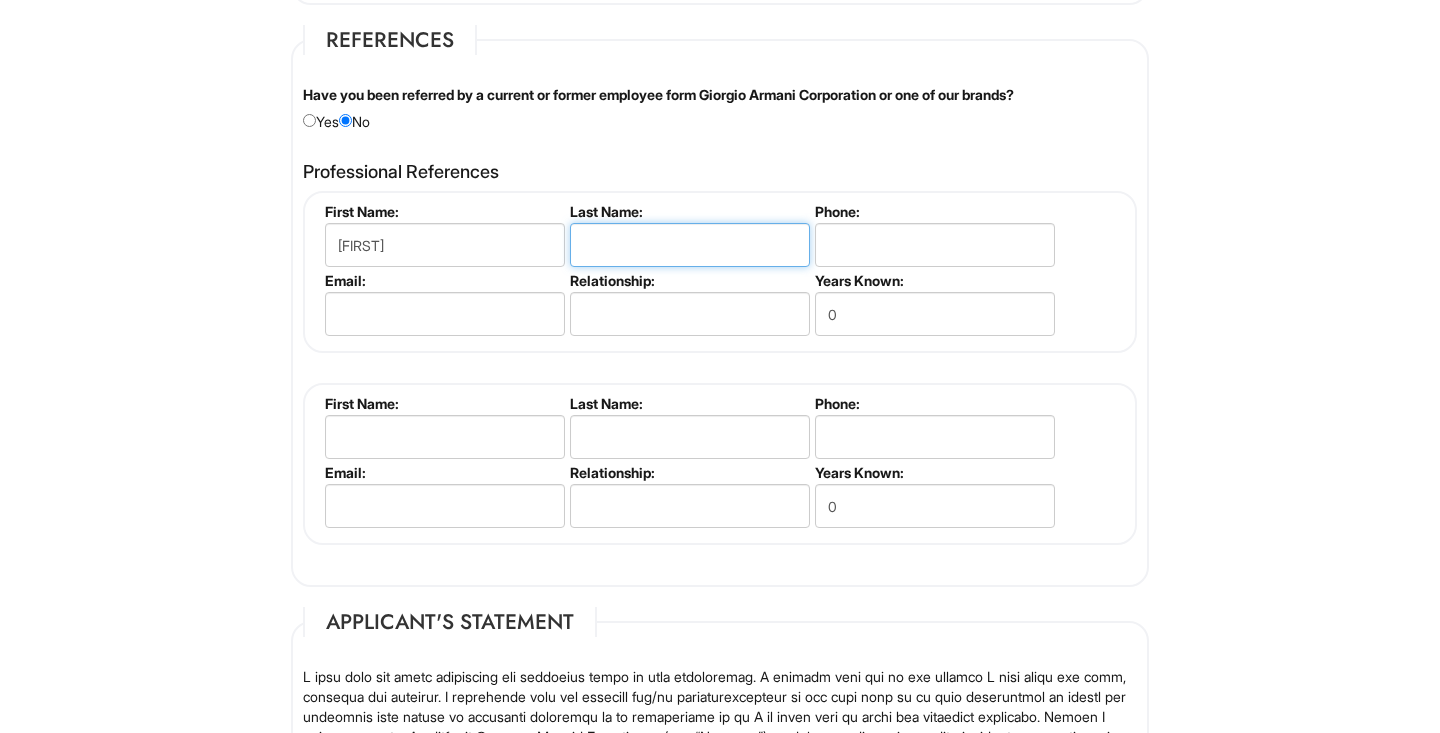type on "[LAST]" 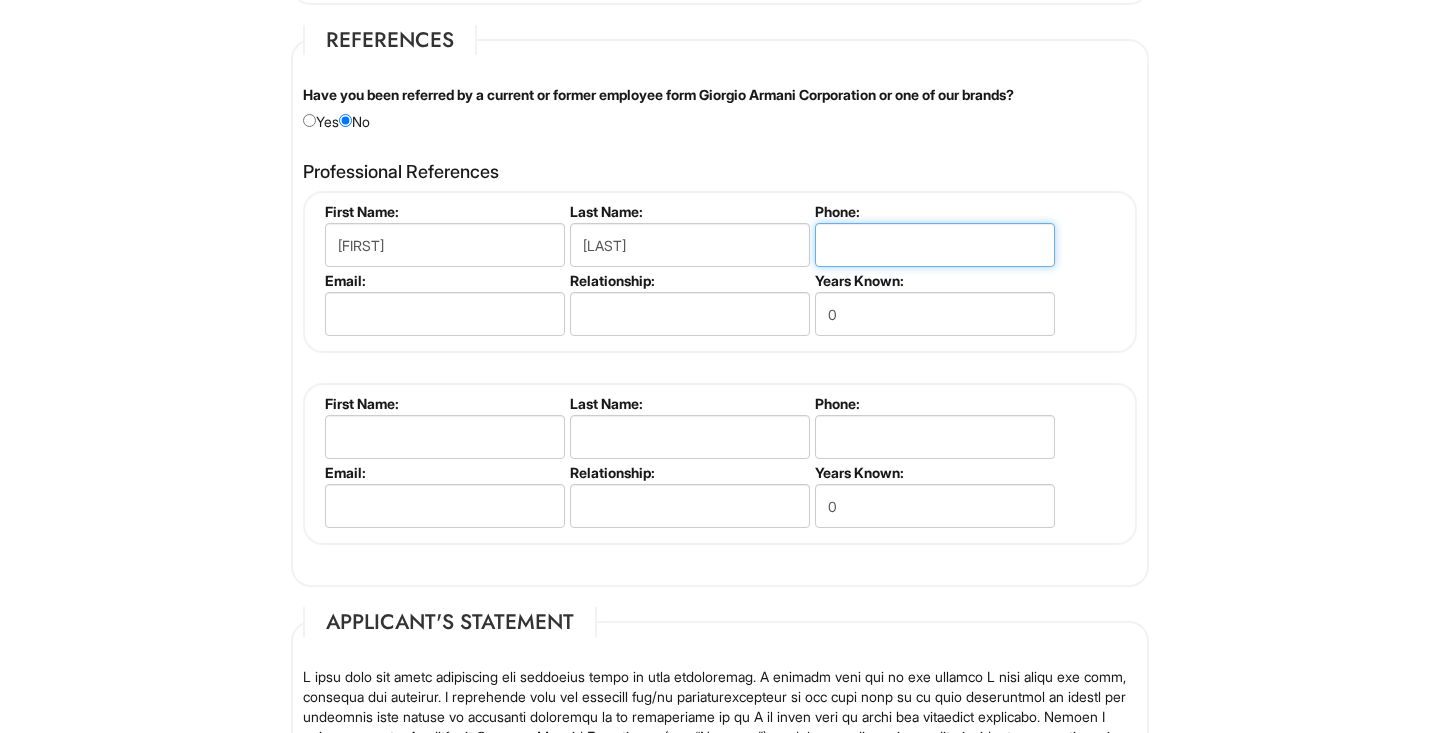 type on "[PHONE]" 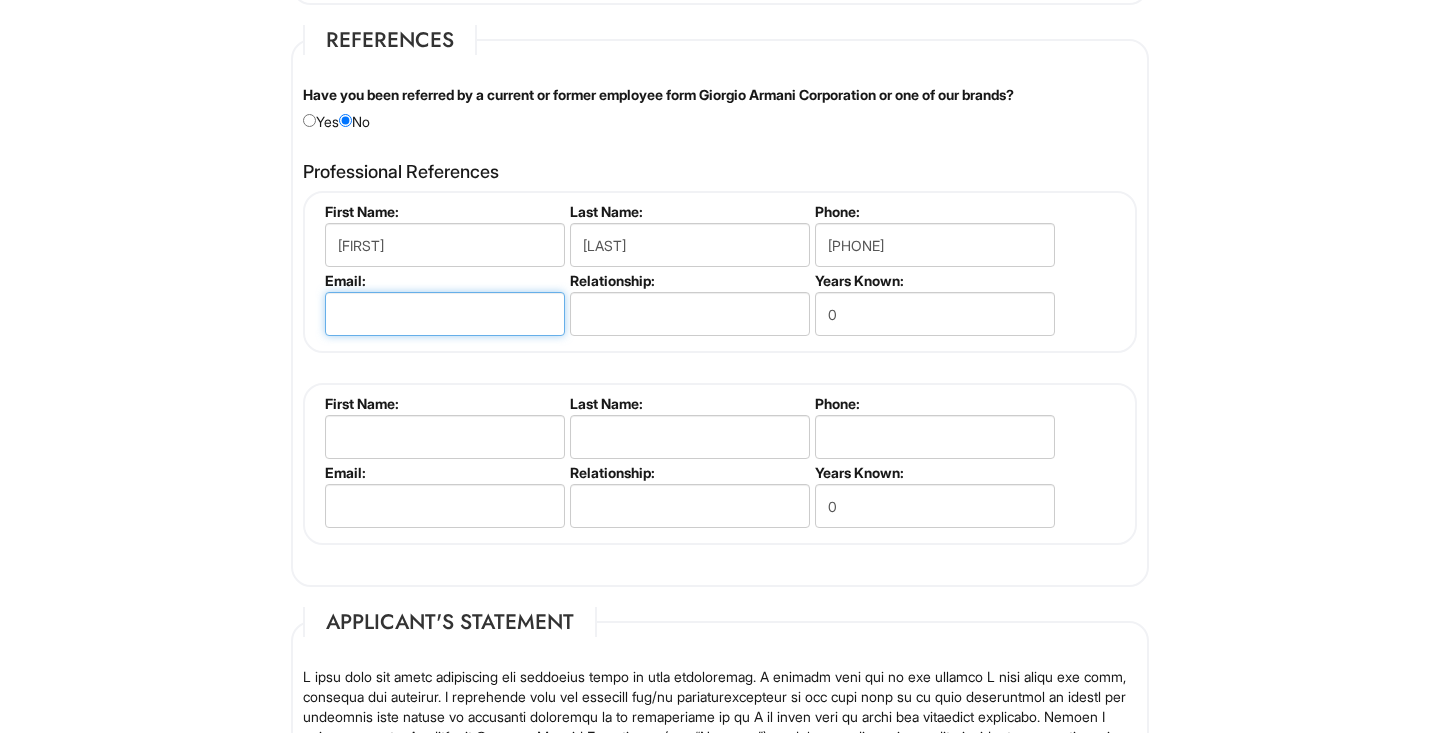 type on "[EMAIL]" 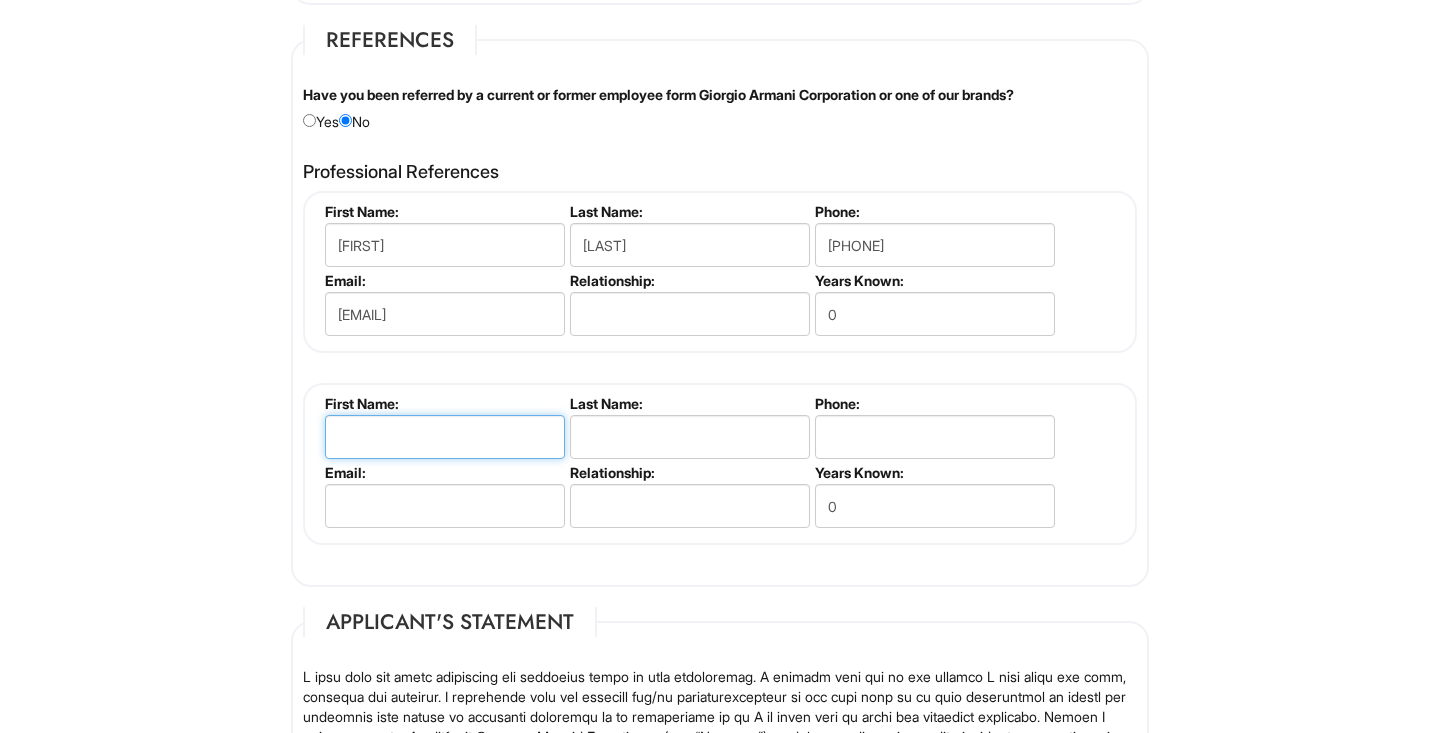 type on "[FIRST]" 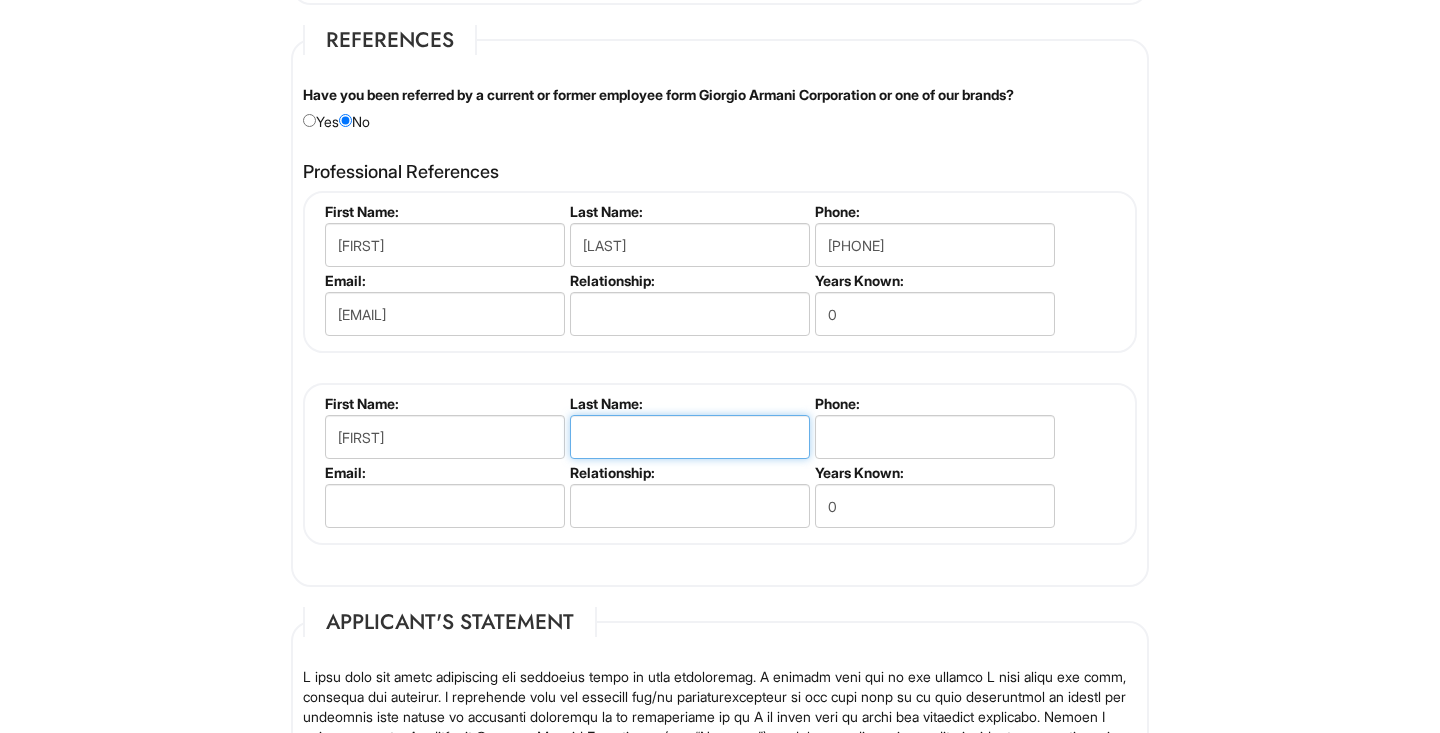 type on "[LAST]" 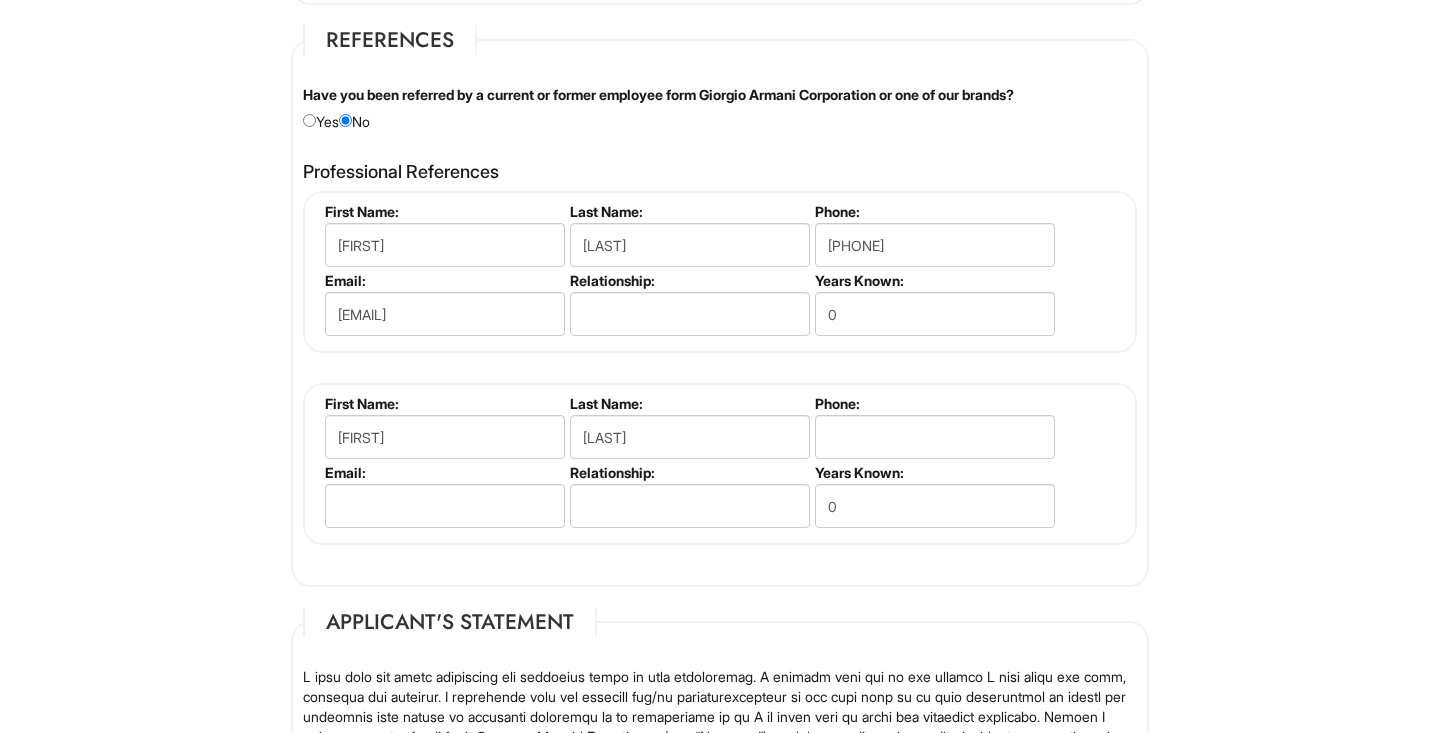 type on "[EMAIL]" 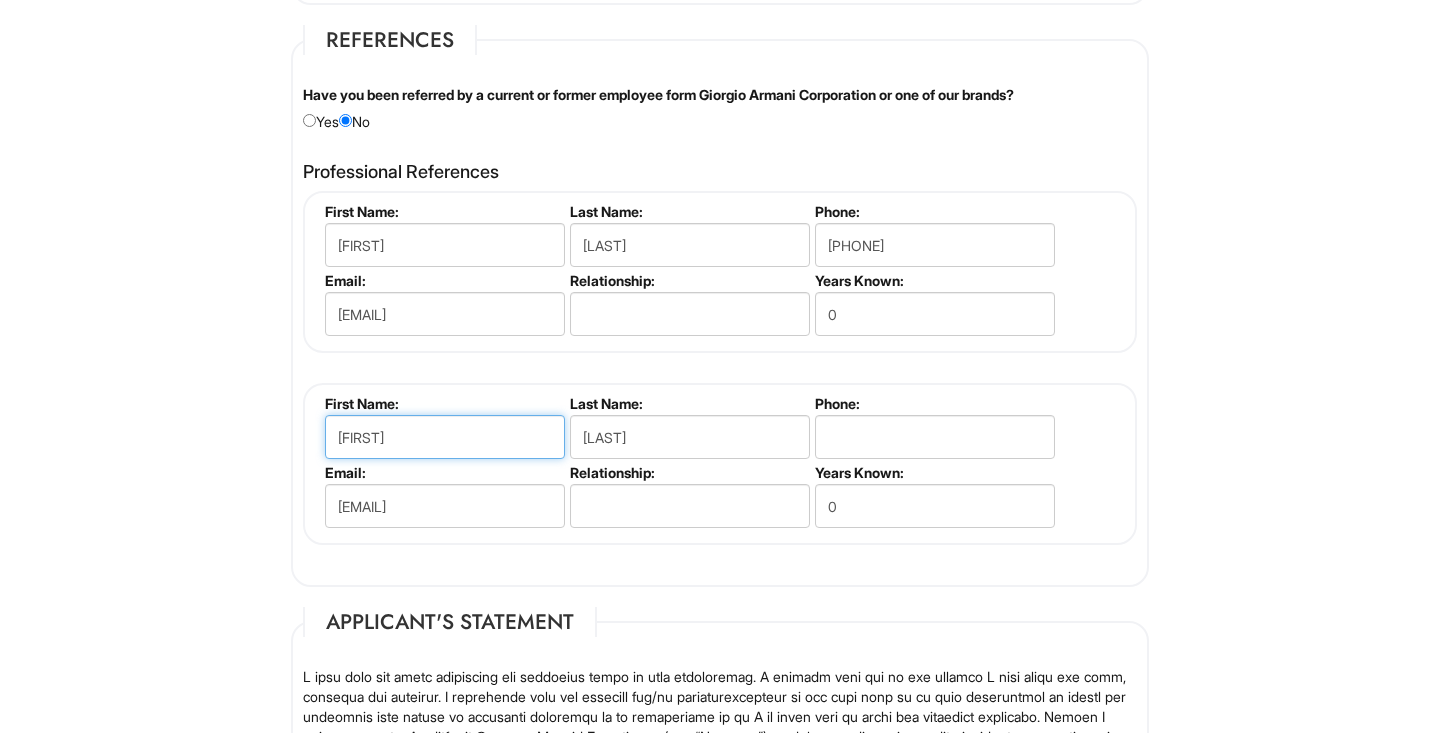 drag, startPoint x: 458, startPoint y: 434, endPoint x: 201, endPoint y: 428, distance: 257.07004 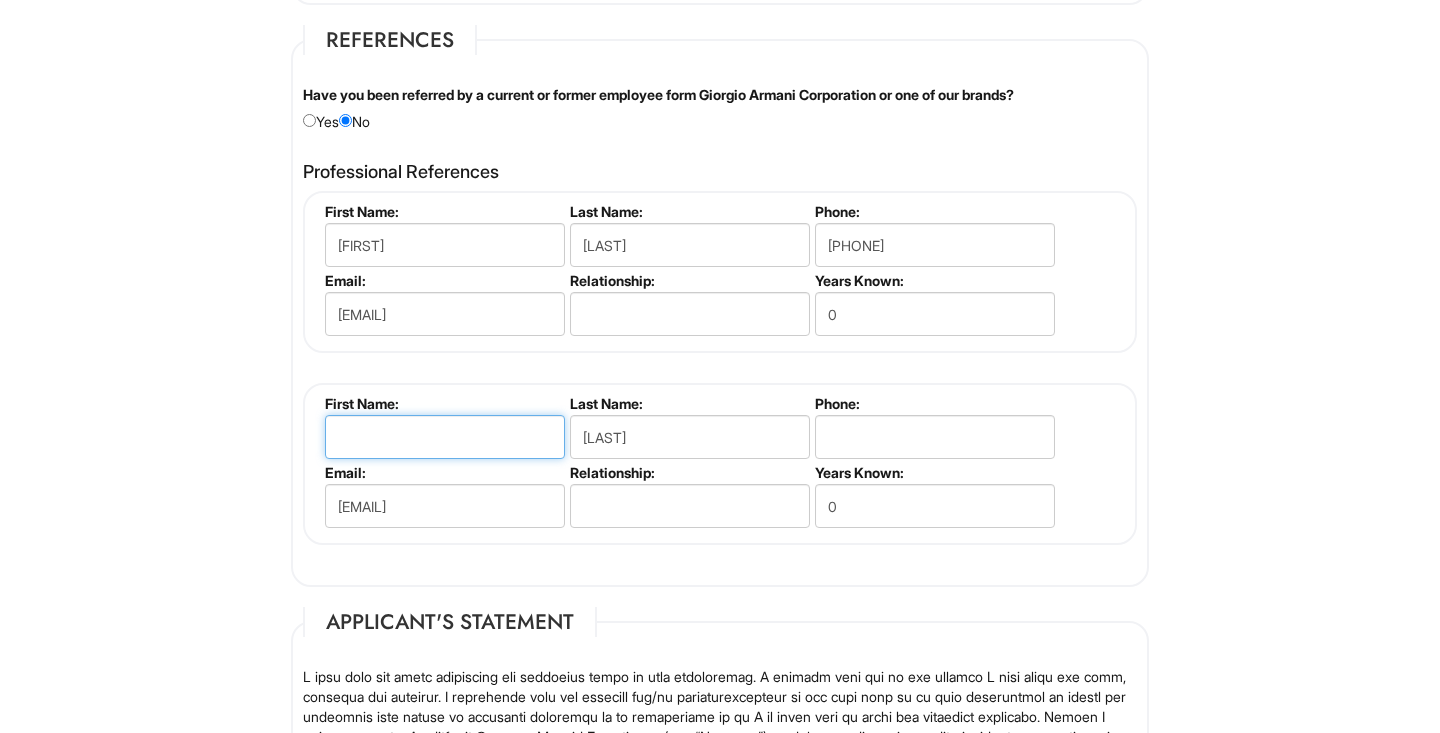 type 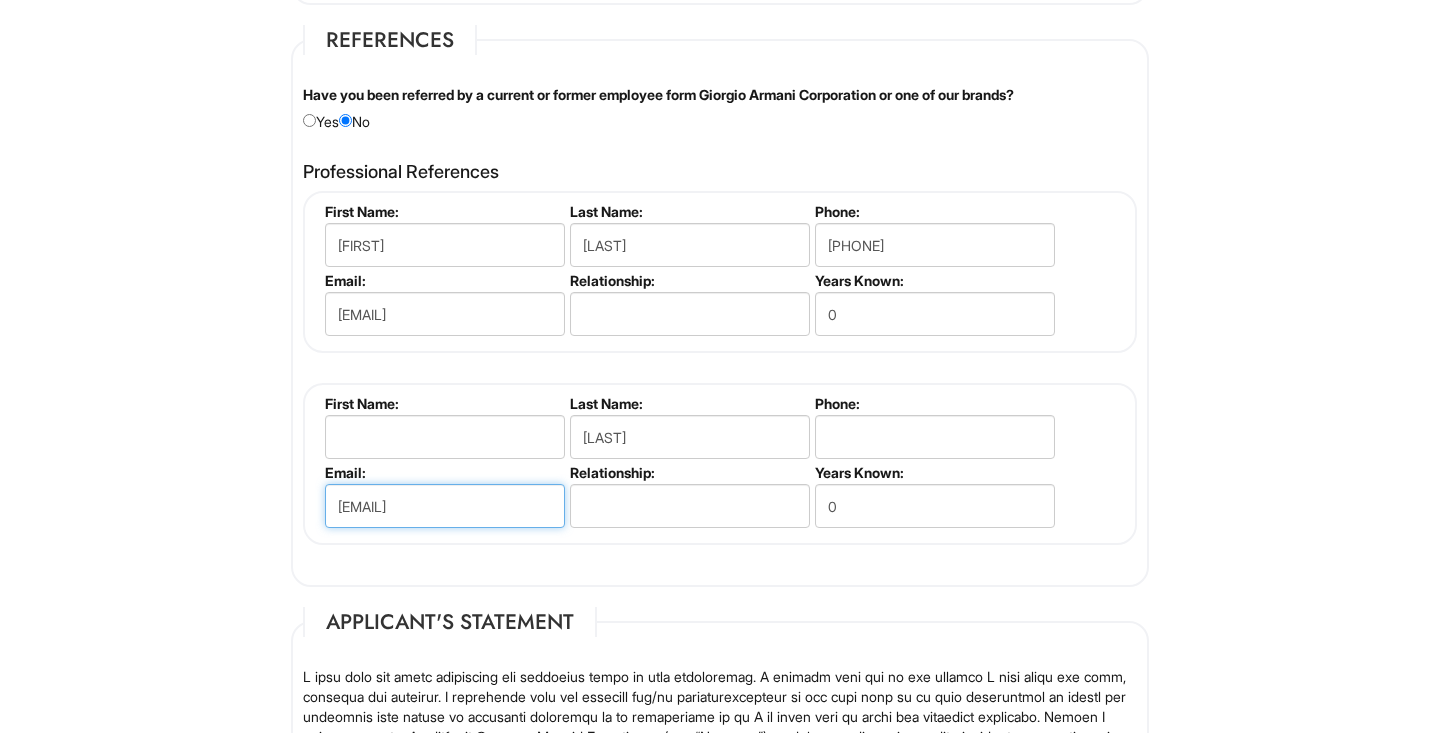 click on "[EMAIL]" at bounding box center (445, 506) 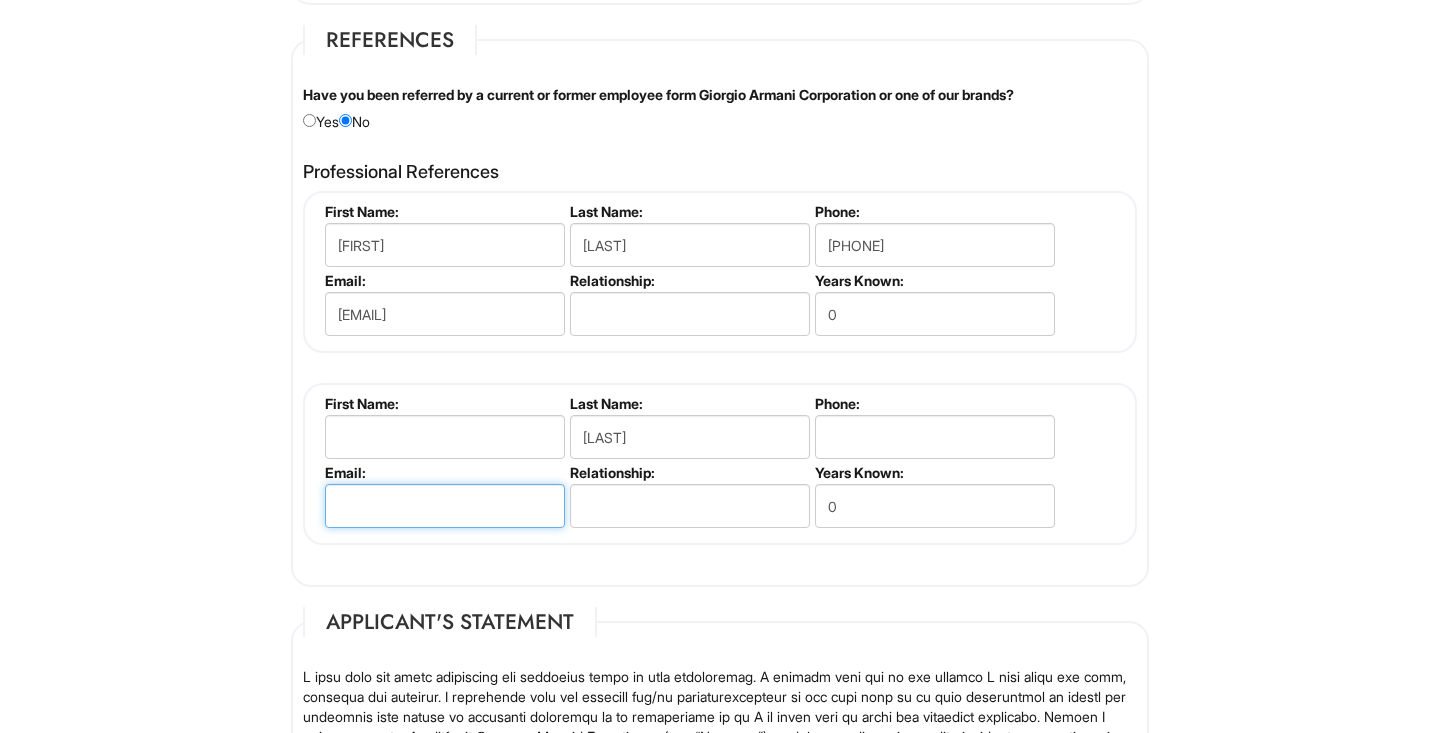 type 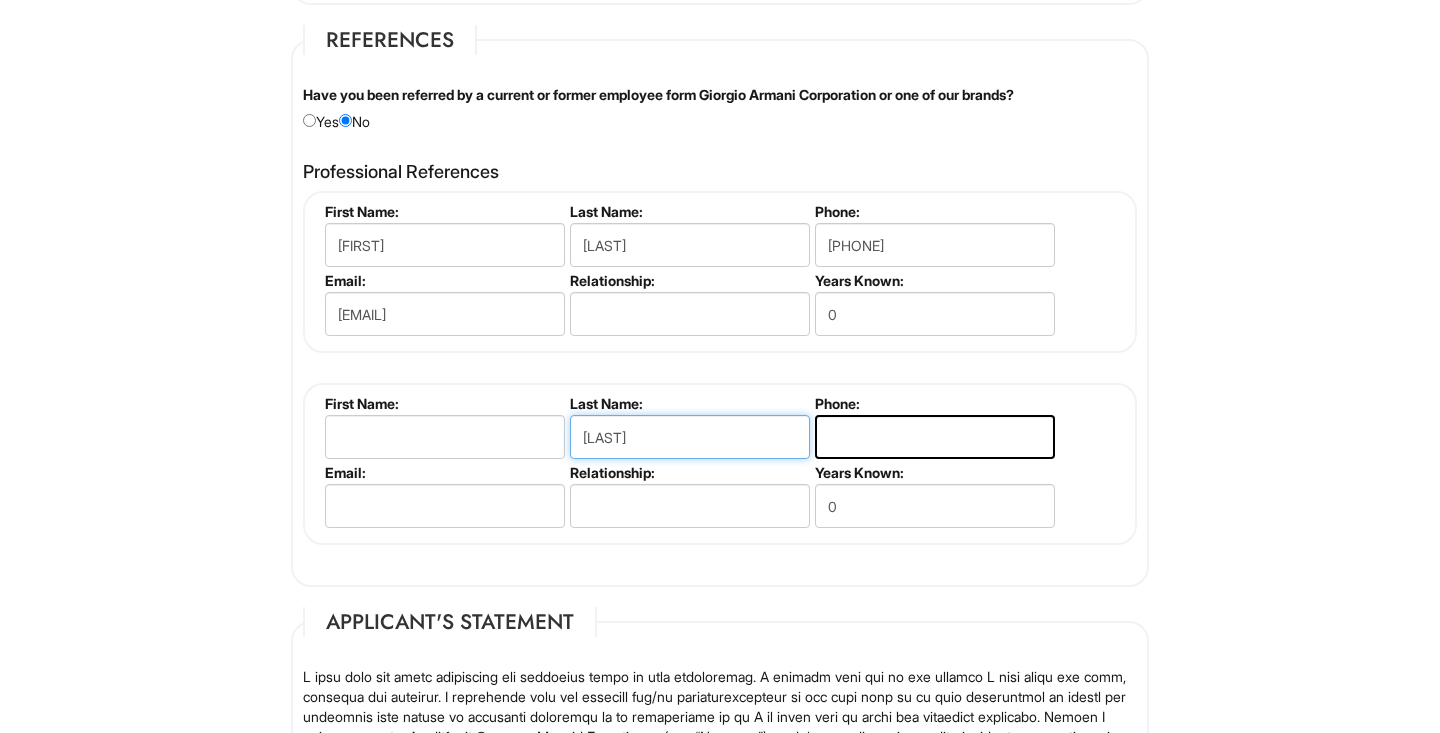 click on "[LAST]" at bounding box center [690, 437] 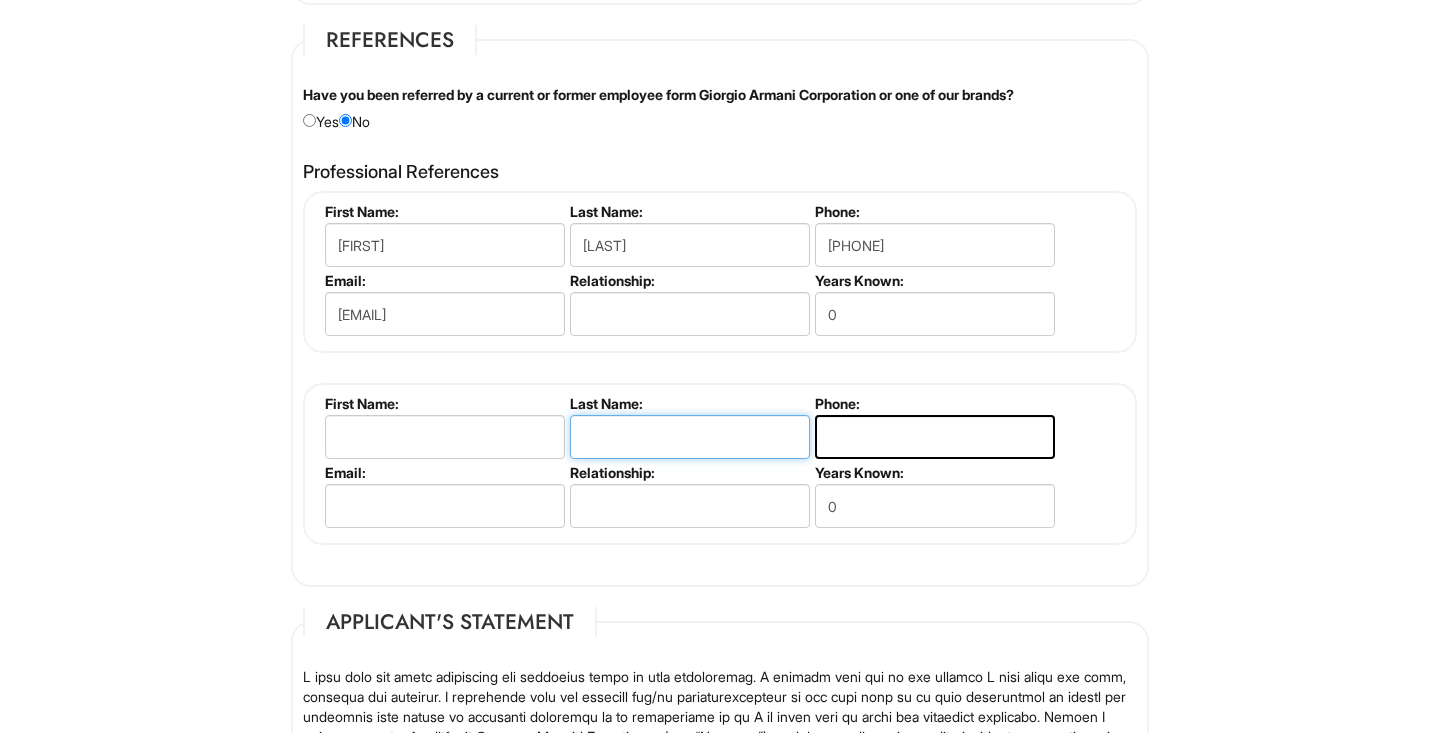 type 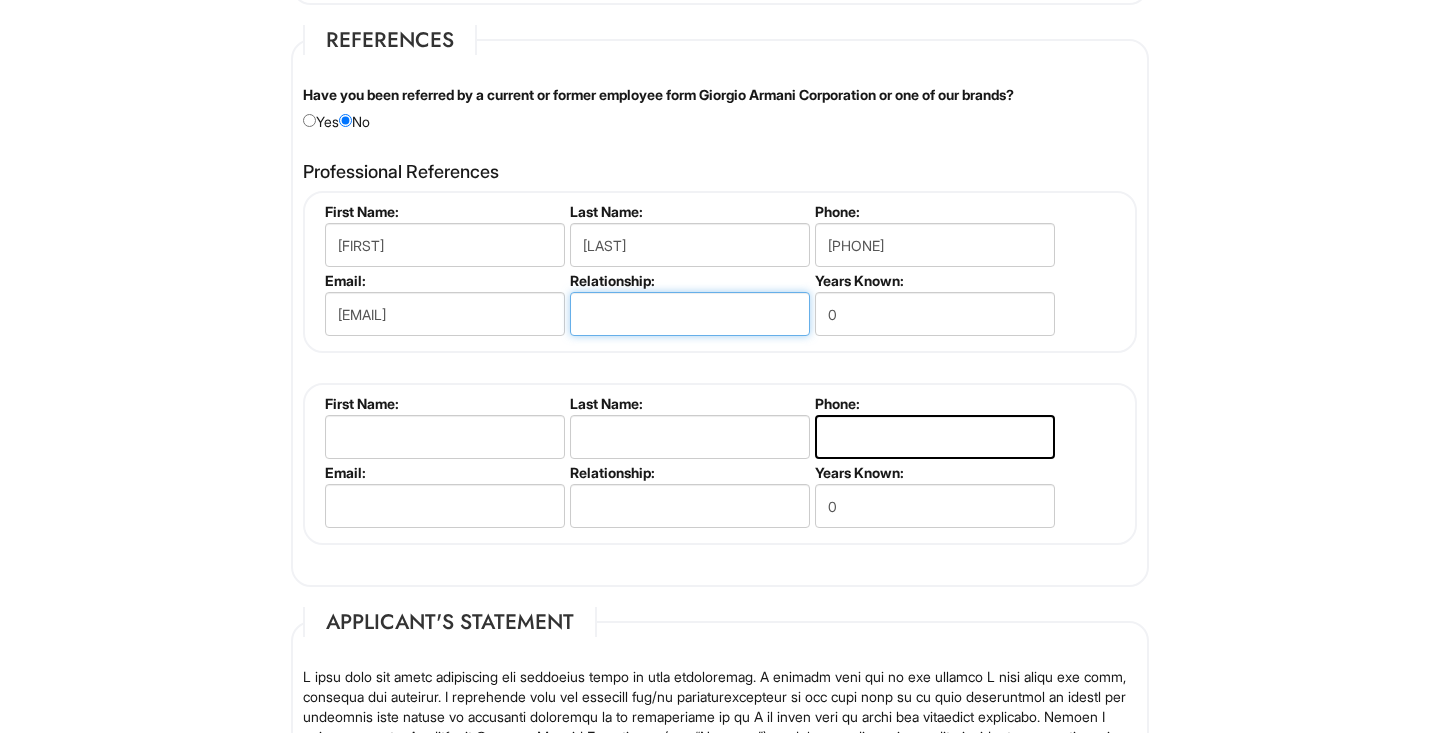 click at bounding box center (690, 314) 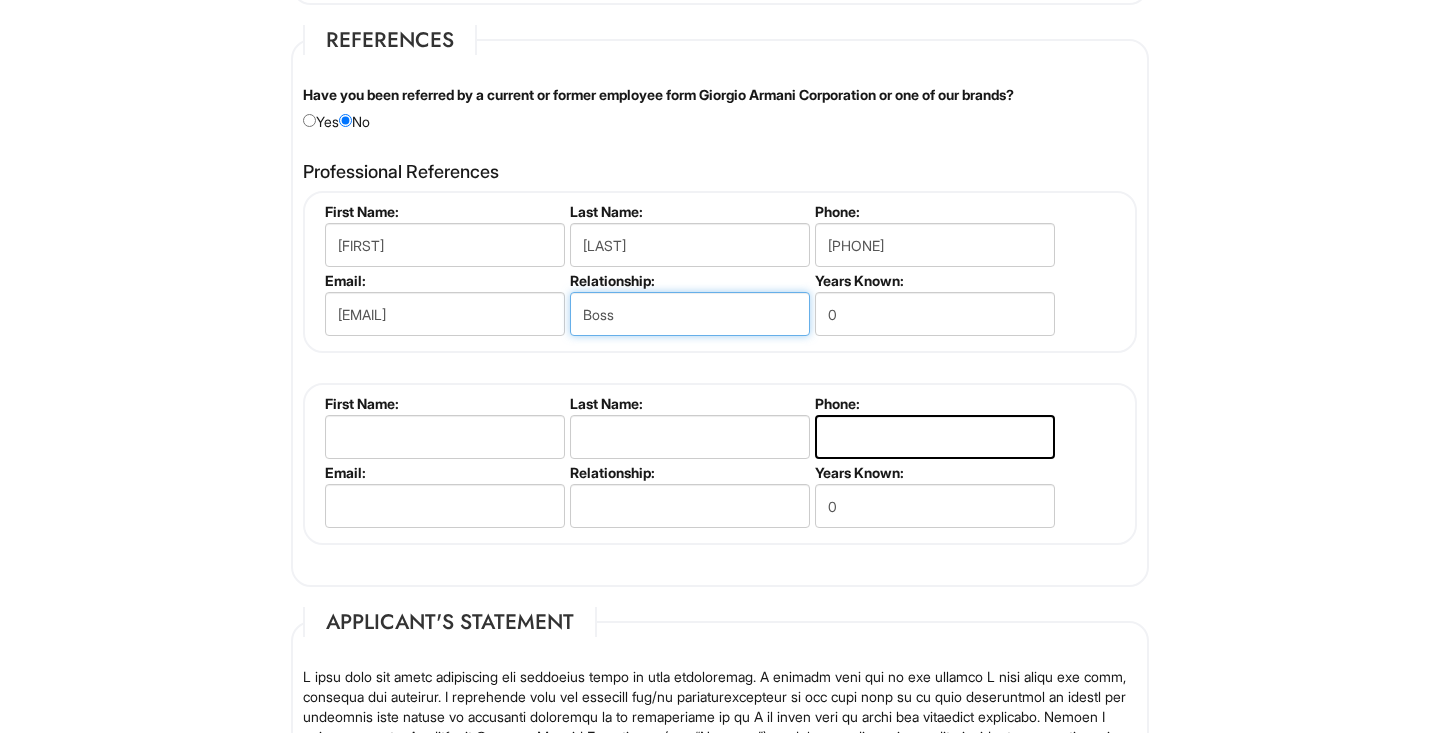 type on "Boss" 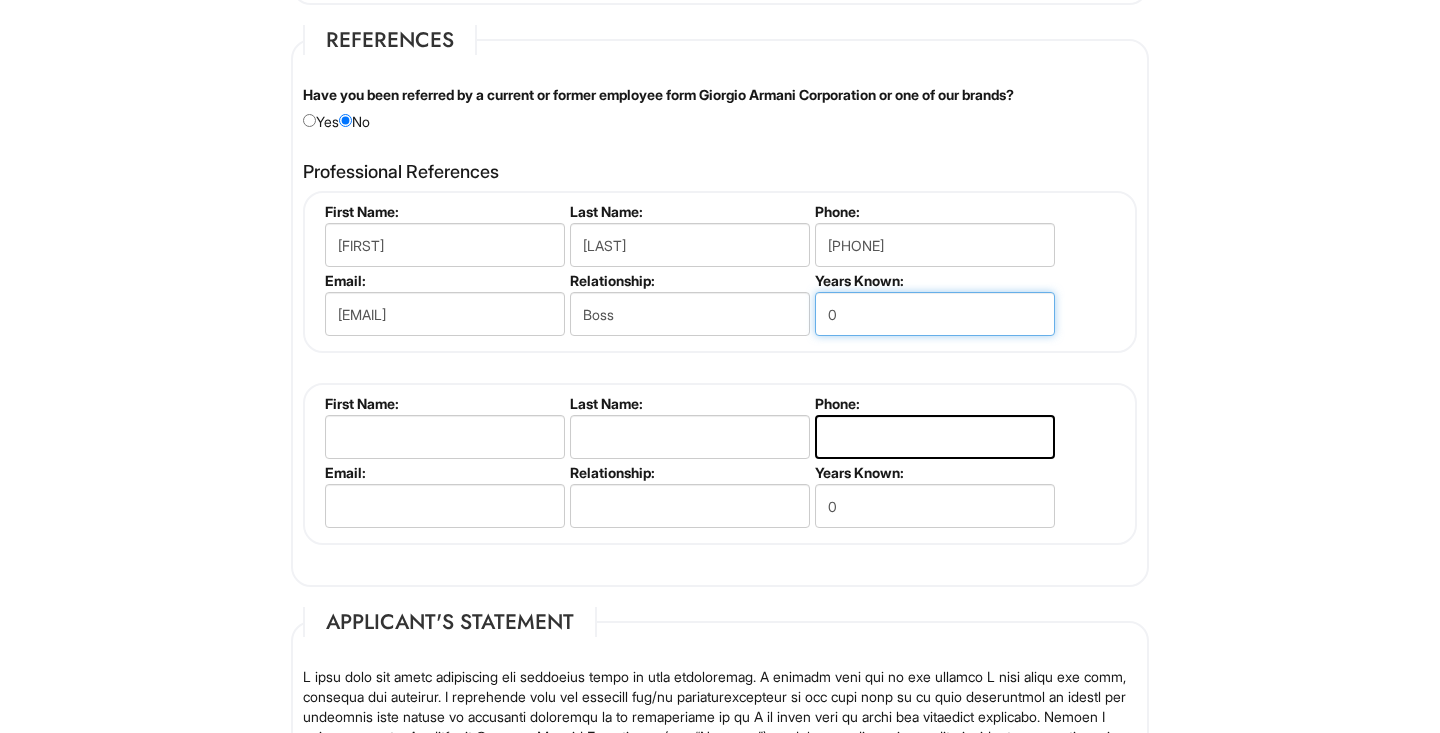 click on "0" at bounding box center (935, 314) 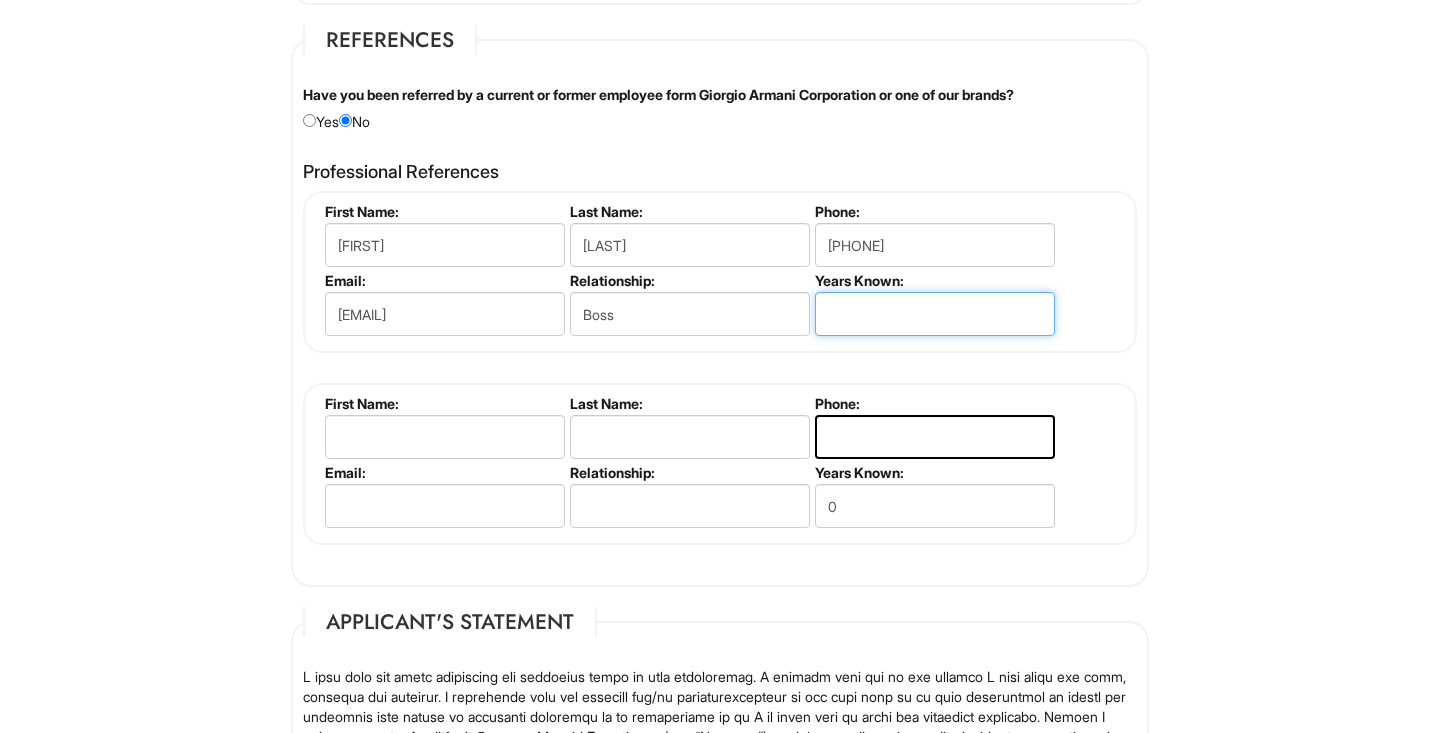 type on "8" 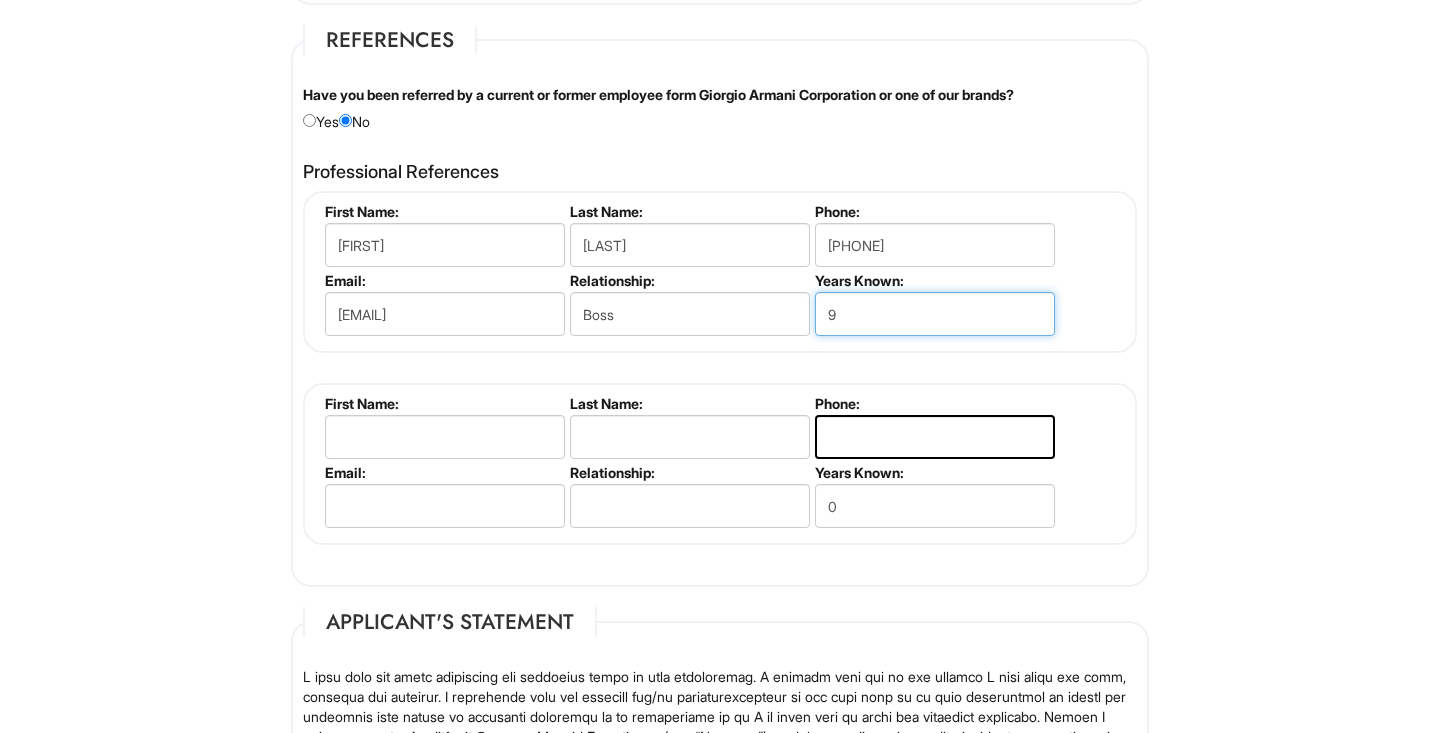 type on "9" 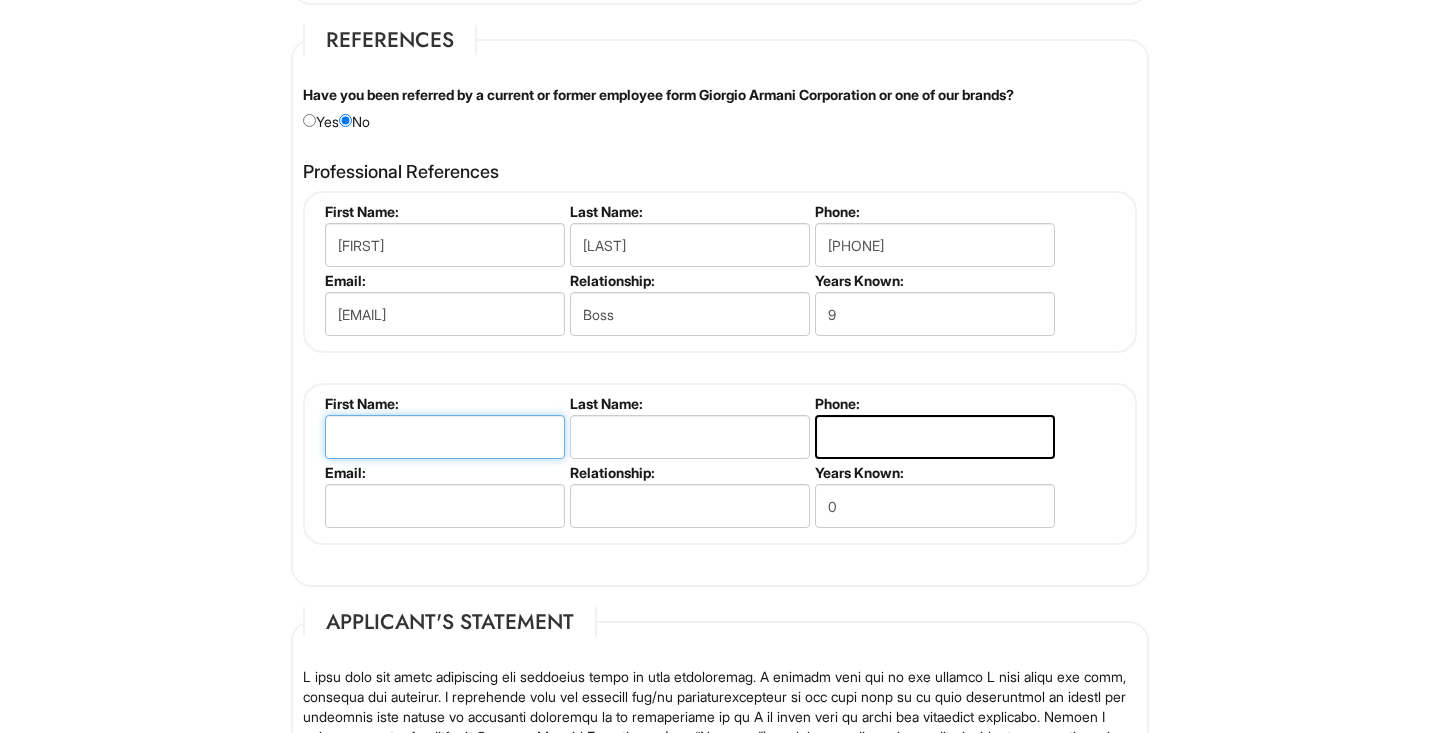 click at bounding box center [445, 437] 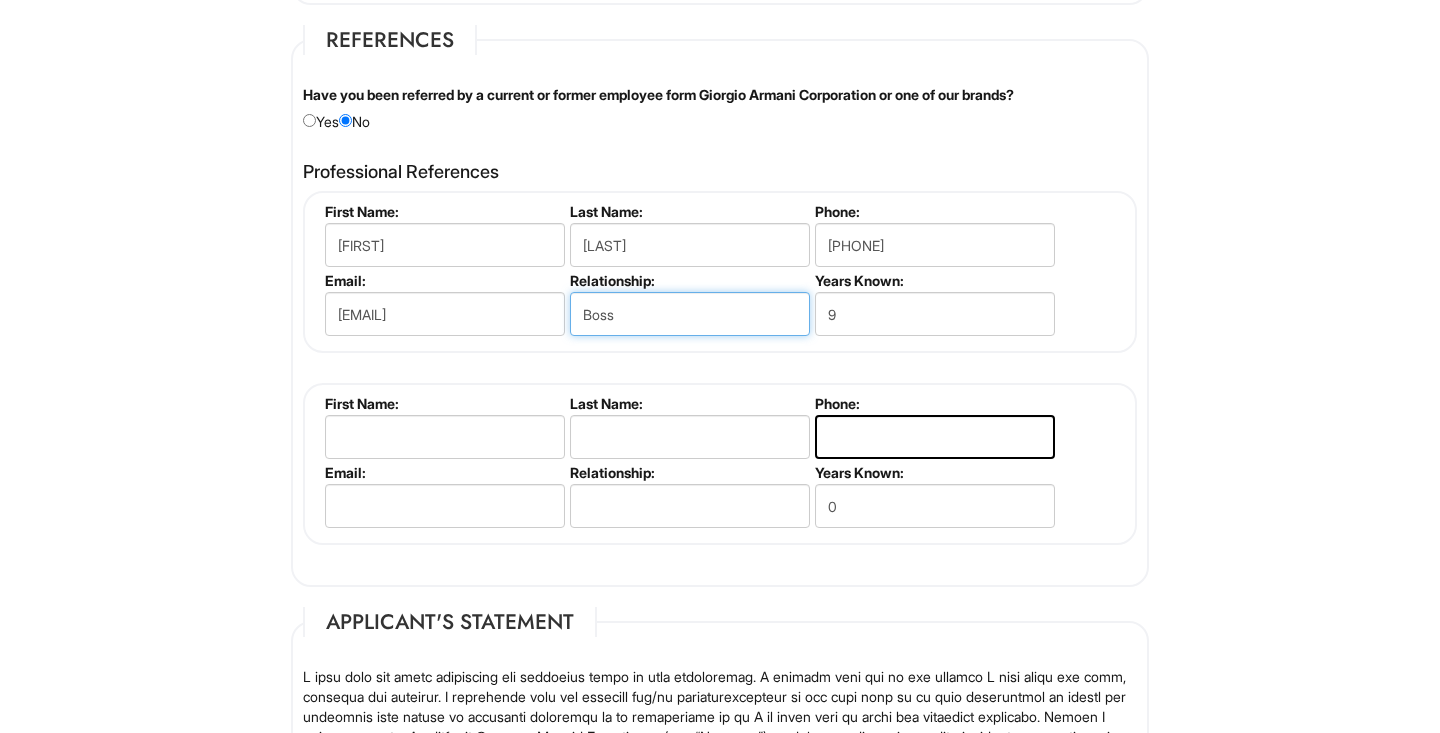 click on "Boss" at bounding box center [690, 314] 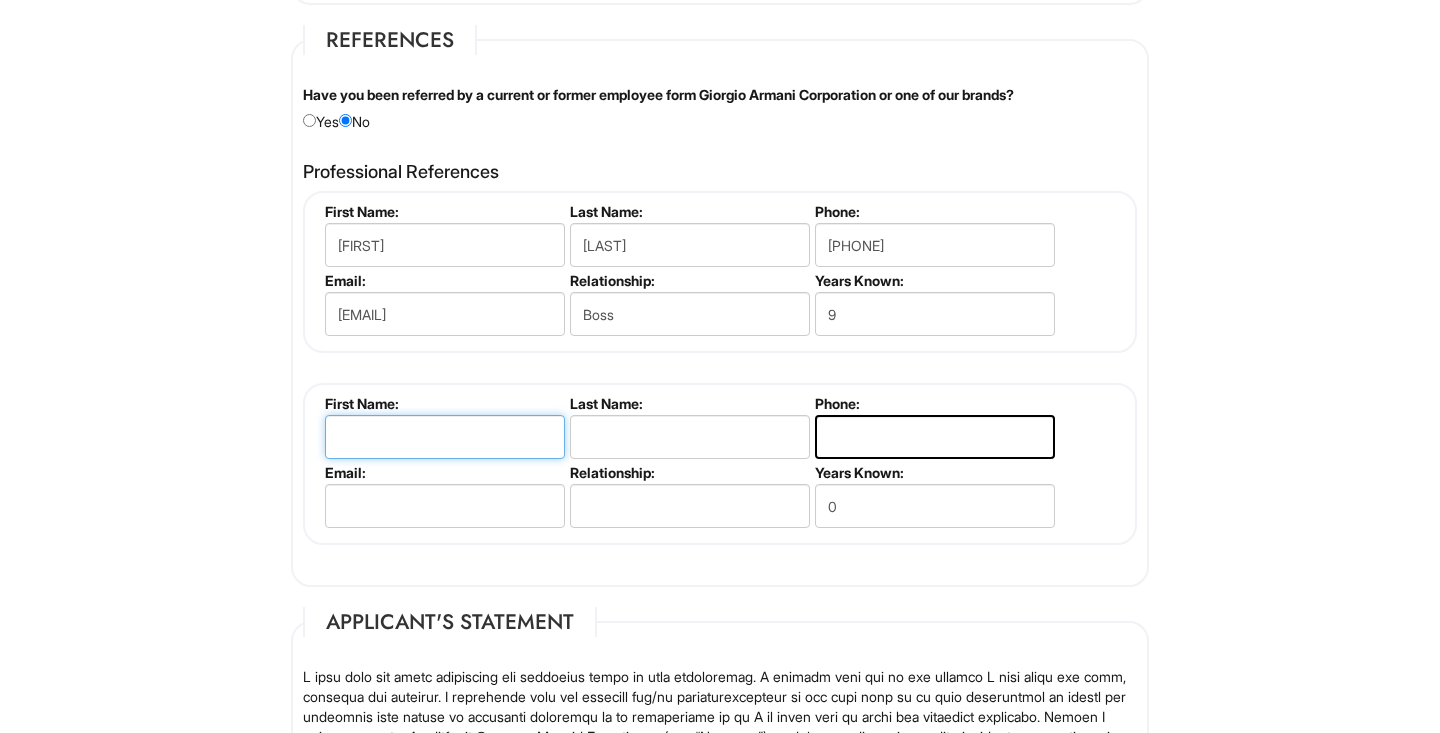 click at bounding box center (445, 437) 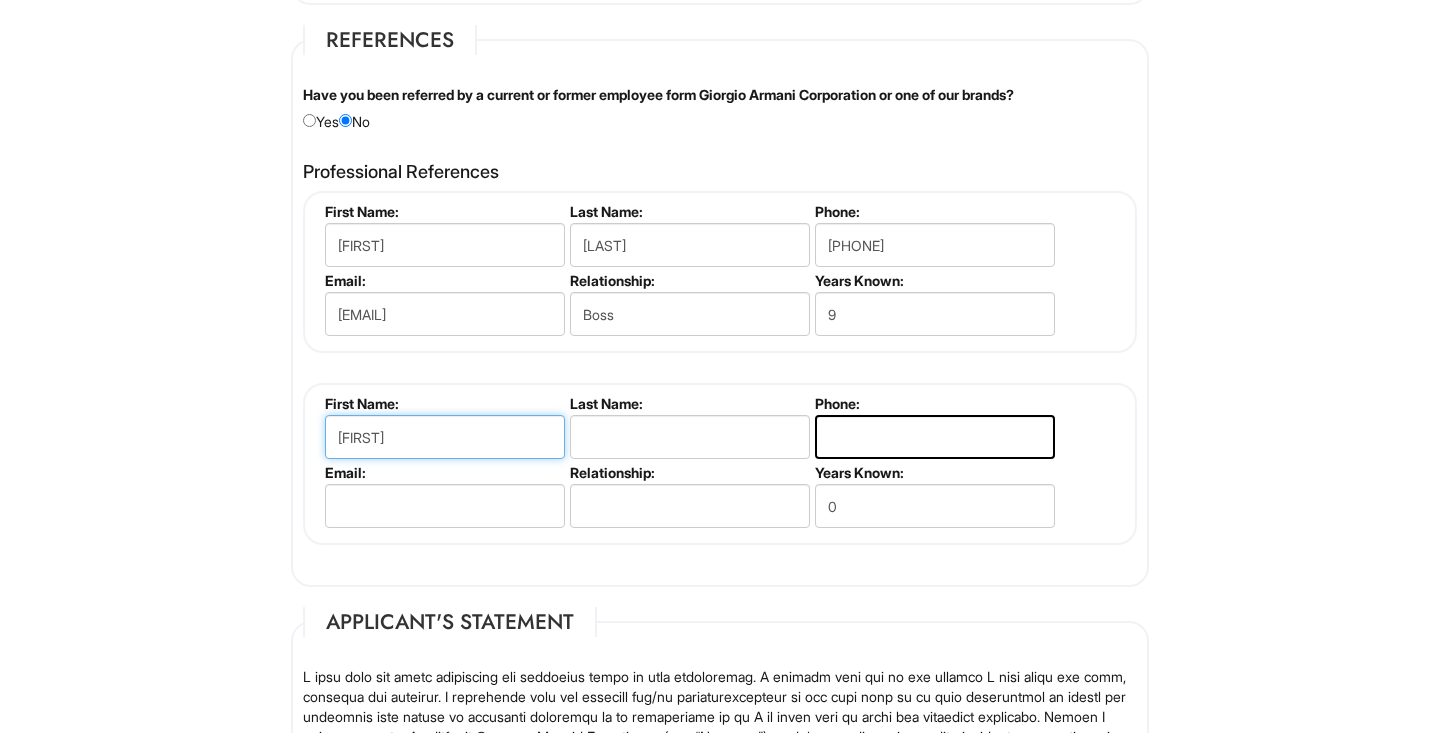 type on "[FIRST]" 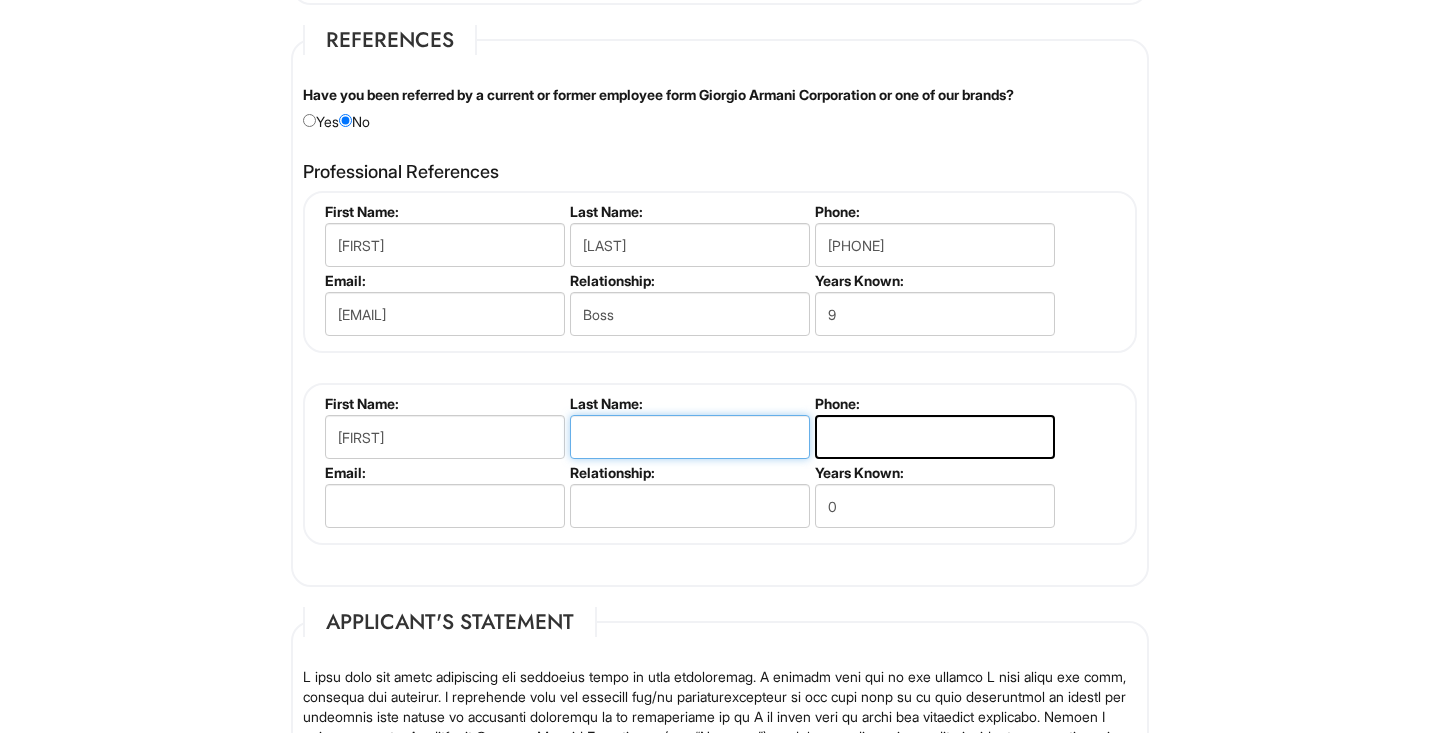 click at bounding box center [690, 437] 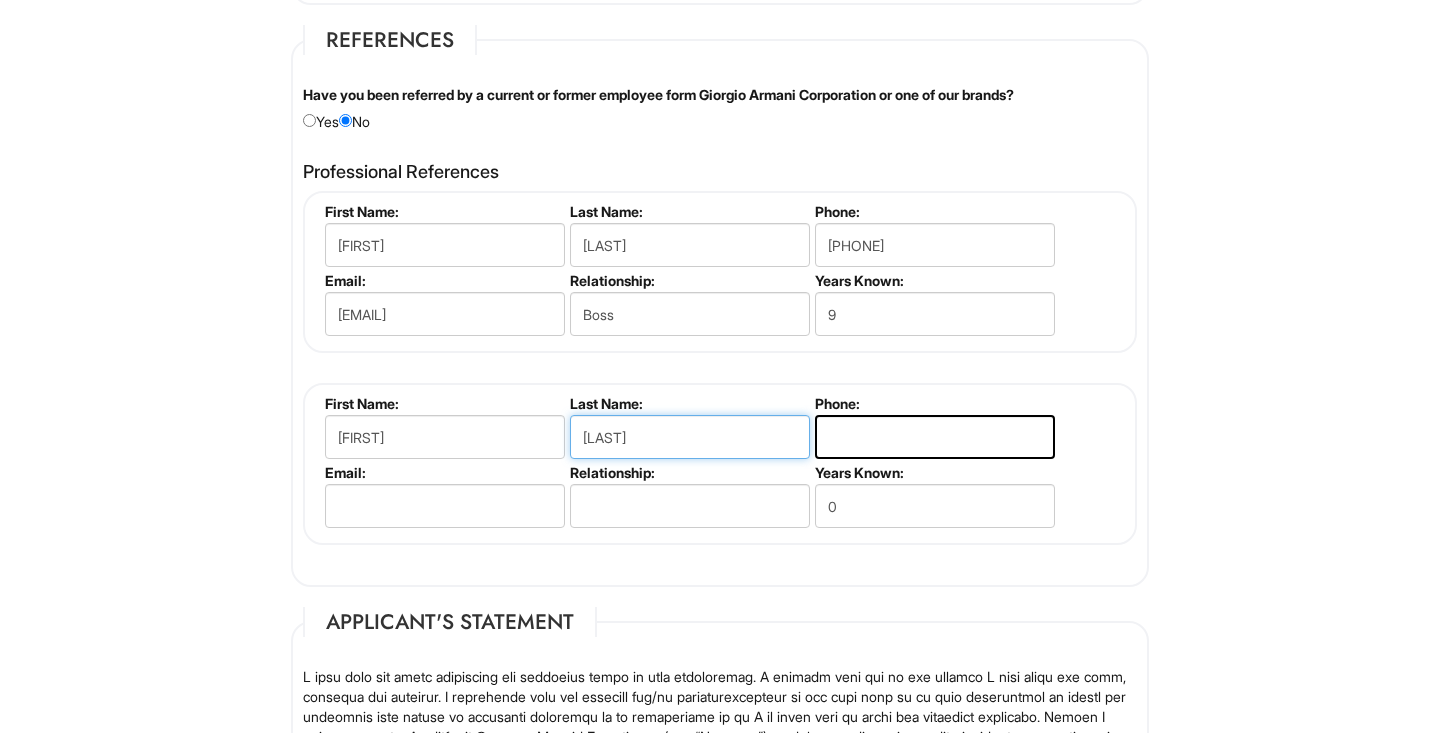 type on "[LAST]" 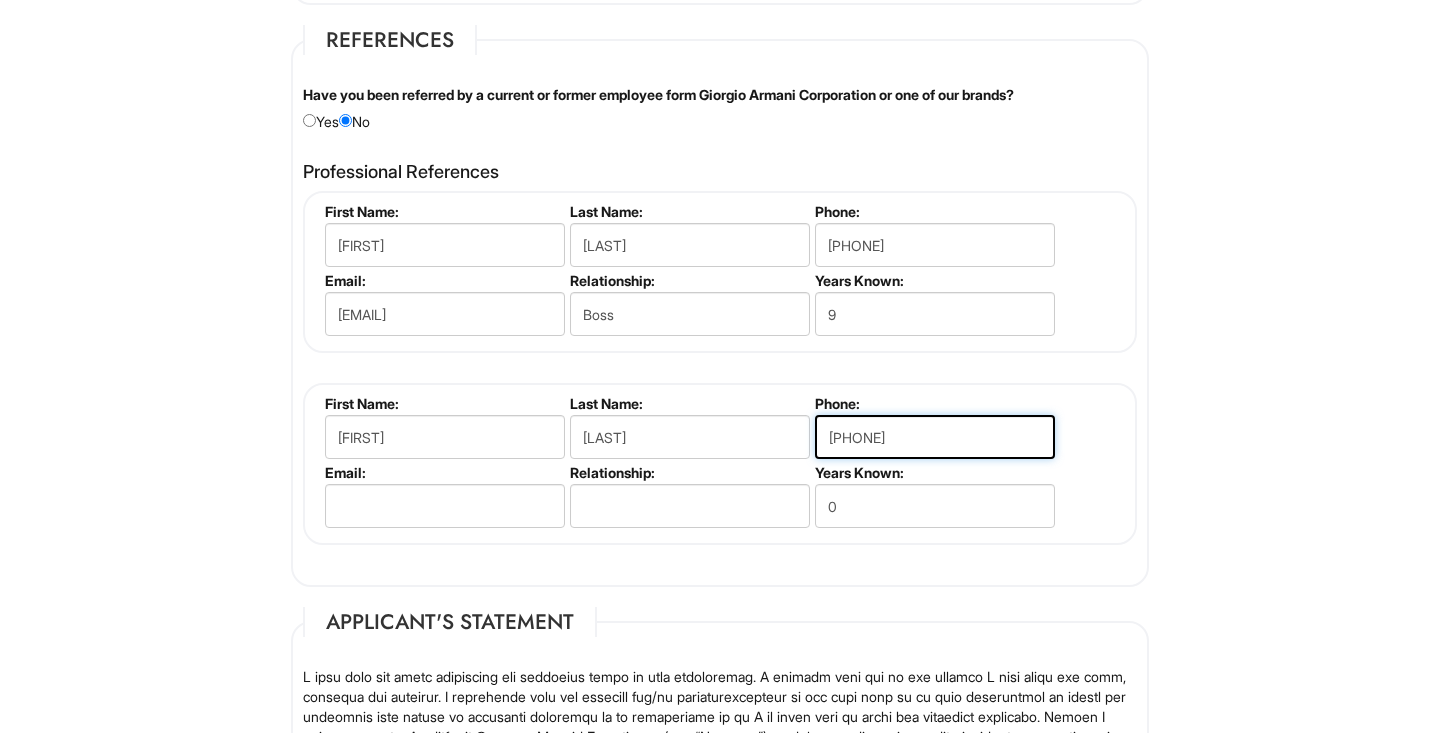 type on "[PHONE]" 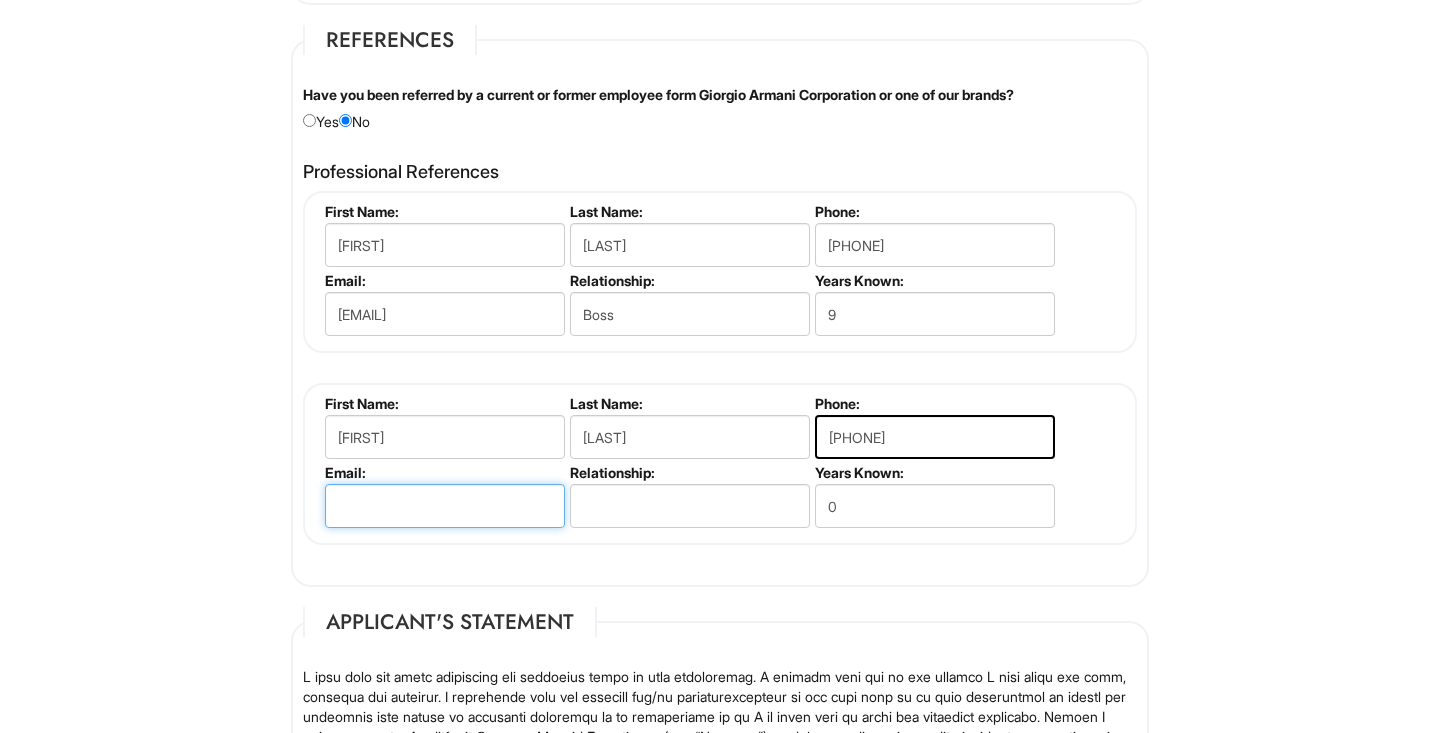 click at bounding box center (445, 506) 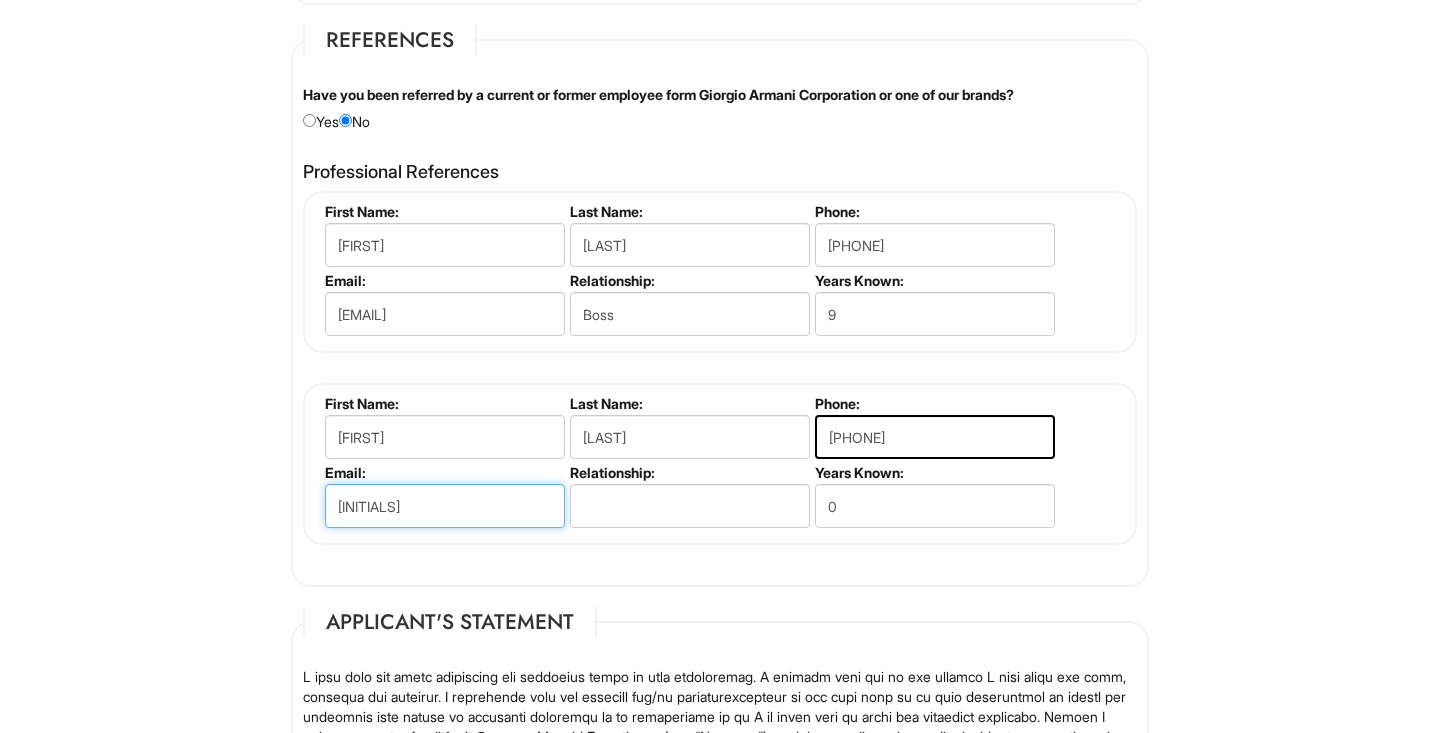 type on "b" 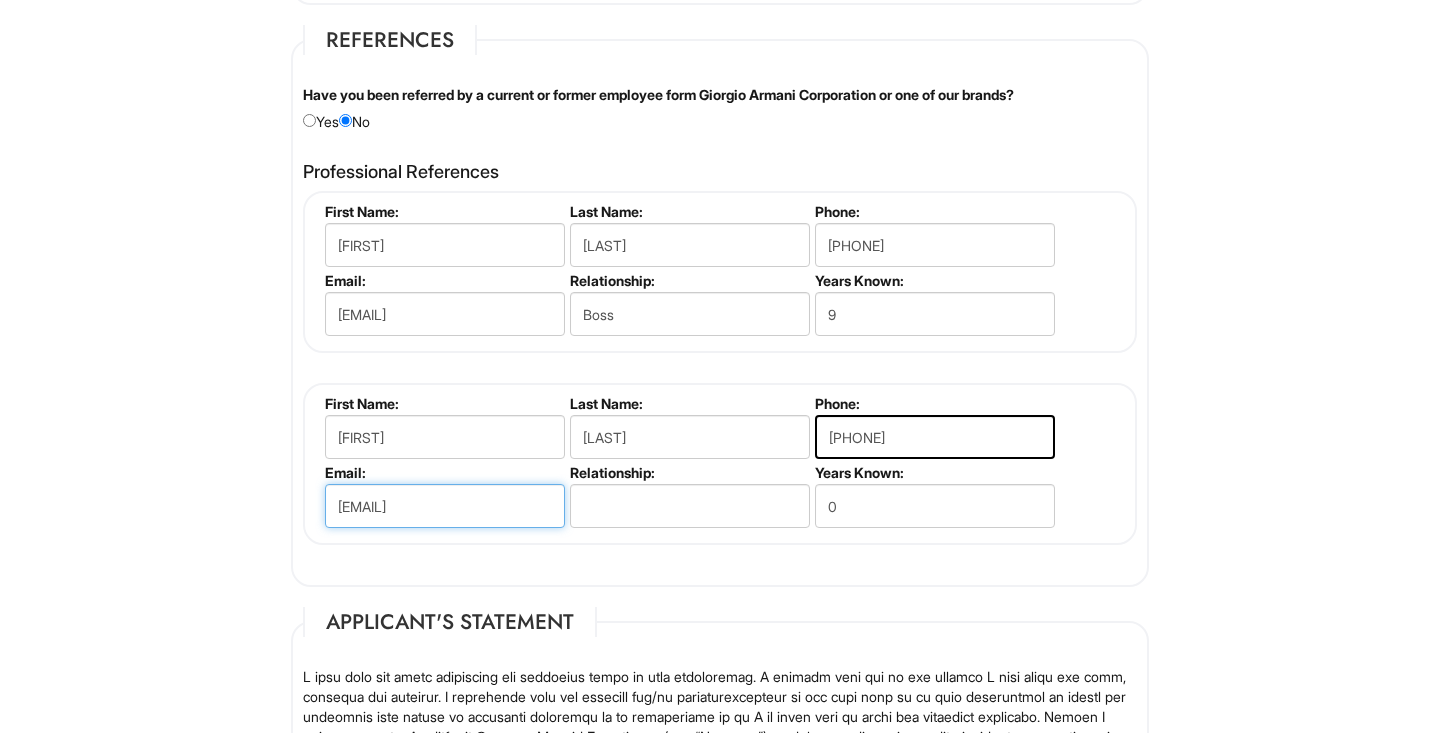 type on "[EMAIL]" 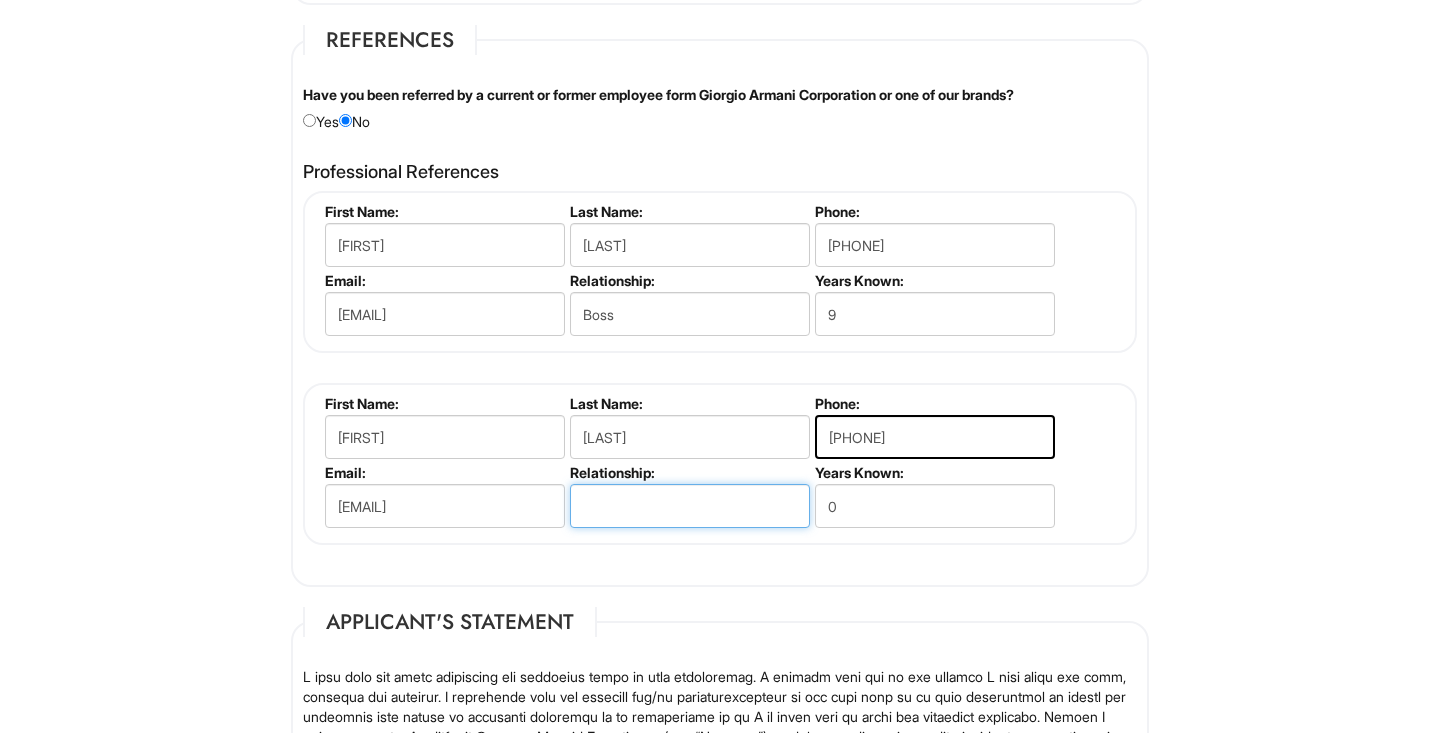 click at bounding box center [690, 506] 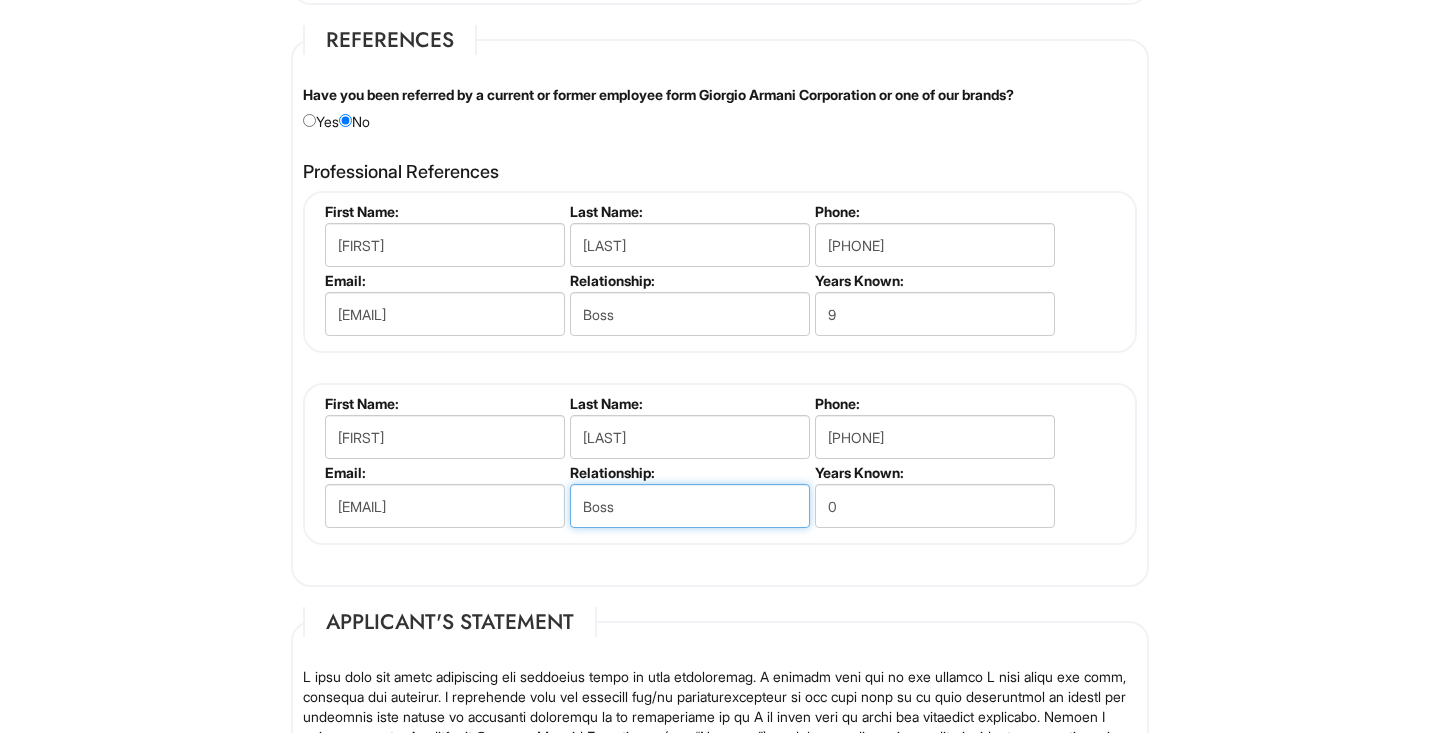 type on "Boss" 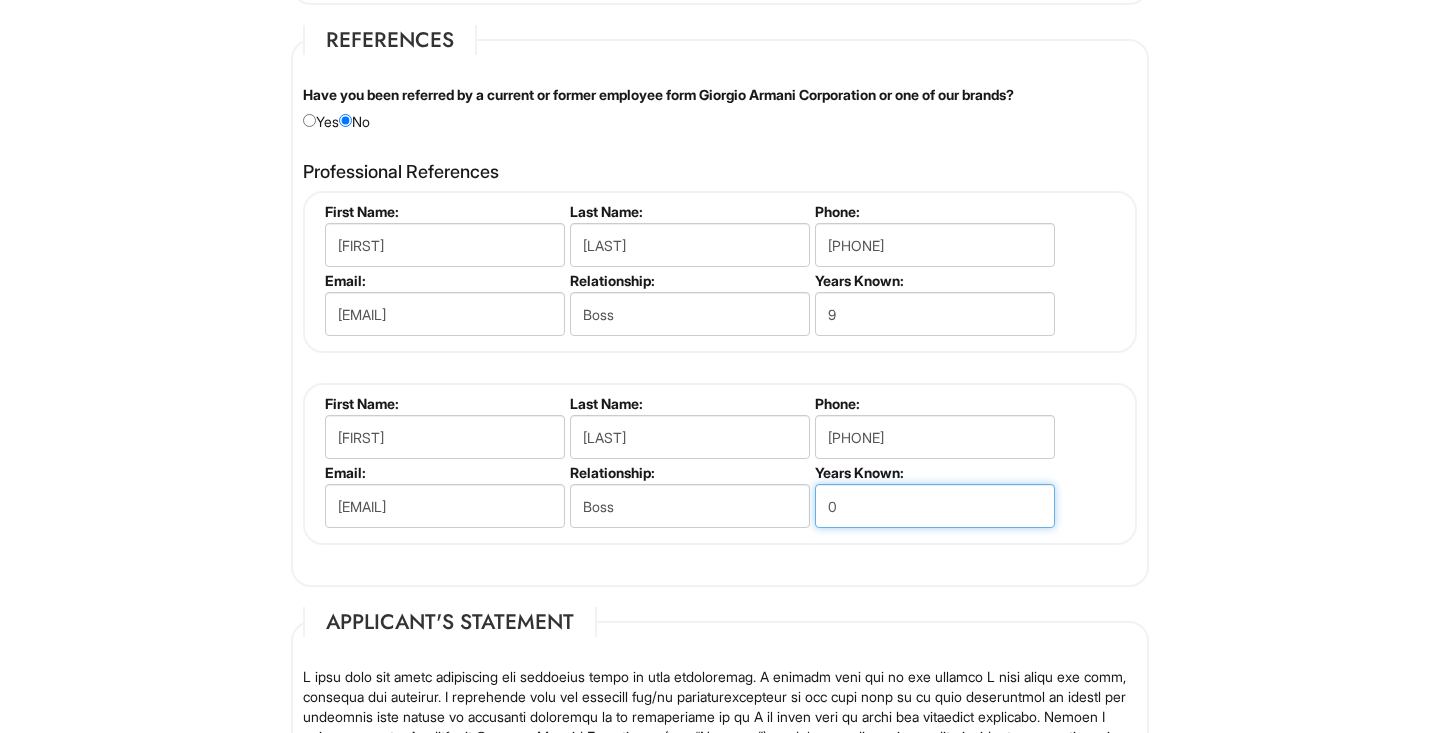 click on "0" at bounding box center [935, 506] 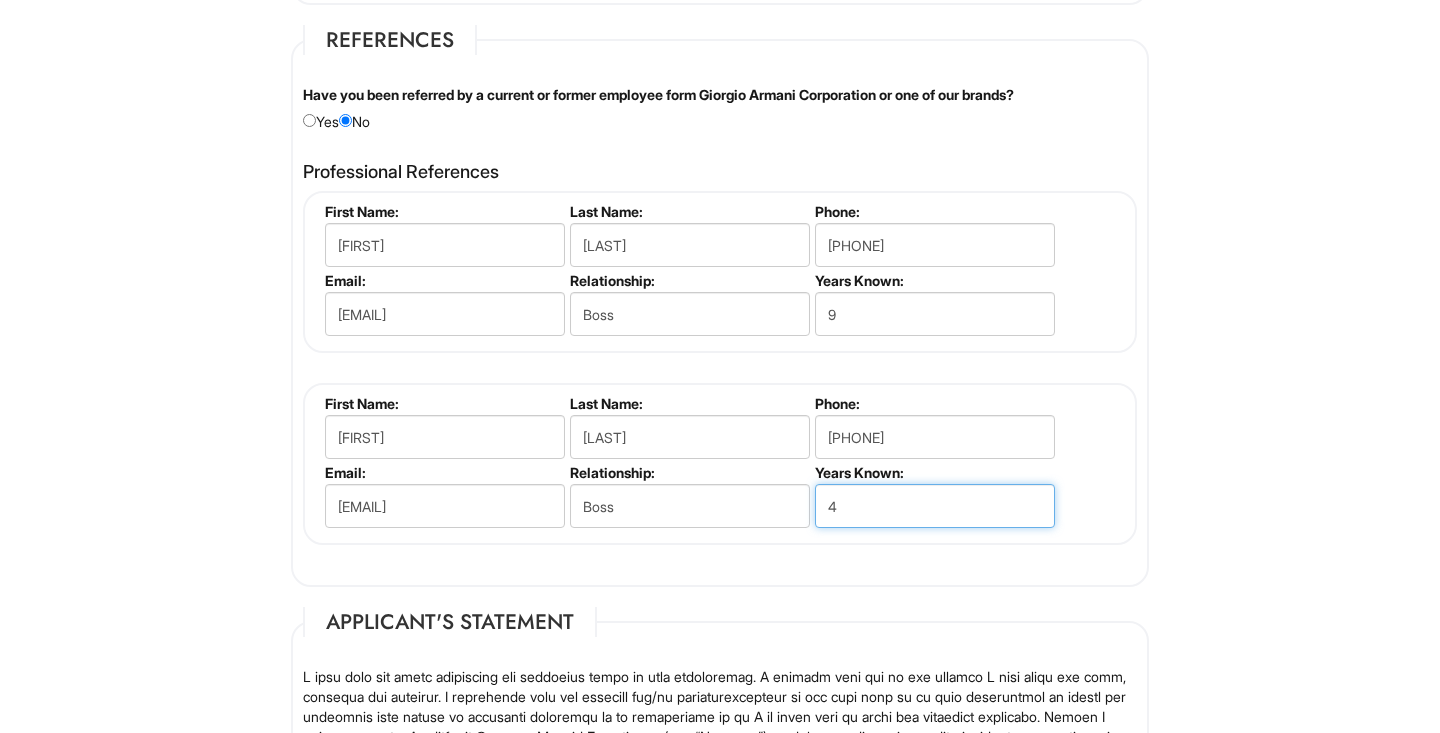type on "4" 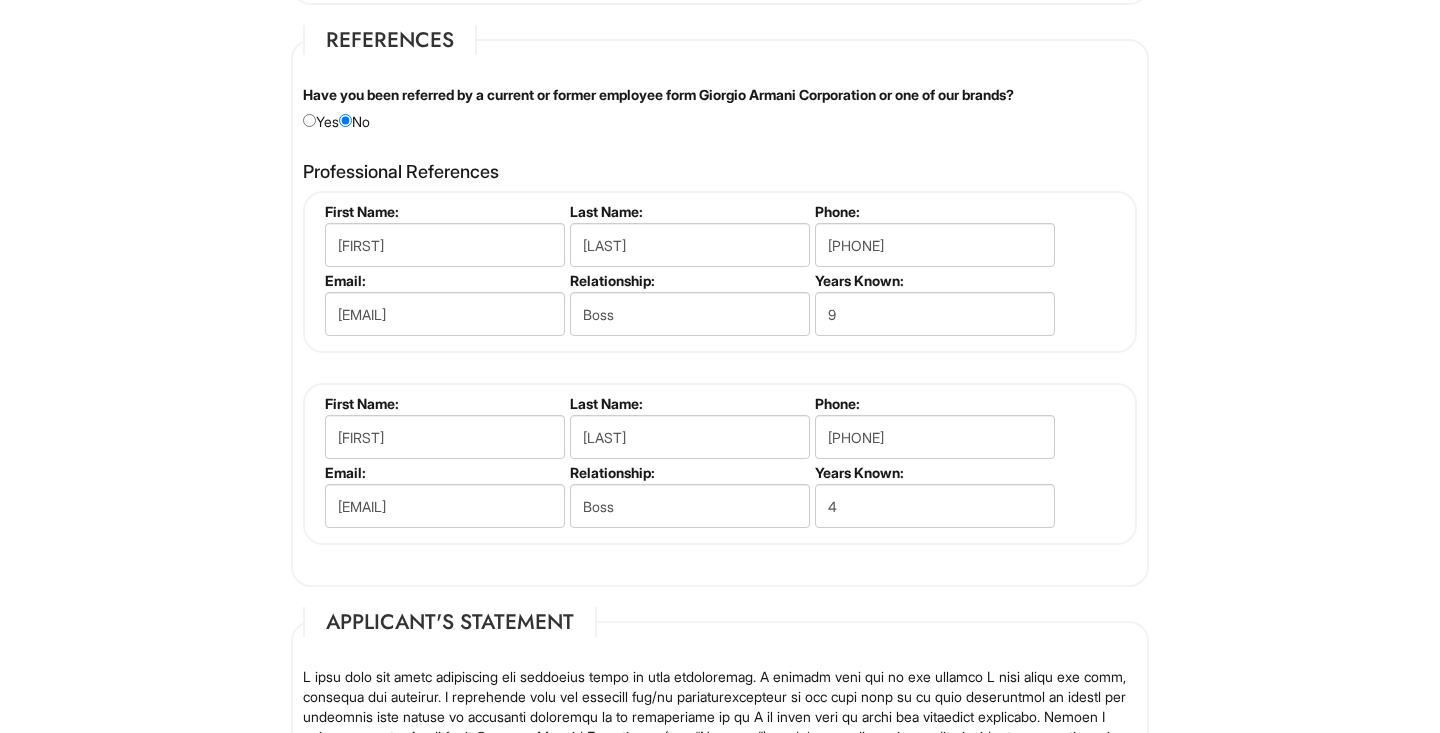 click on "Please Complete This Form 1 2 3 Client Advisor (Part-time), A|X Armani Exchange PLEASE COMPLETE ALL REQUIRED FIELDS
We are an Equal Opportunity Employer. All persons shall have the opportunity to be considered for employment without regard to their race, color, creed, religion, national origin, ancestry, citizenship status, age, disability, gender, sex, sexual orientation, veteran status, genetic information or any other characteristic protected by applicable federal, state or local laws. We will endeavor to make a reasonable accommodation to the known physical or mental limitations of a qualified applicant with a disability unless the accommodation would impose an undue hardship on the operation of our business. If you believe you require such assistance to complete this form or to participate in an interview, please let us know.
Personal Information
Last Name  *   [LAST]
First Name  *   [FIRST]
Middle Name
E-mail Address  *   [EMAIL]
Phone  *   [PHONE]" at bounding box center (720, -523) 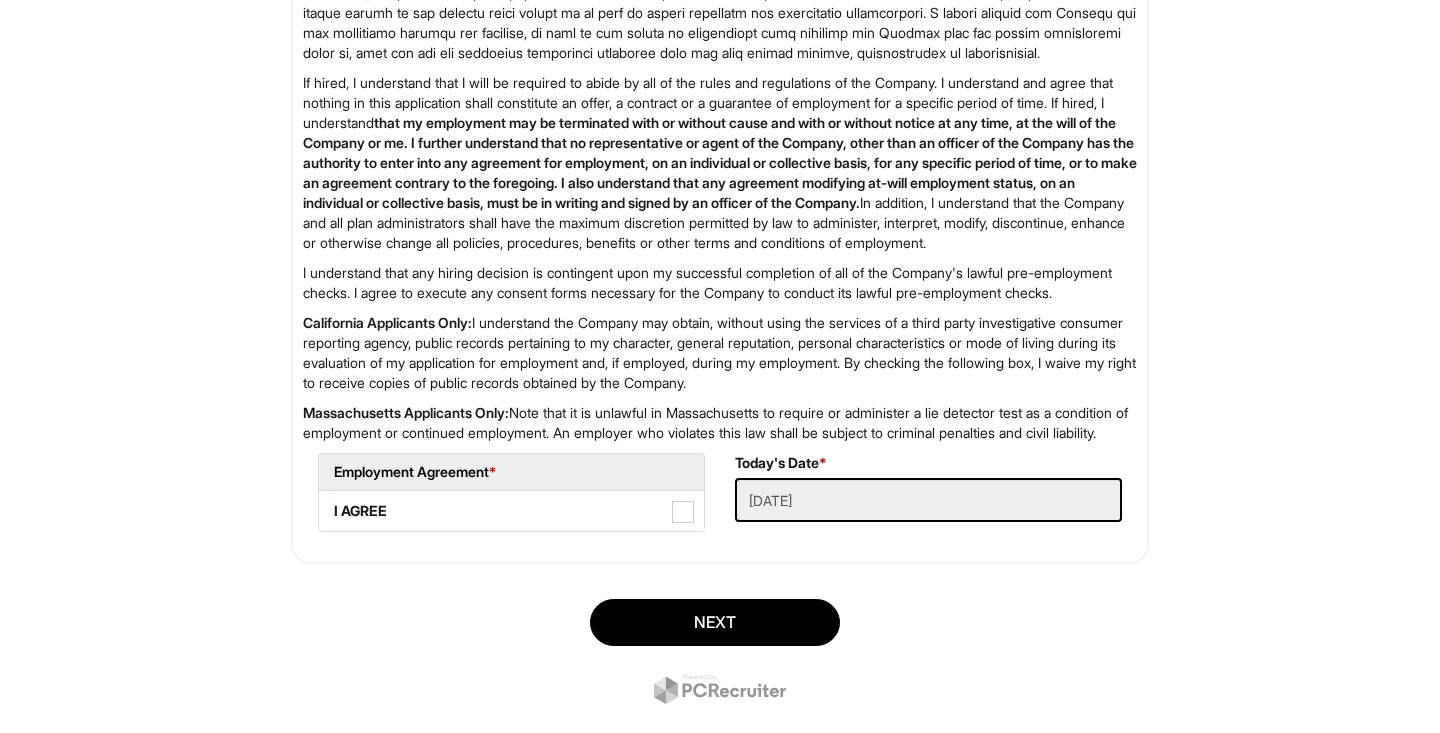 scroll, scrollTop: 3362, scrollLeft: 0, axis: vertical 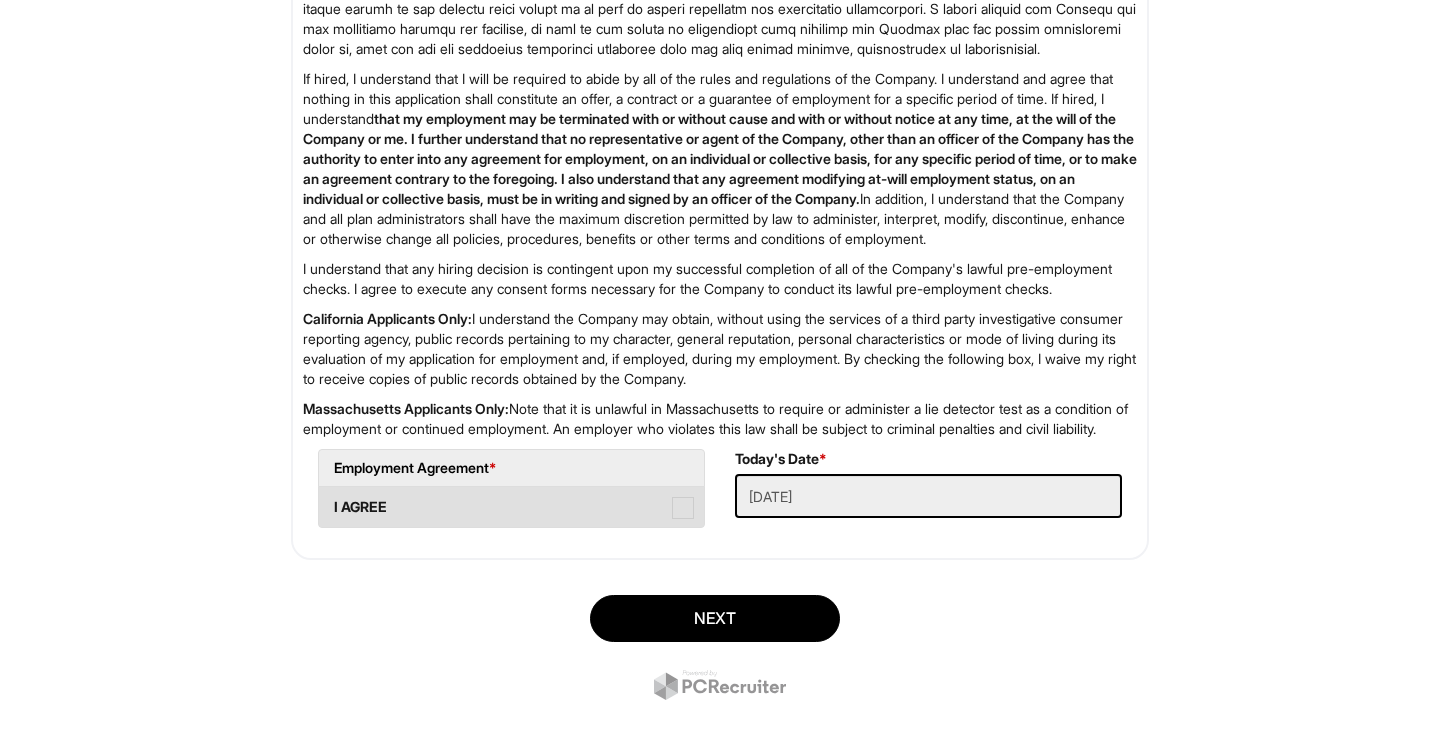 click at bounding box center [683, 508] 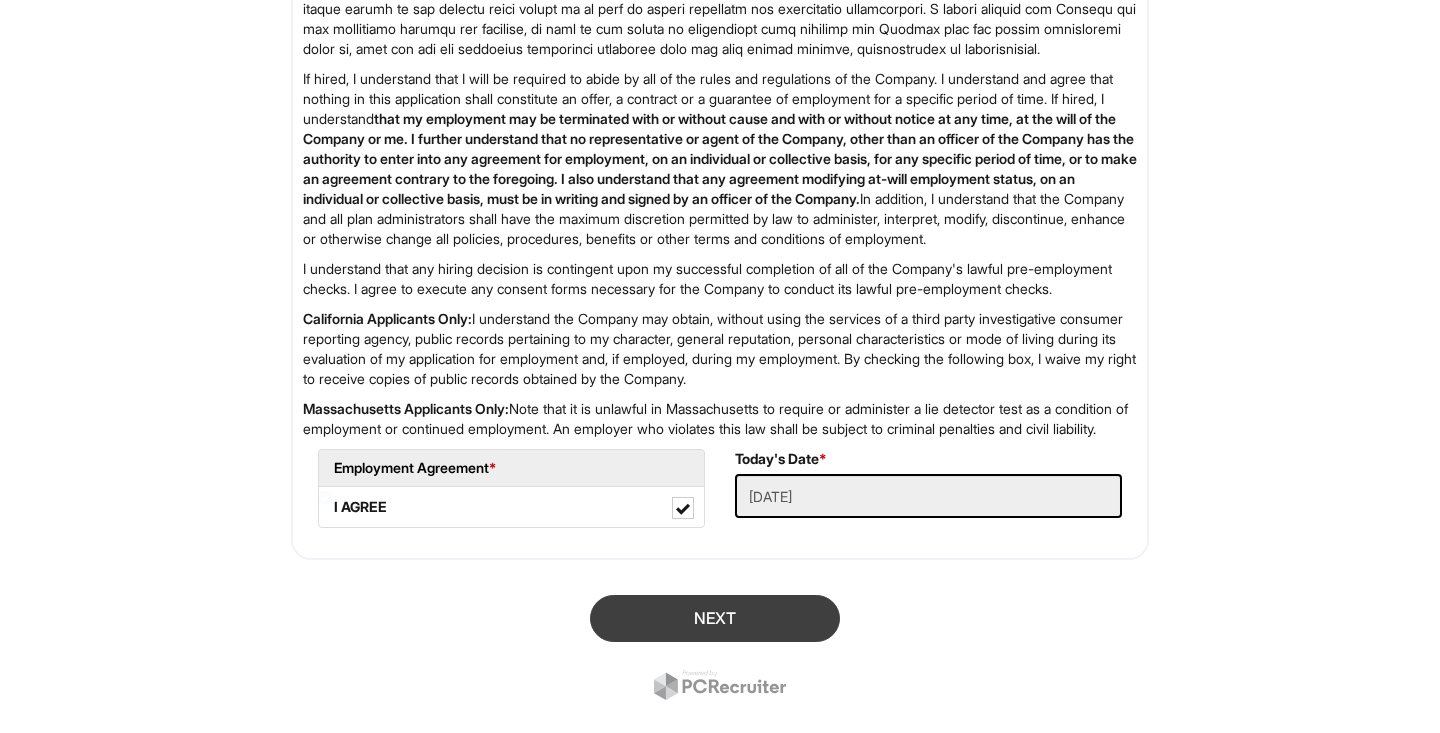 click on "Next" at bounding box center (715, 618) 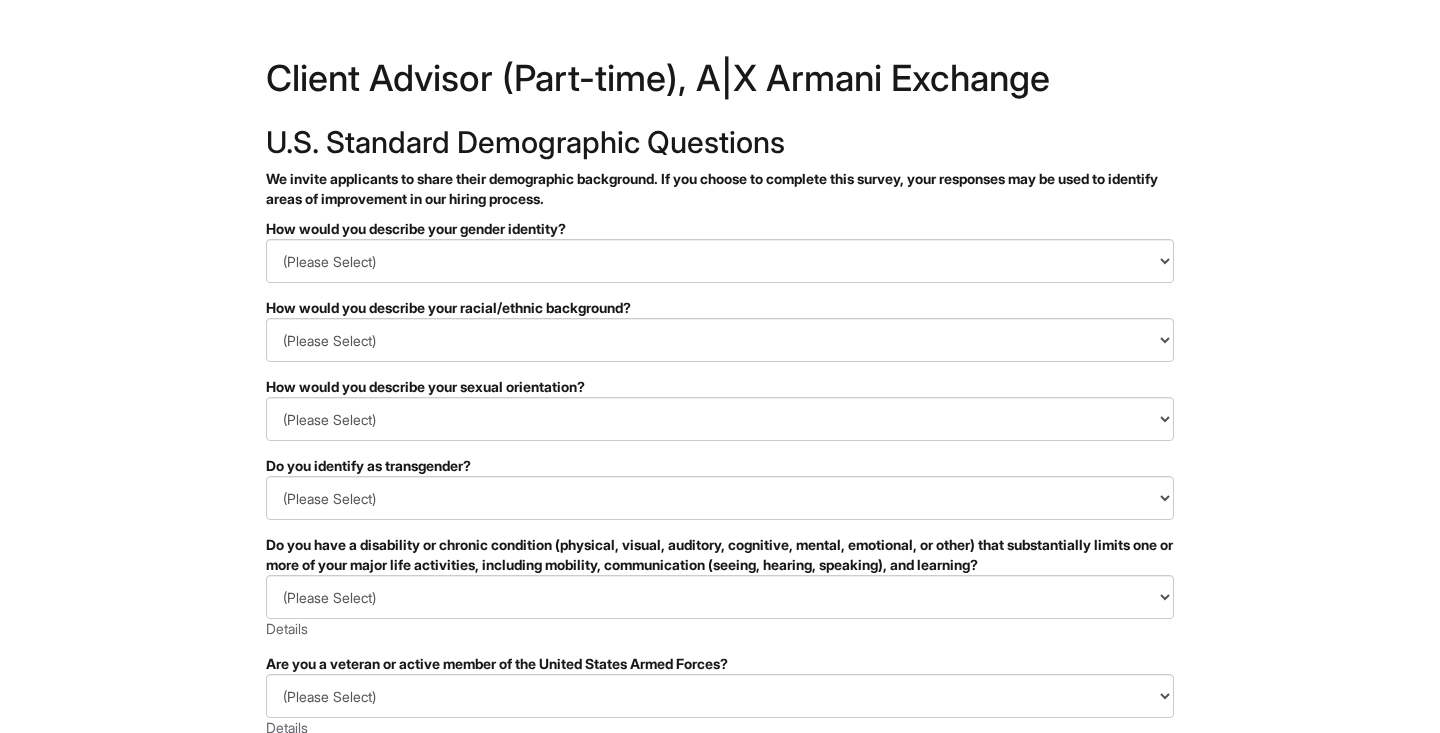 scroll, scrollTop: 0, scrollLeft: 0, axis: both 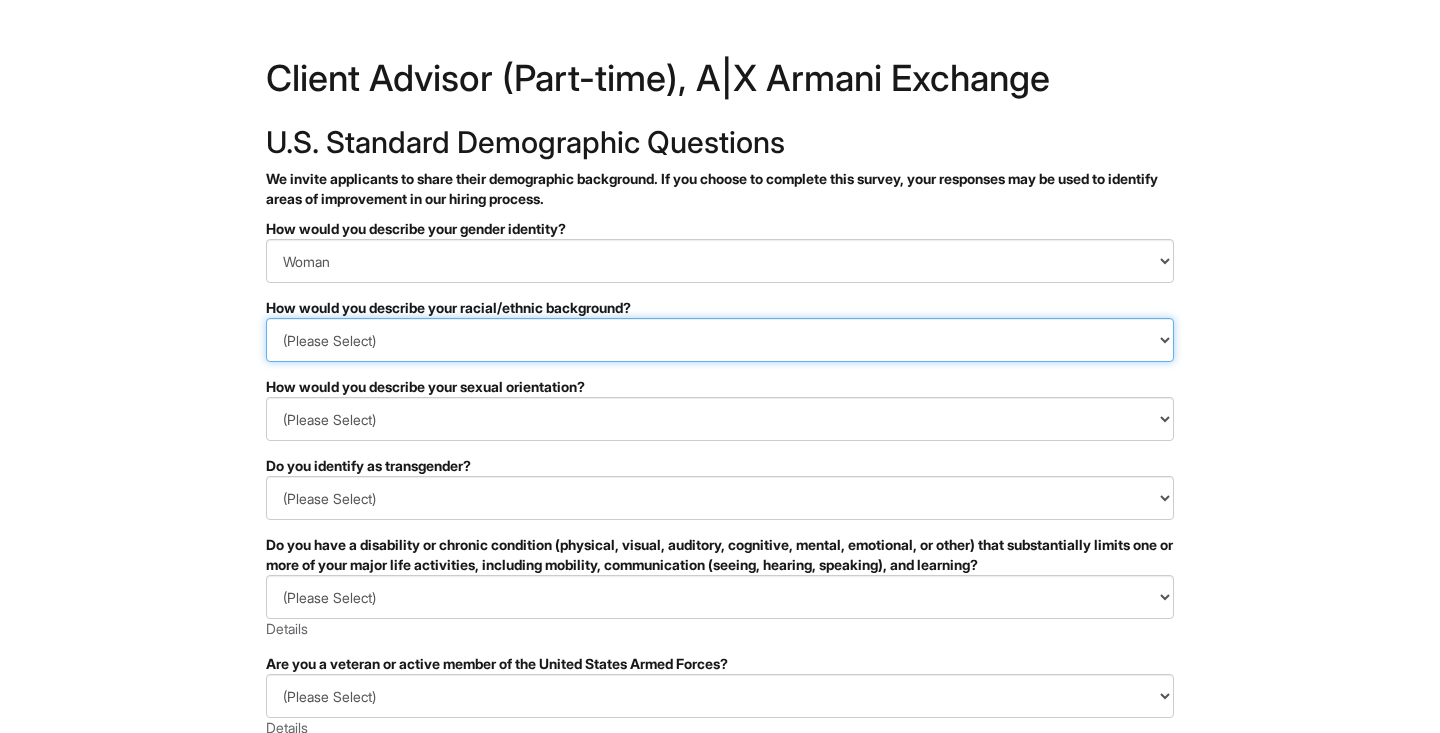 select on "East Asian" 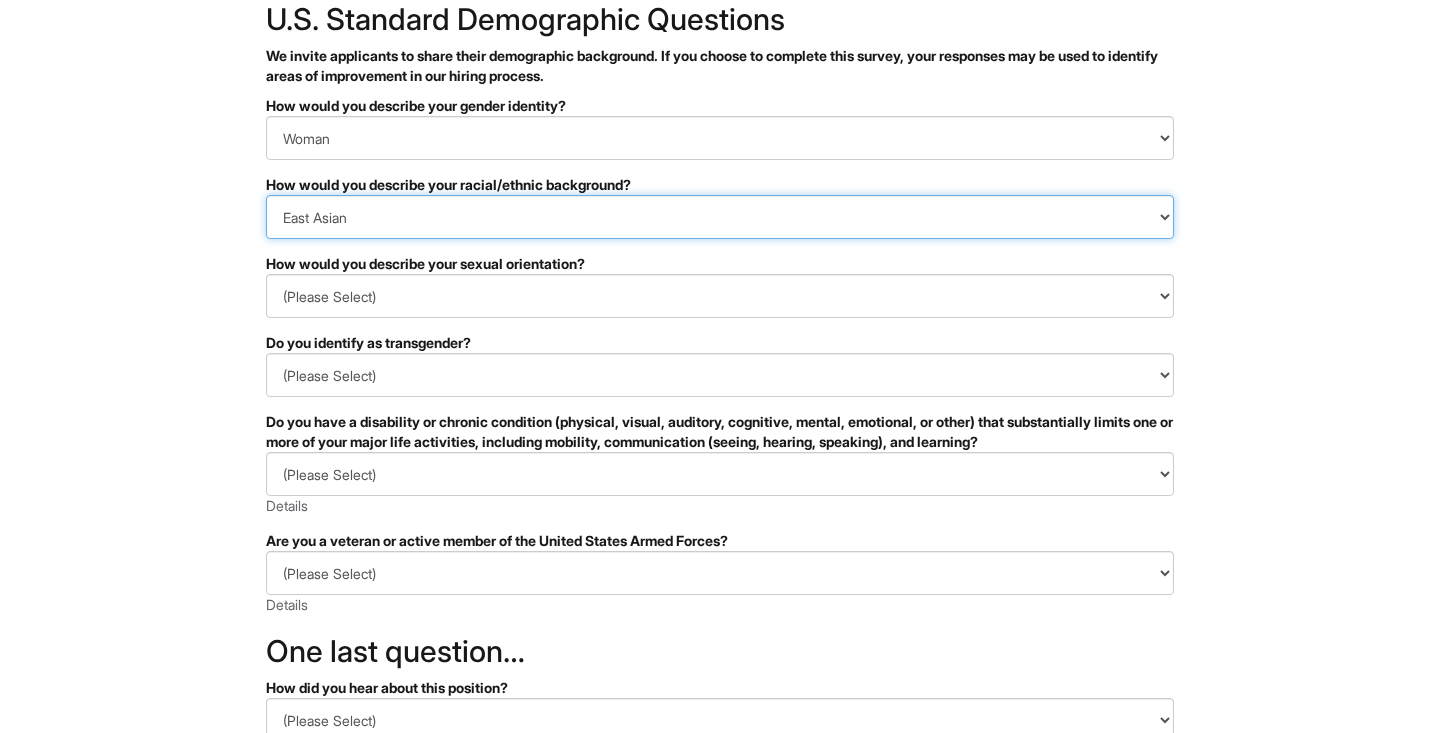 scroll, scrollTop: 151, scrollLeft: 0, axis: vertical 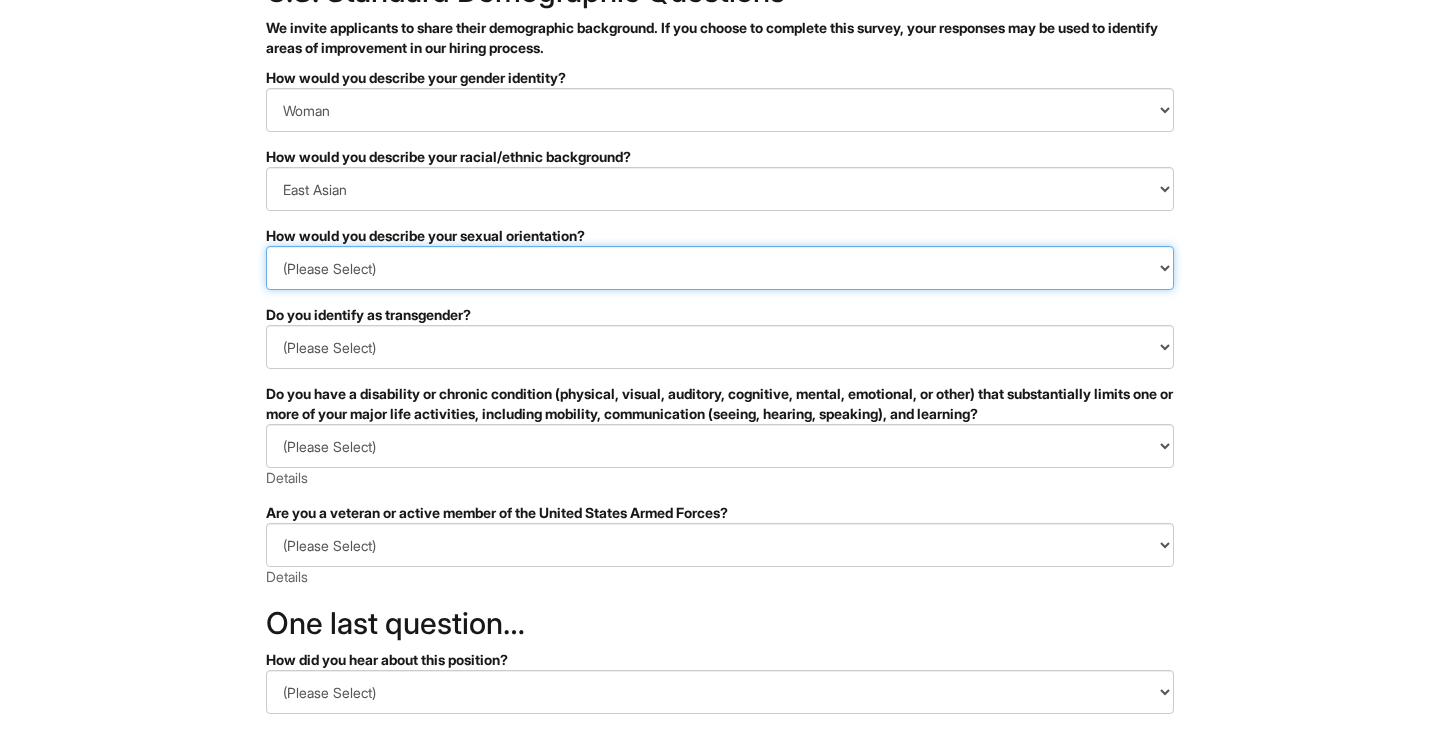 select on "Heterosexual" 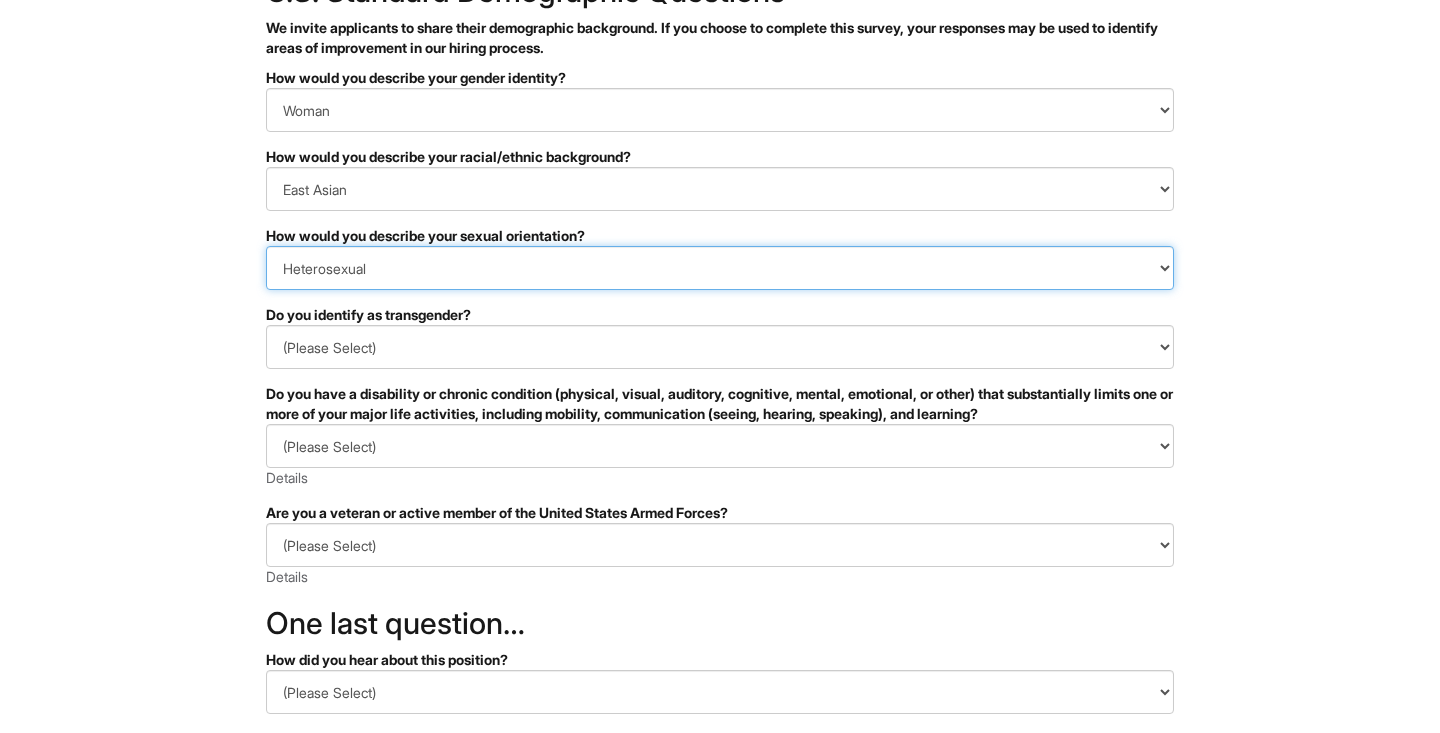 scroll, scrollTop: 213, scrollLeft: 0, axis: vertical 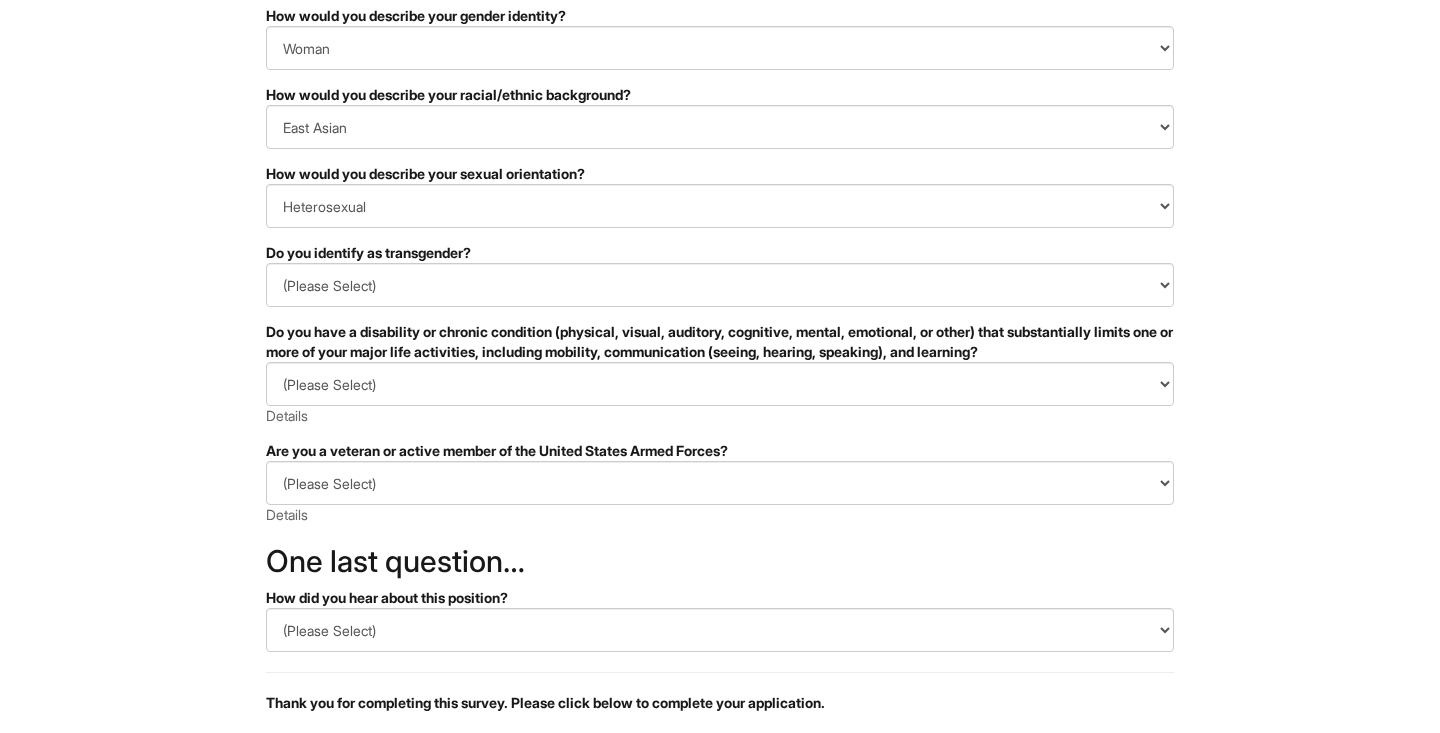 click on "Do you identify as transgender?" at bounding box center [720, 253] 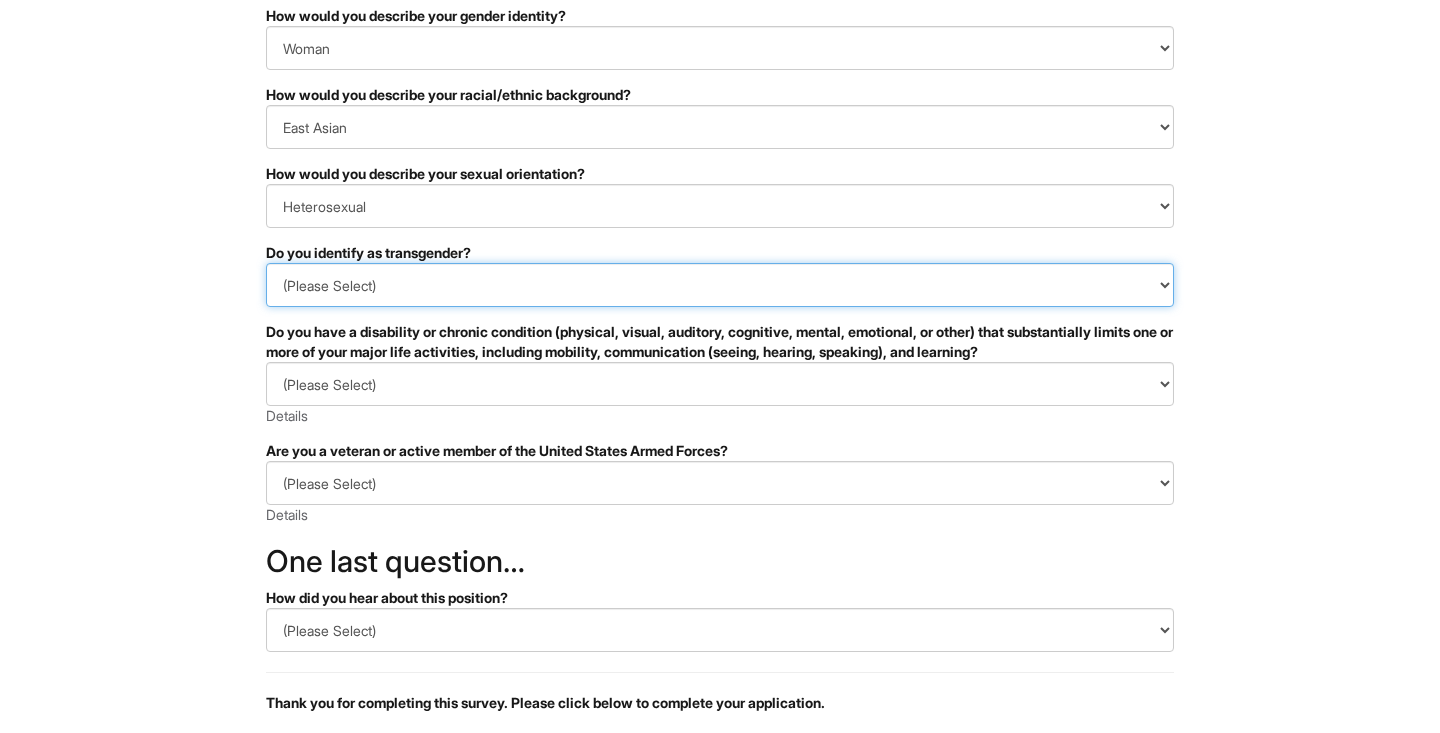 select on "No" 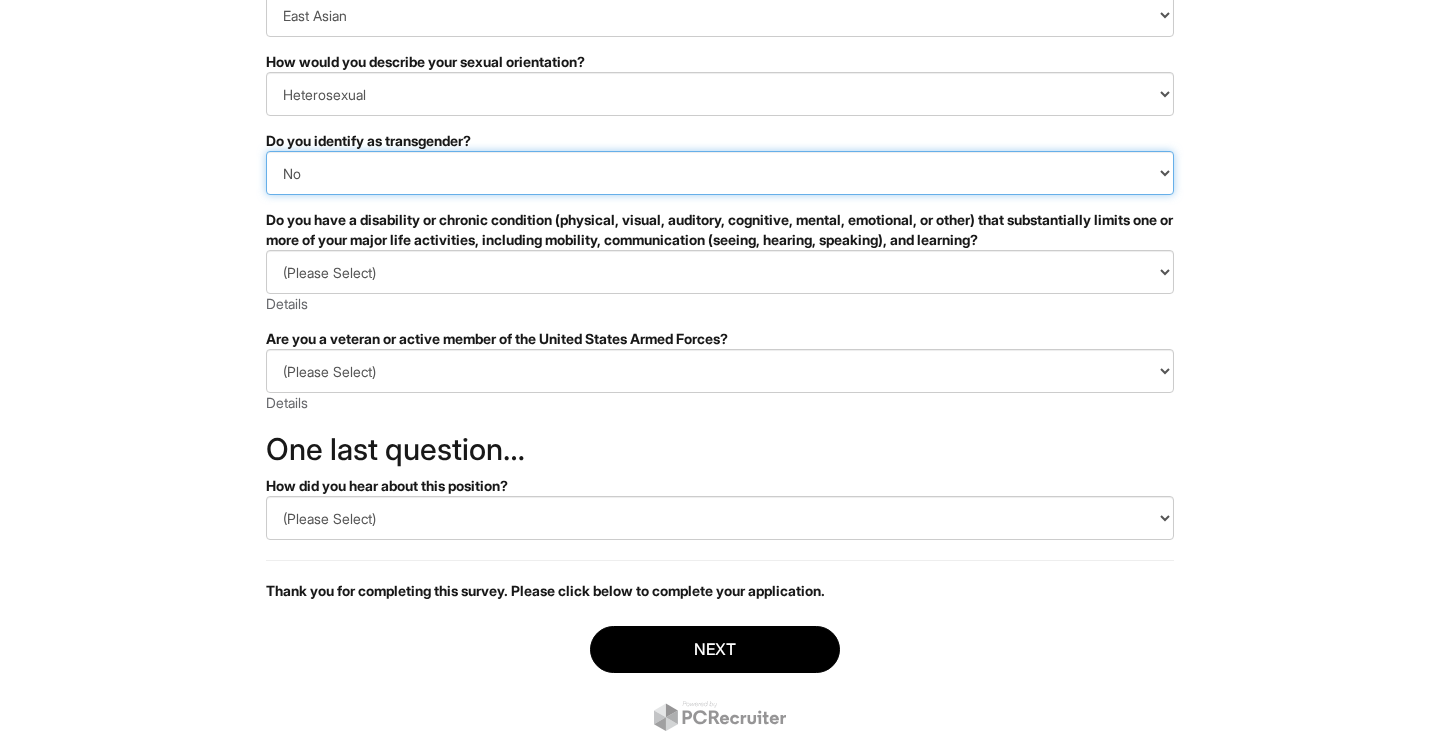scroll, scrollTop: 340, scrollLeft: 0, axis: vertical 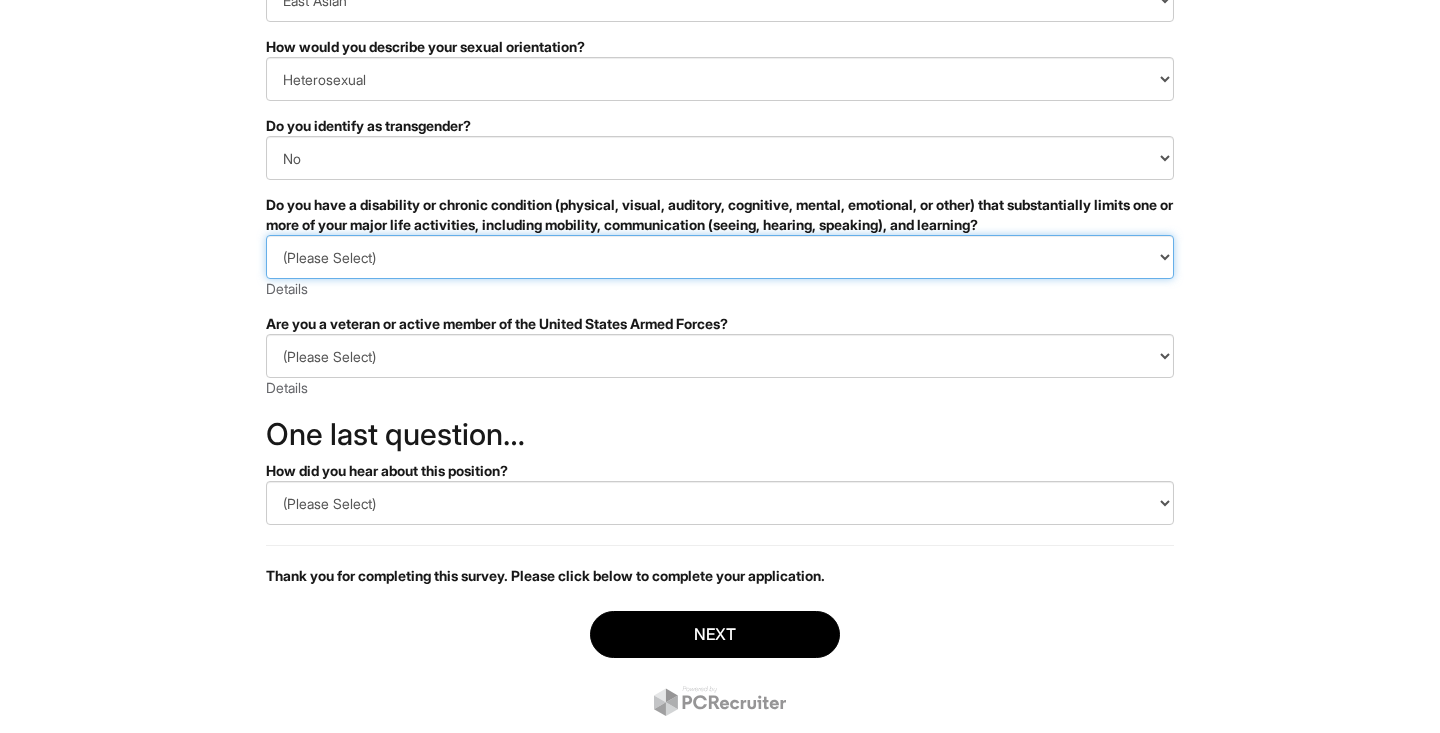 select on "NO, I DON'T HAVE A DISABILITY" 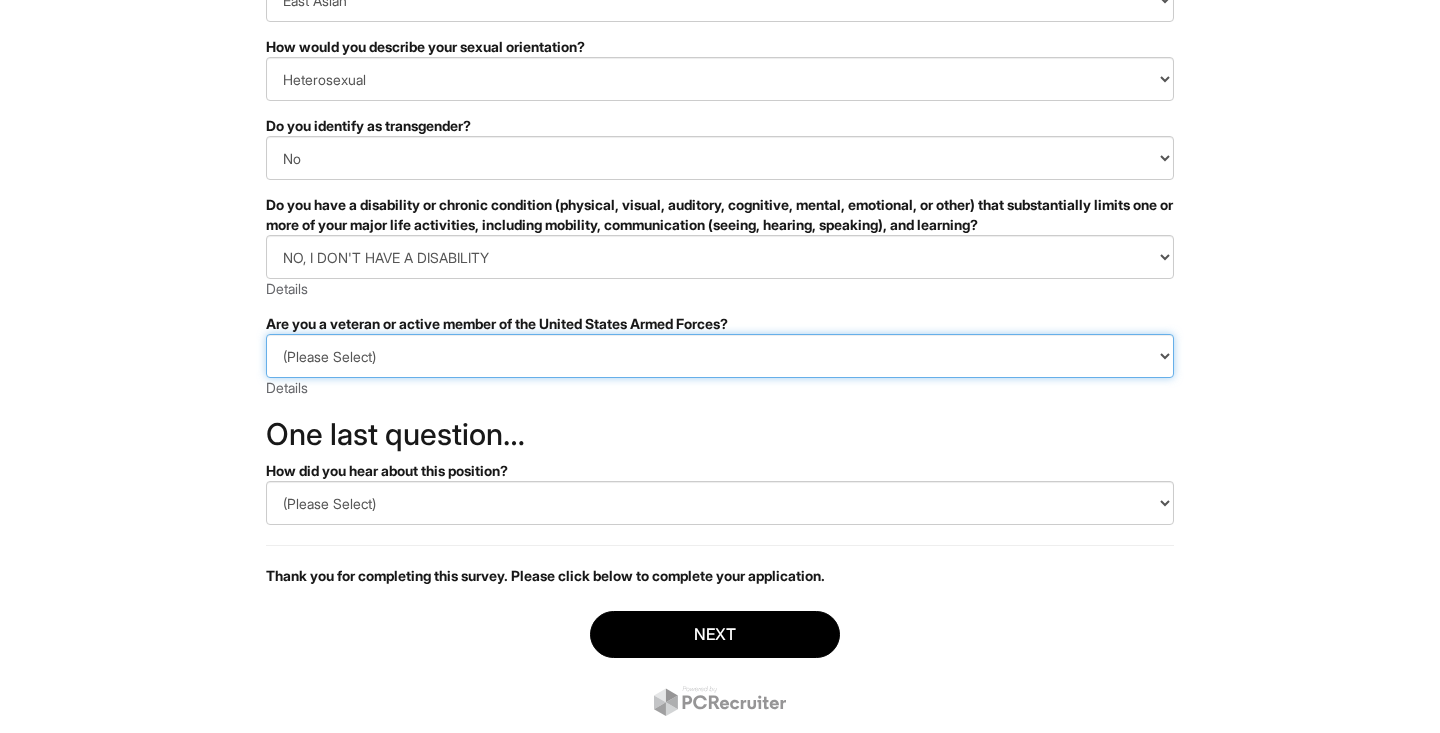 select on "I AM NOT A PROTECTED VETERAN" 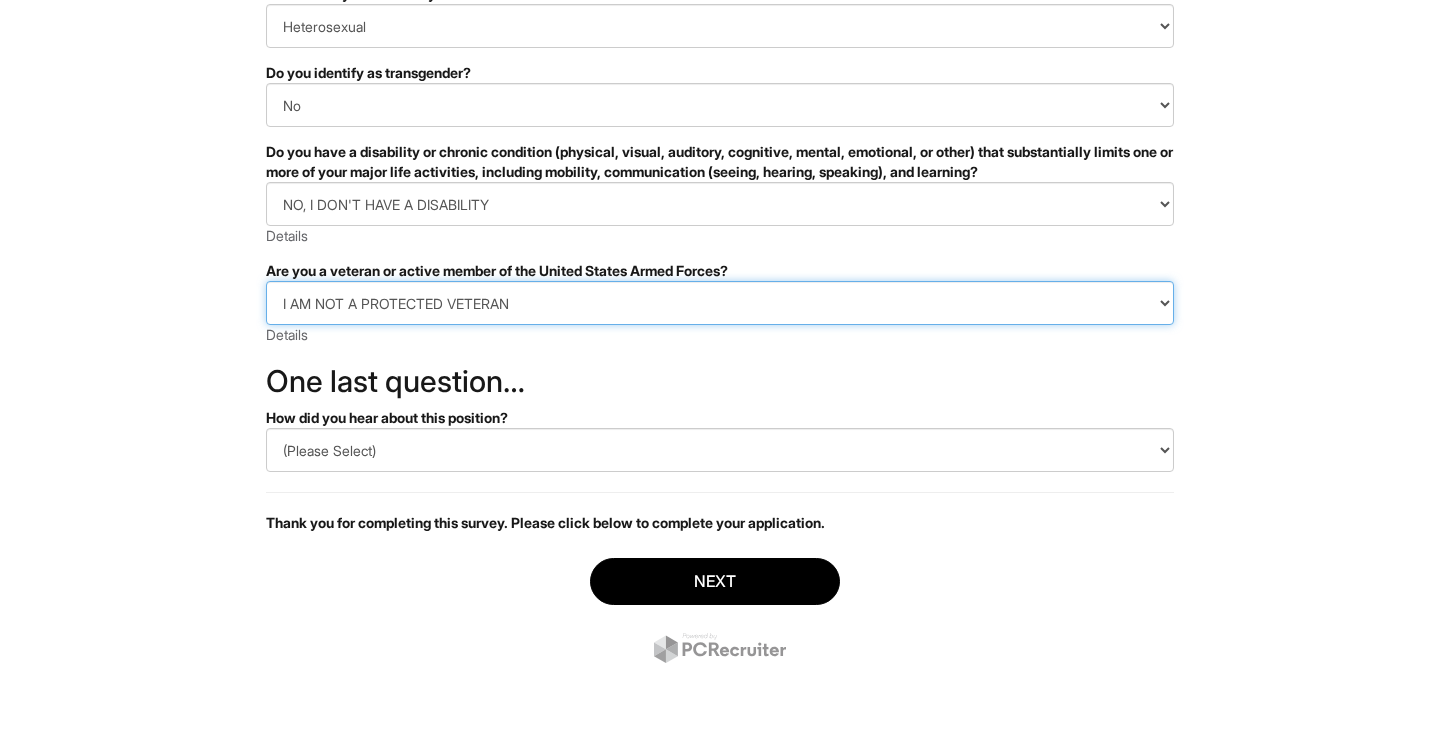 scroll, scrollTop: 393, scrollLeft: 0, axis: vertical 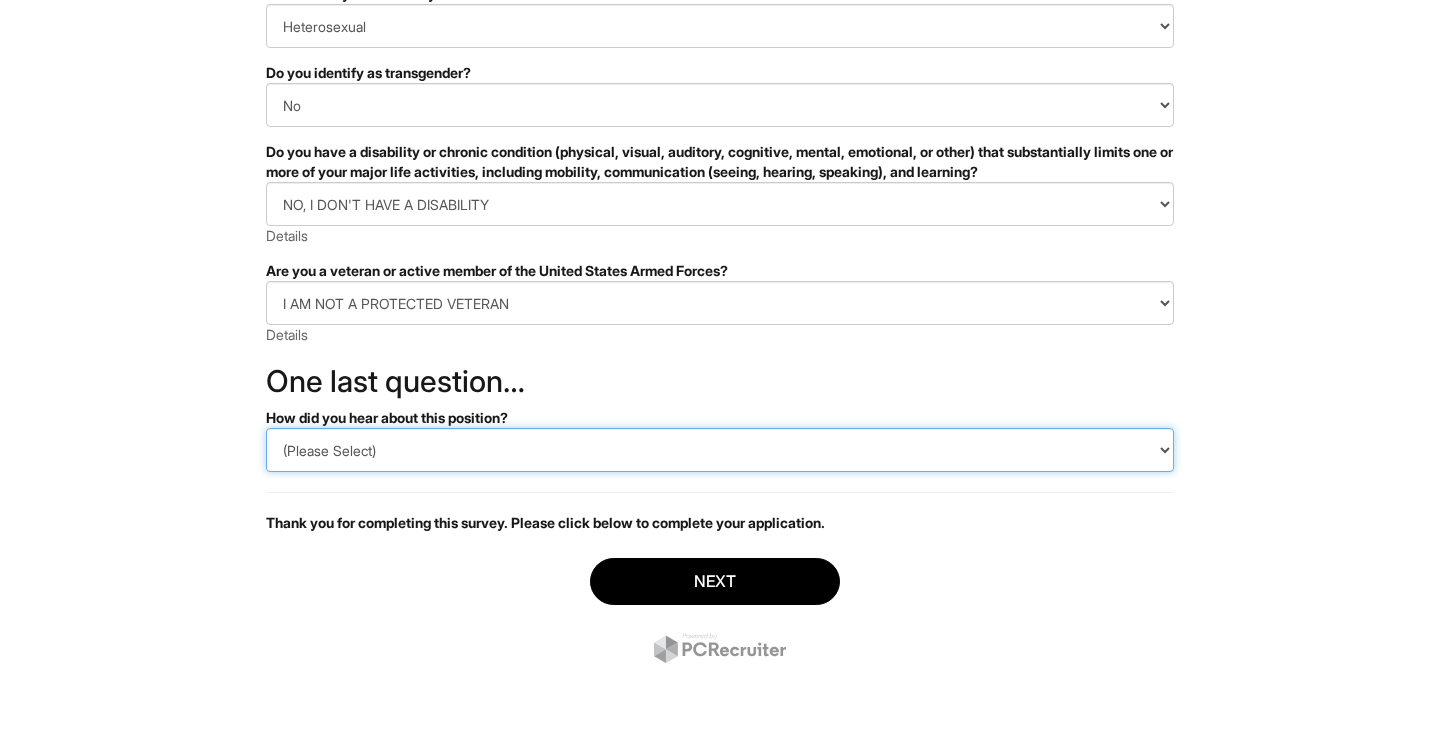 select on "LinkedIn" 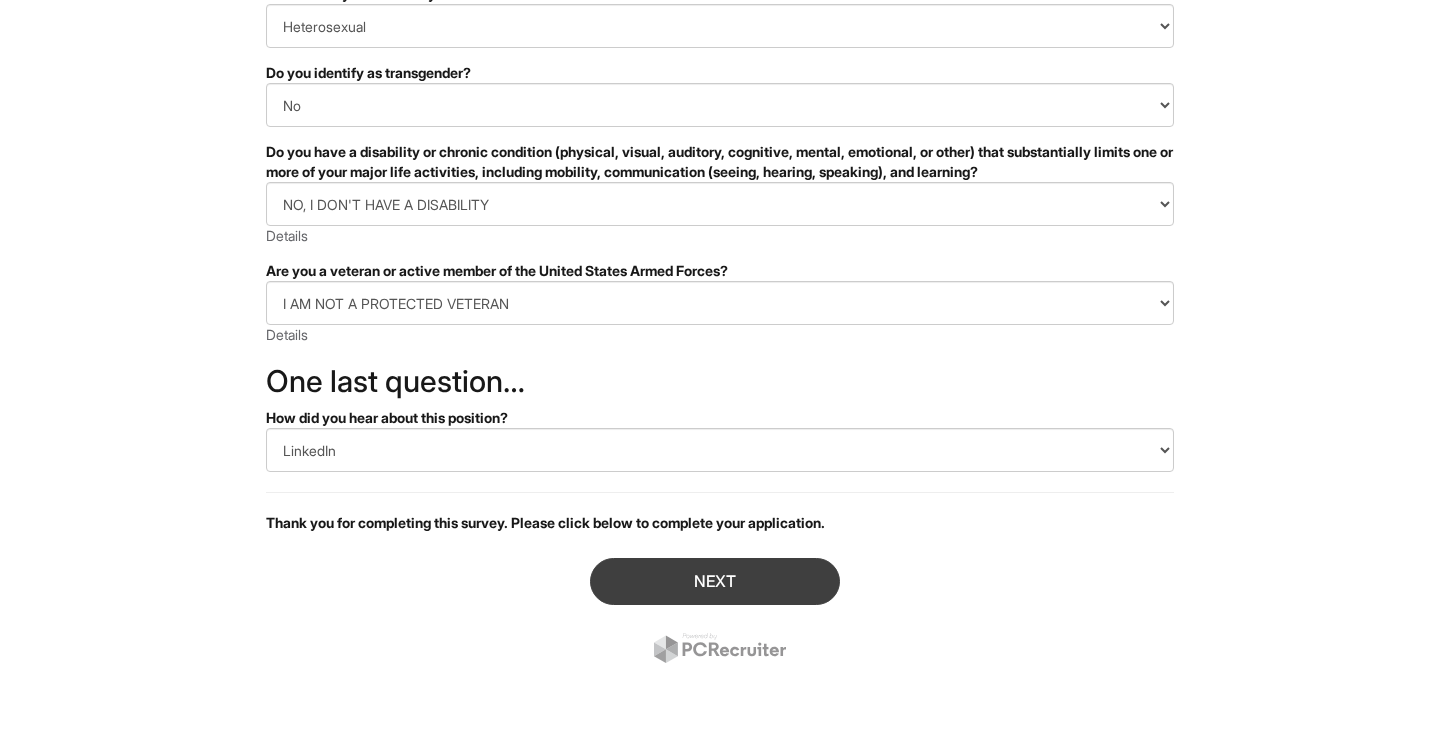 click on "Next" at bounding box center (715, 581) 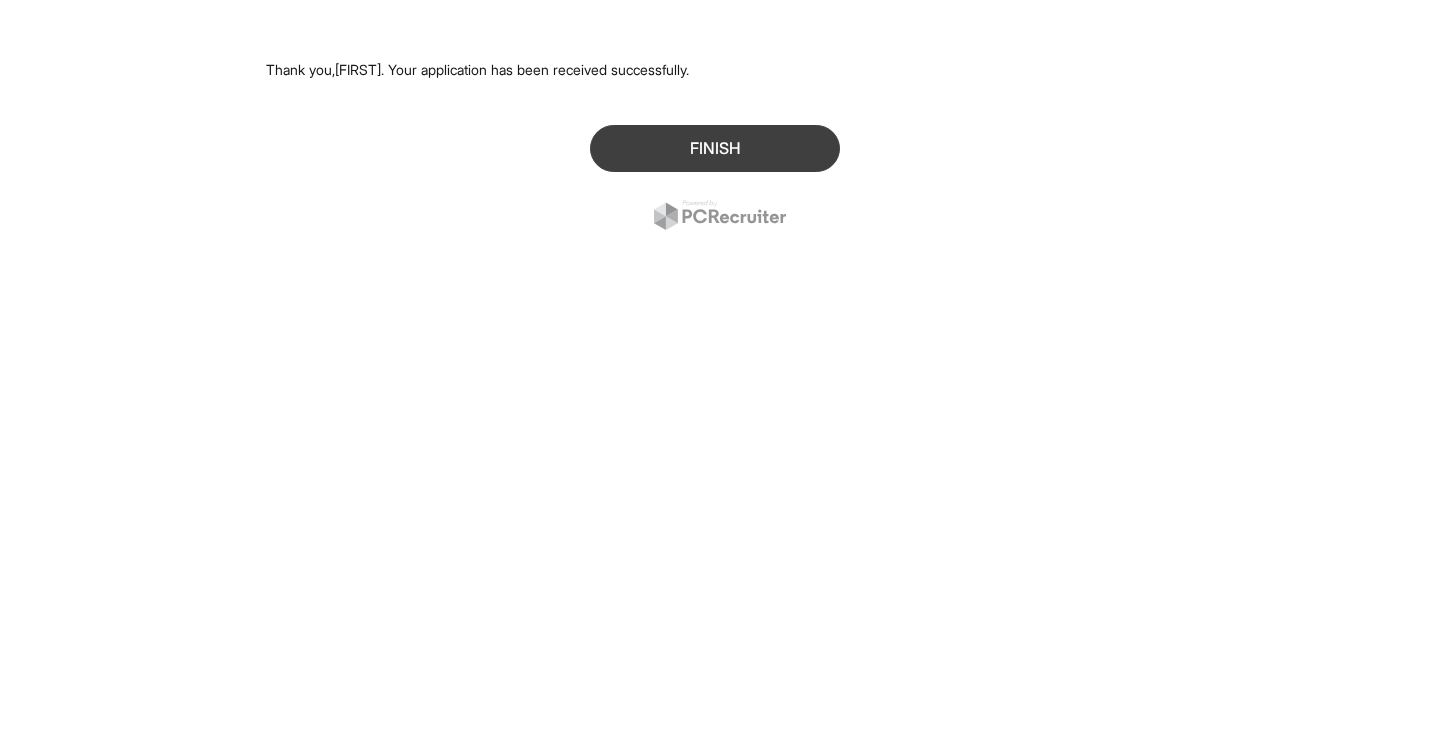 scroll, scrollTop: 0, scrollLeft: 0, axis: both 